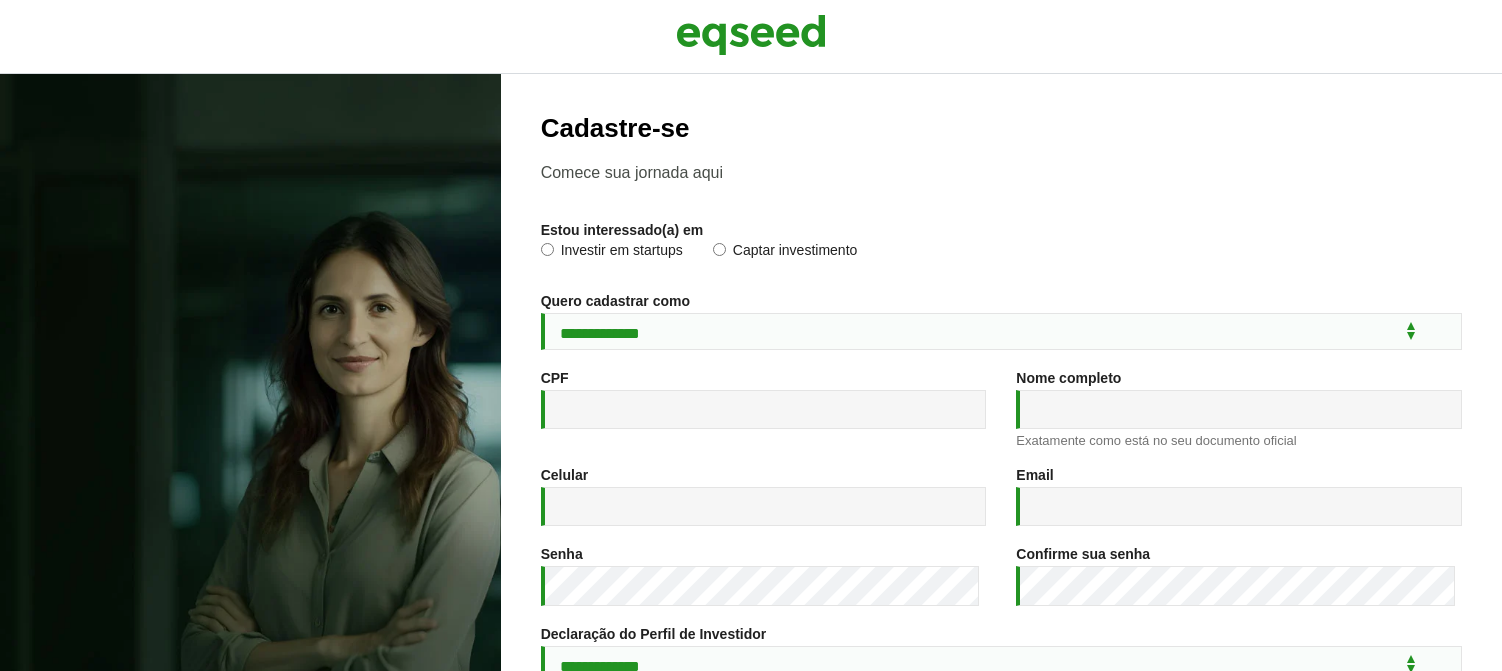 scroll, scrollTop: 0, scrollLeft: 0, axis: both 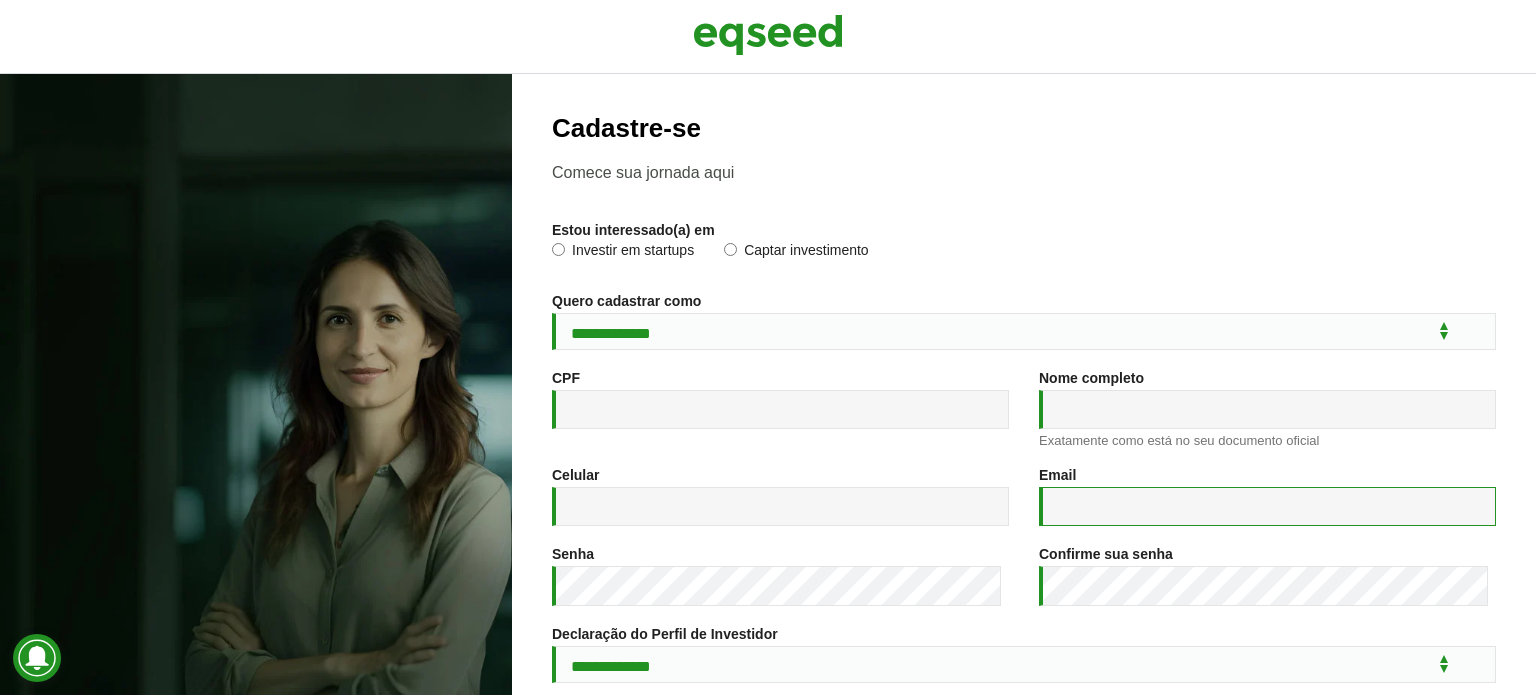 type on "**********" 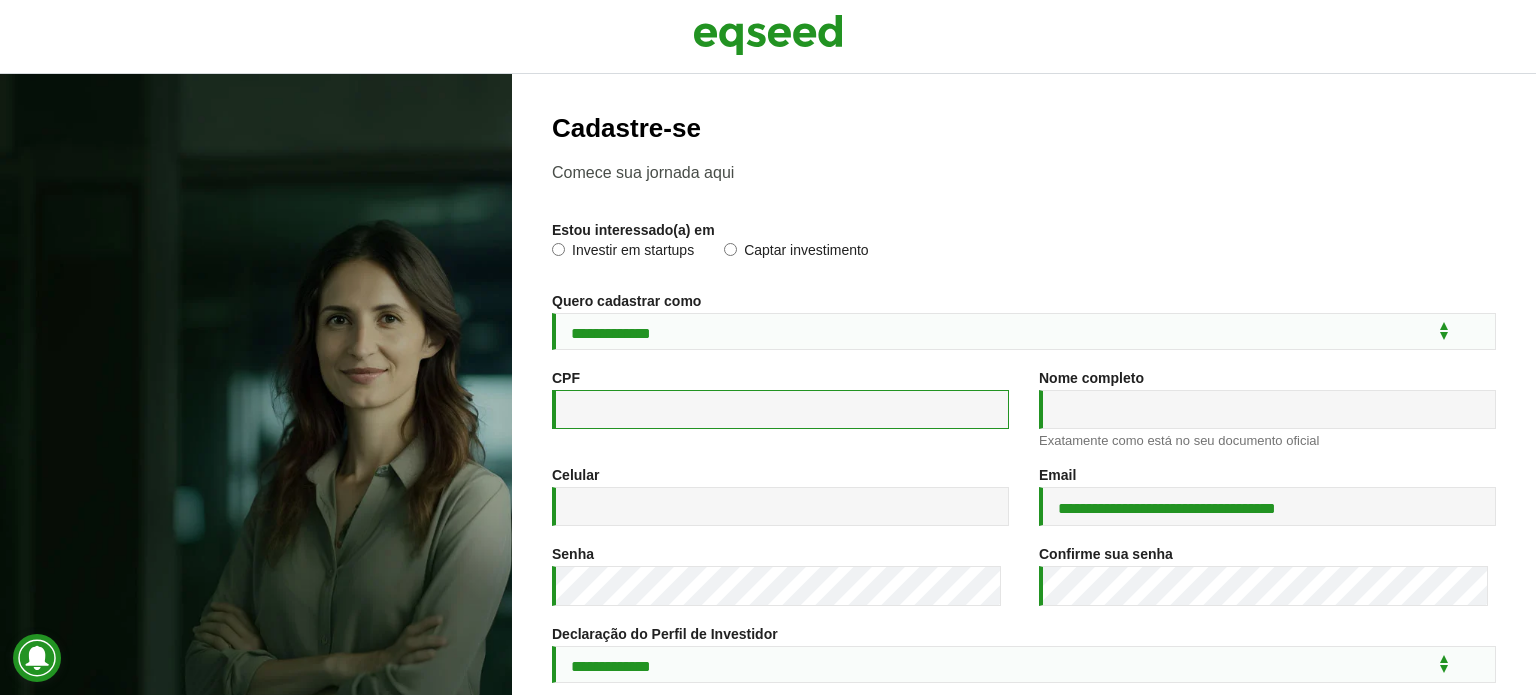 click on "CPF  *" at bounding box center [780, 409] 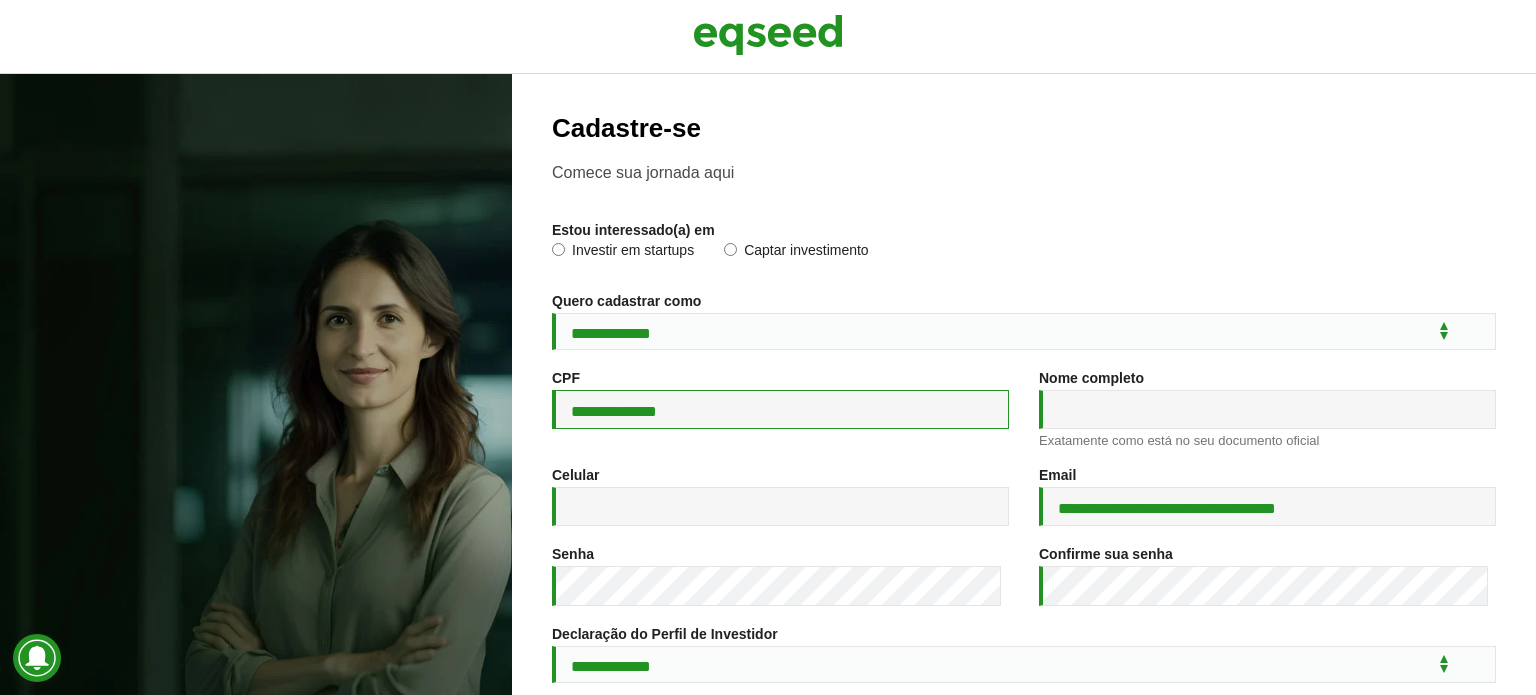 type on "**********" 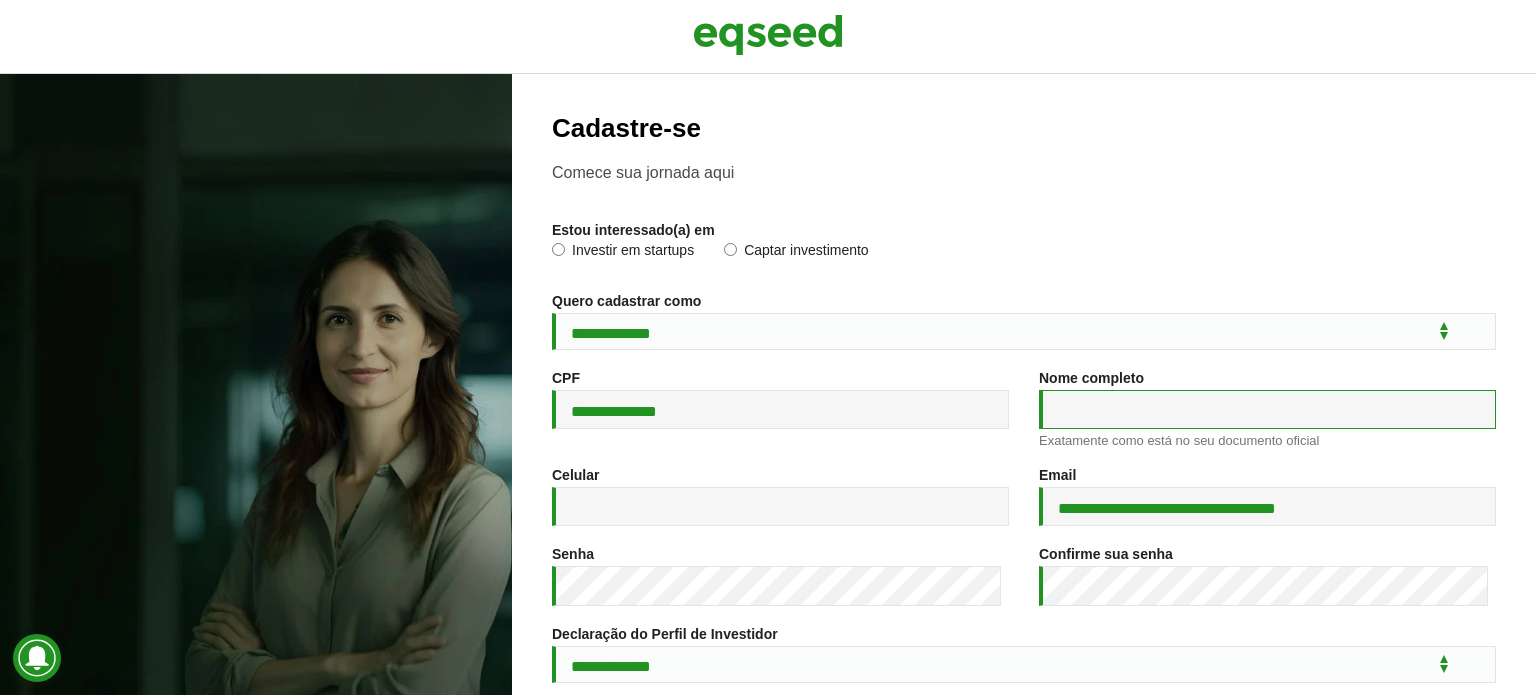 paste on "**********" 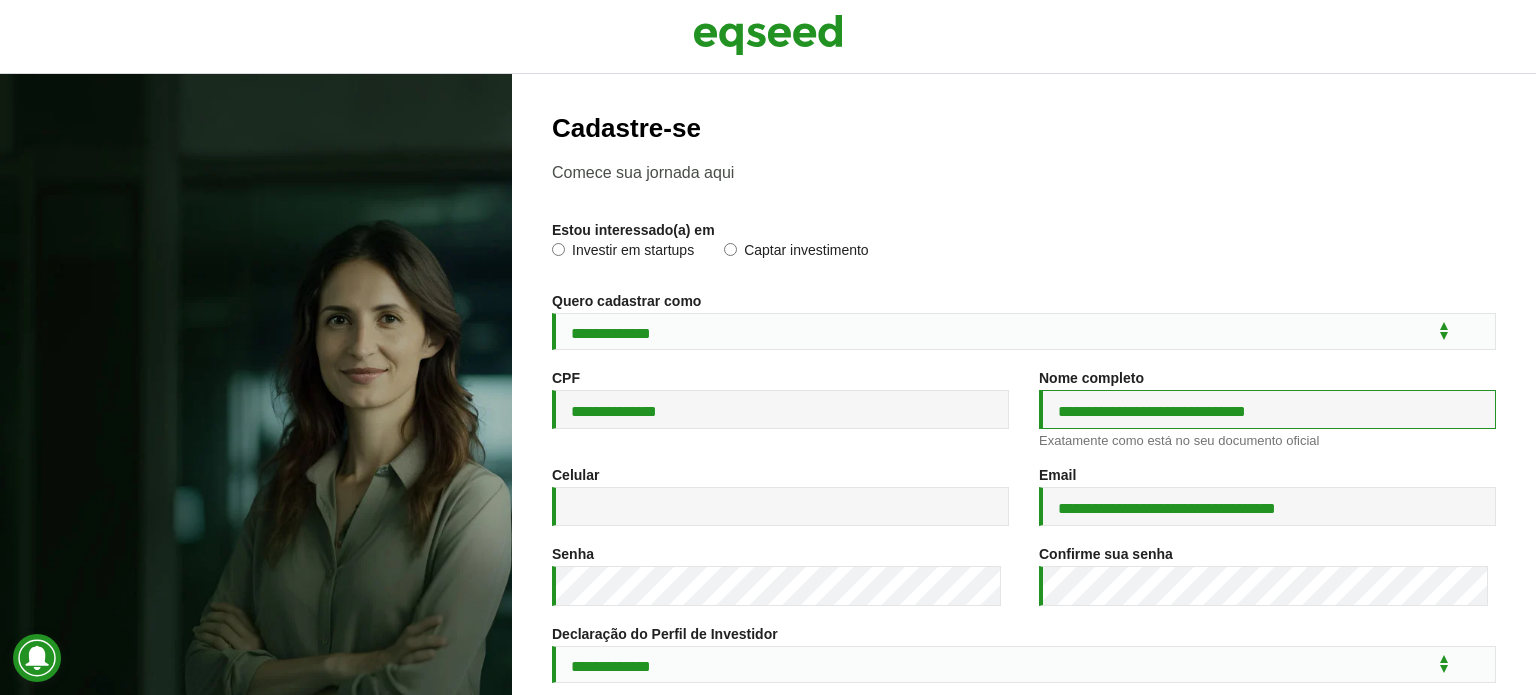 type on "**********" 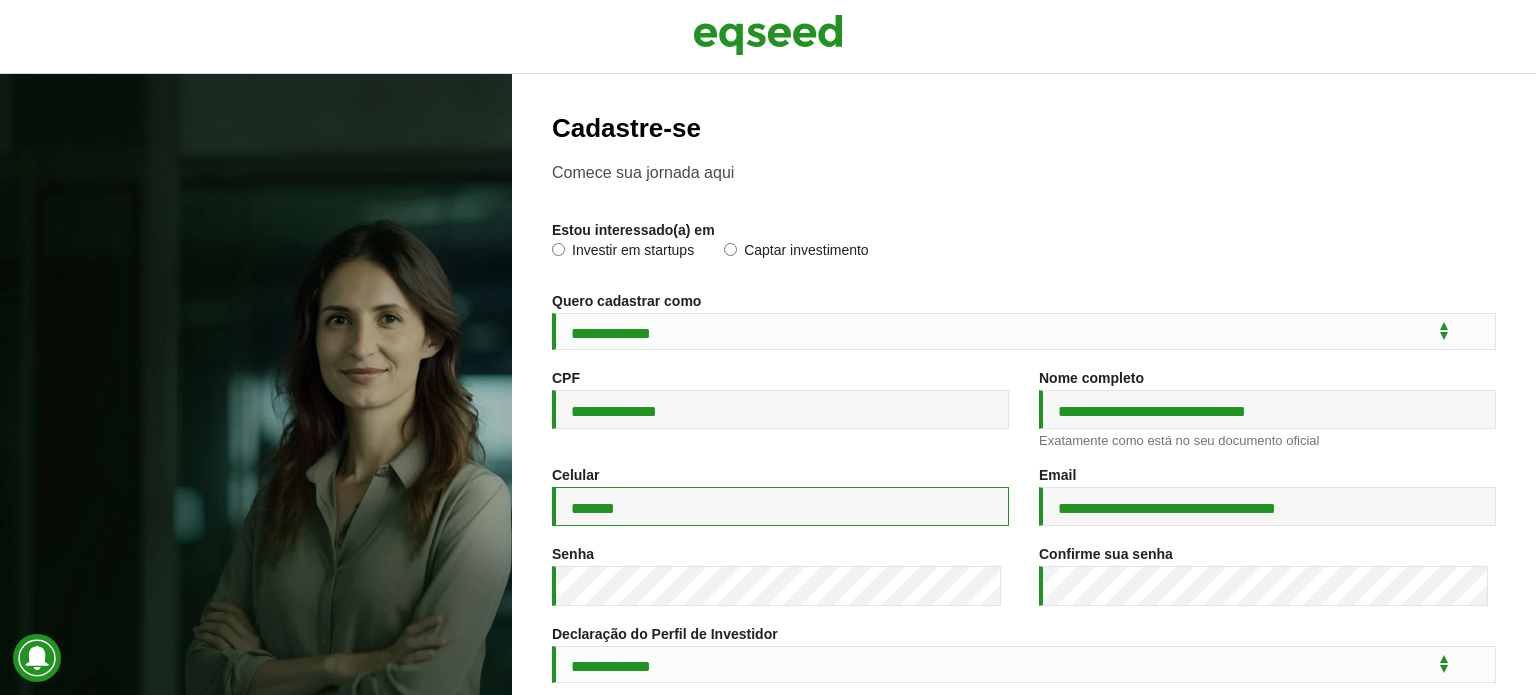 paste on "**********" 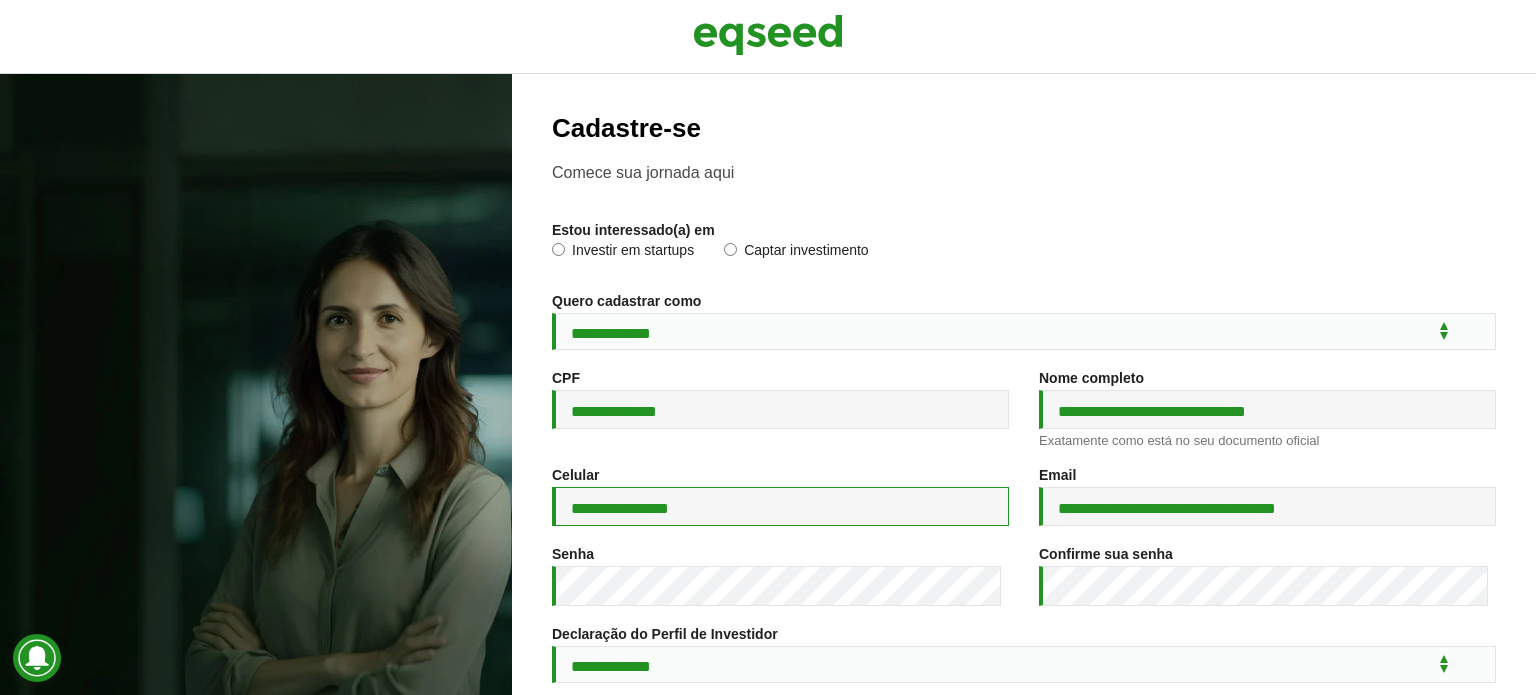 type on "**********" 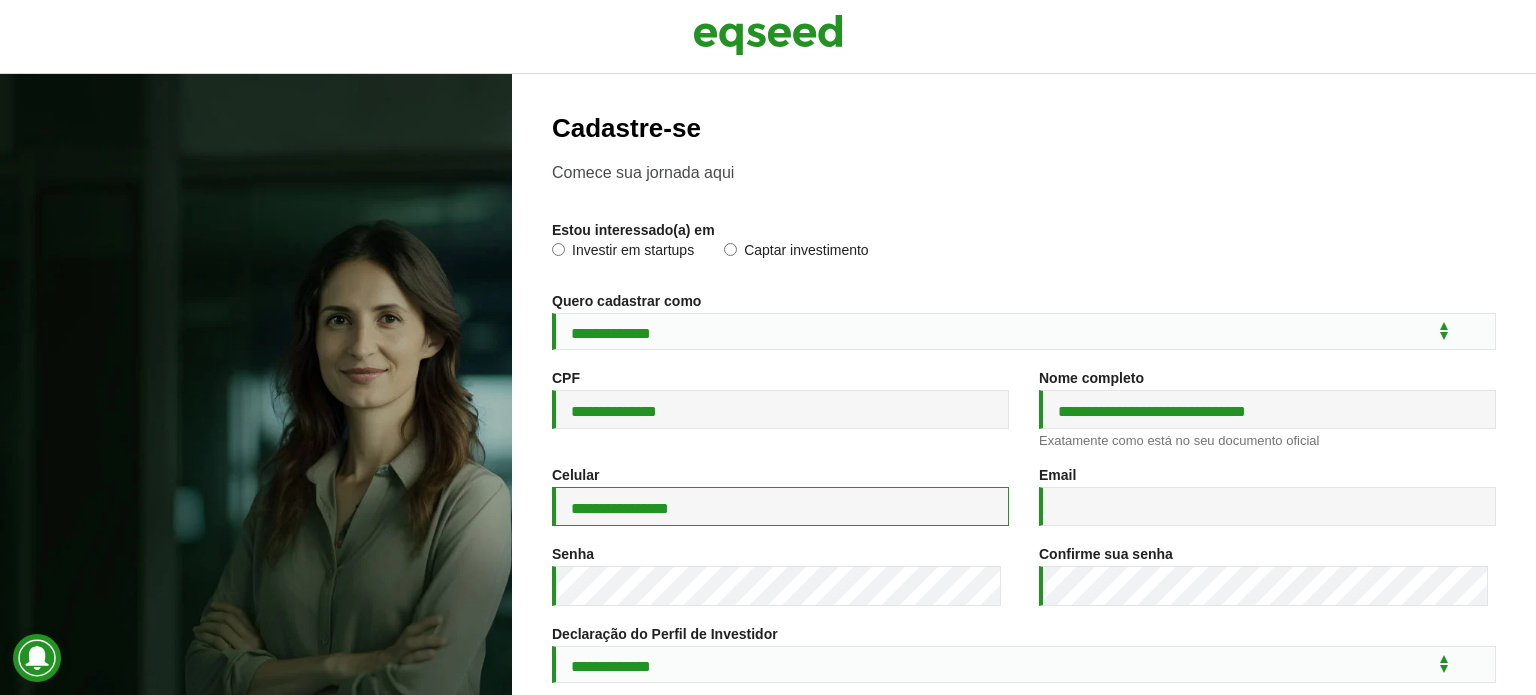 paste 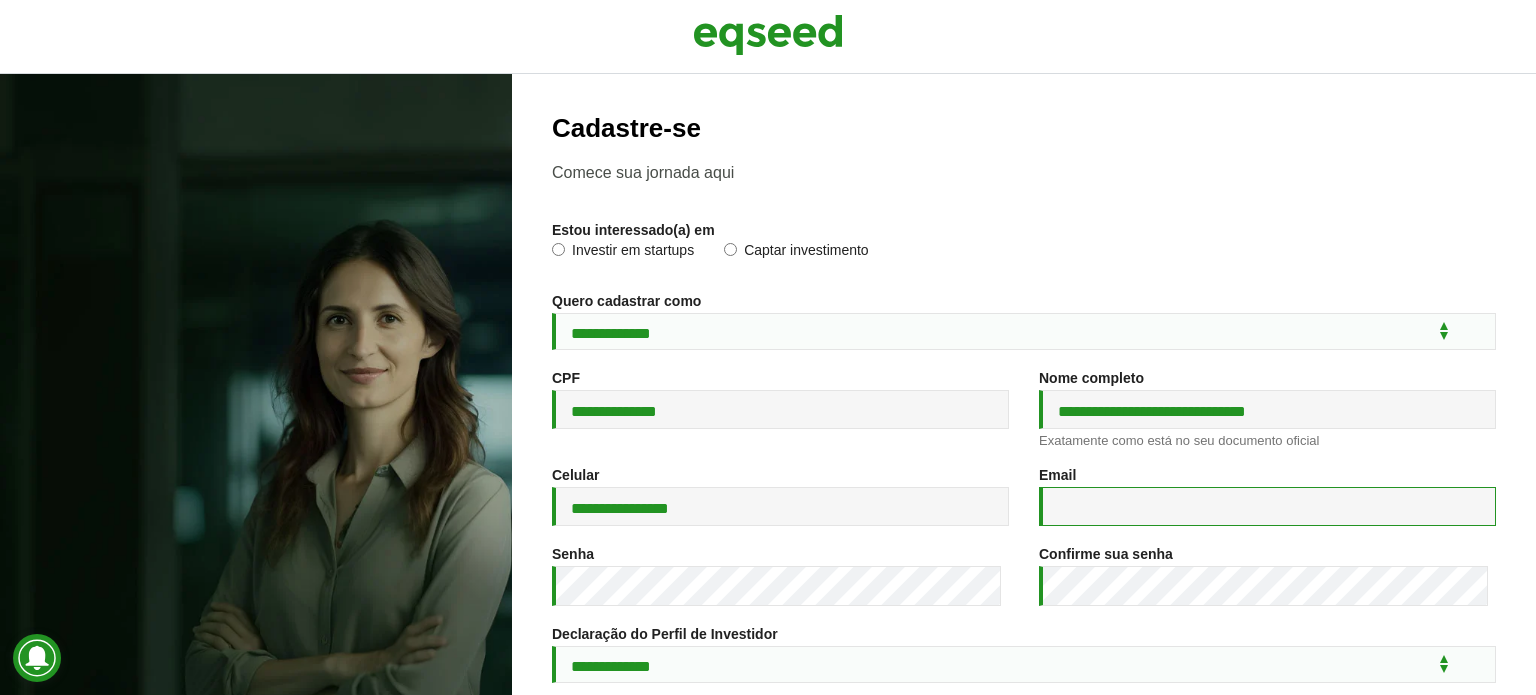 click on "Email  *" at bounding box center (1267, 506) 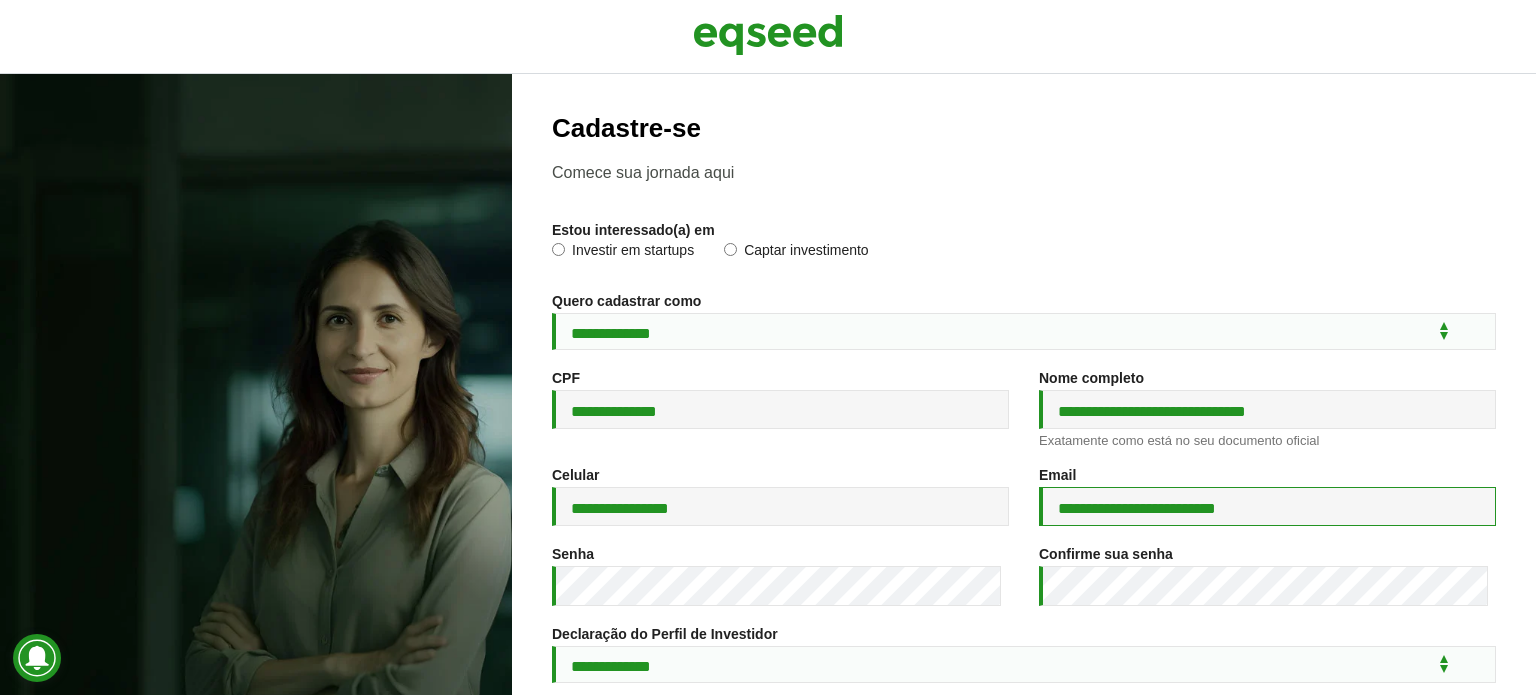 type on "**********" 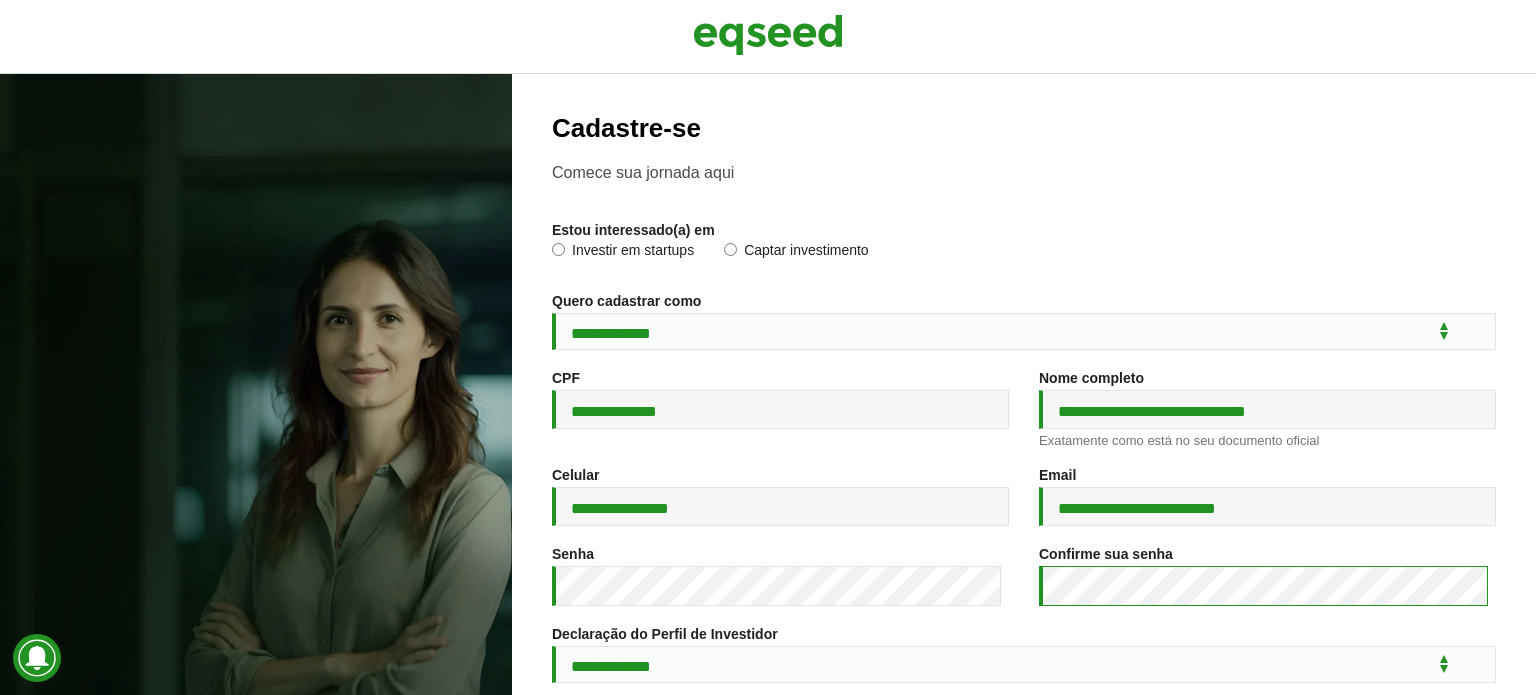 scroll, scrollTop: 372, scrollLeft: 0, axis: vertical 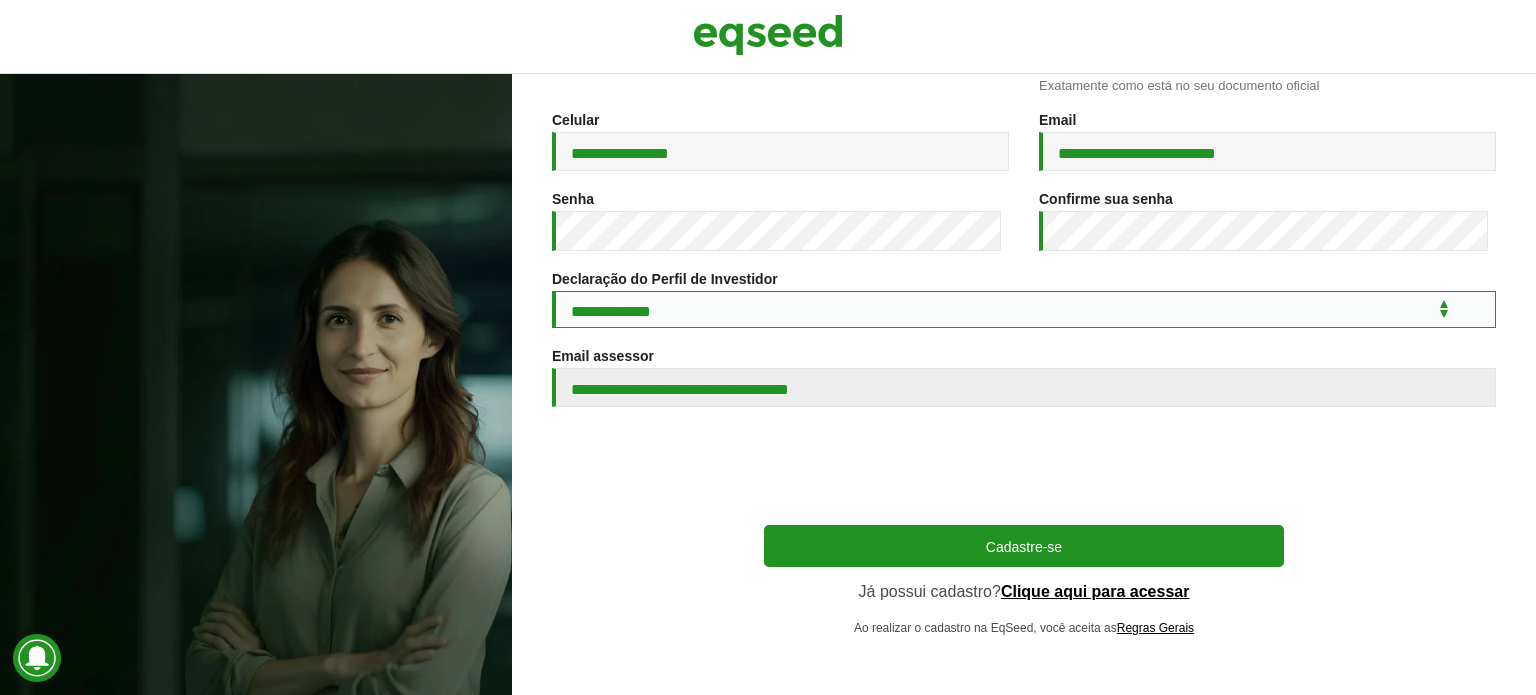 click on "**********" at bounding box center (1024, 309) 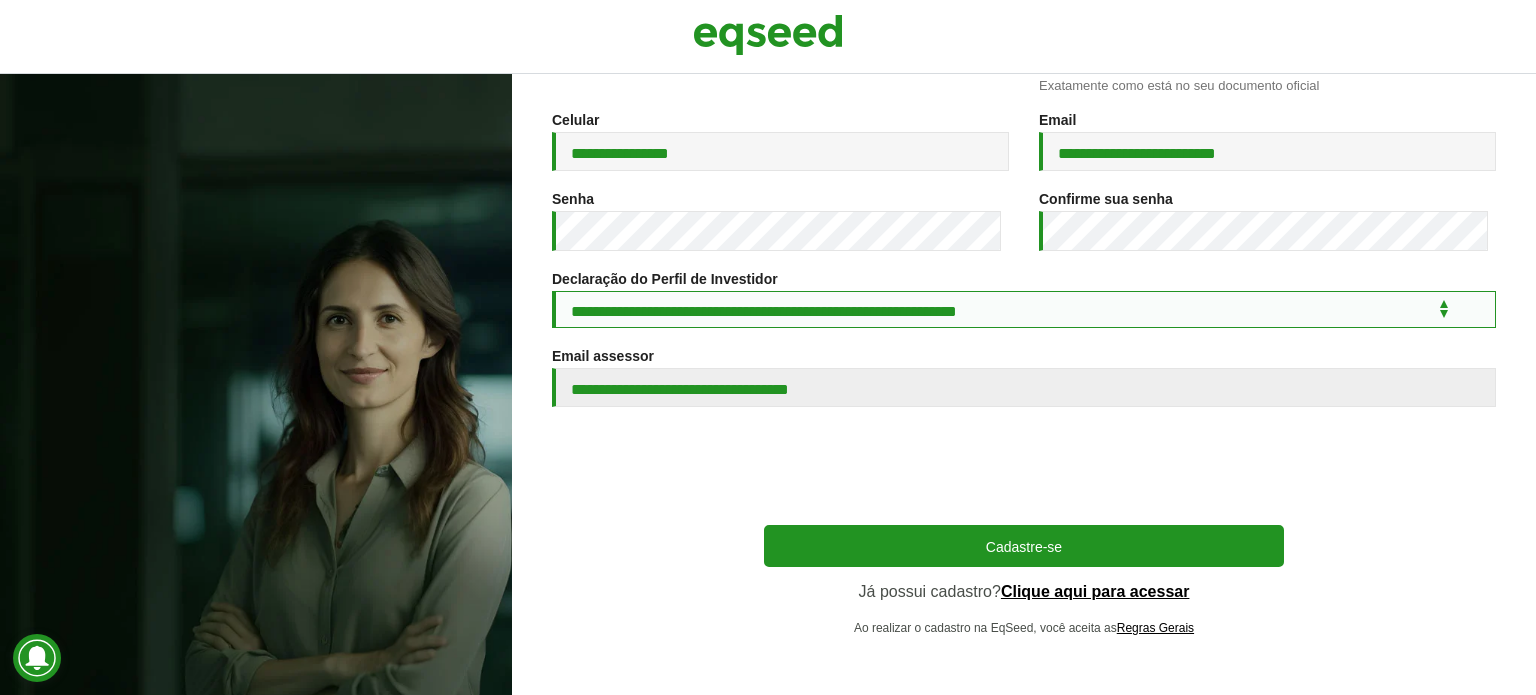click on "**********" at bounding box center [1024, 309] 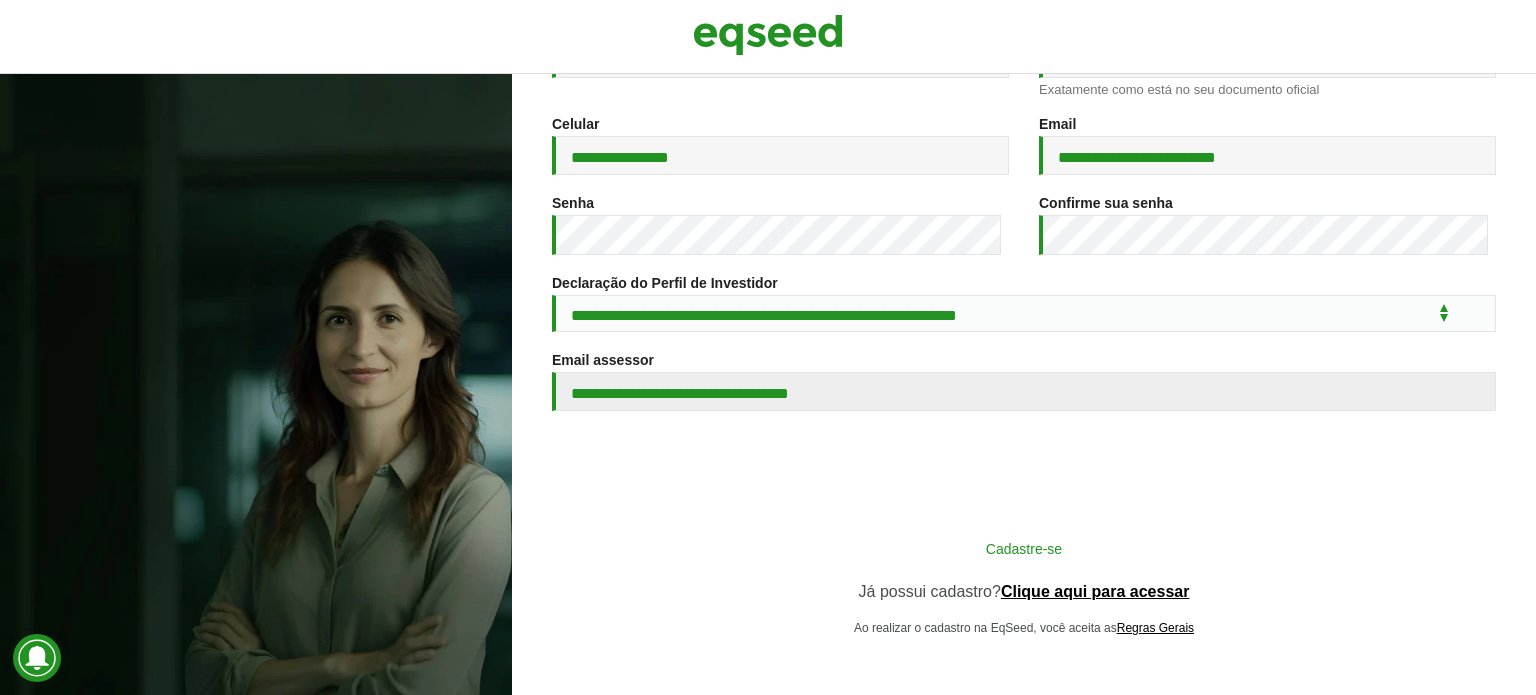 scroll, scrollTop: 368, scrollLeft: 0, axis: vertical 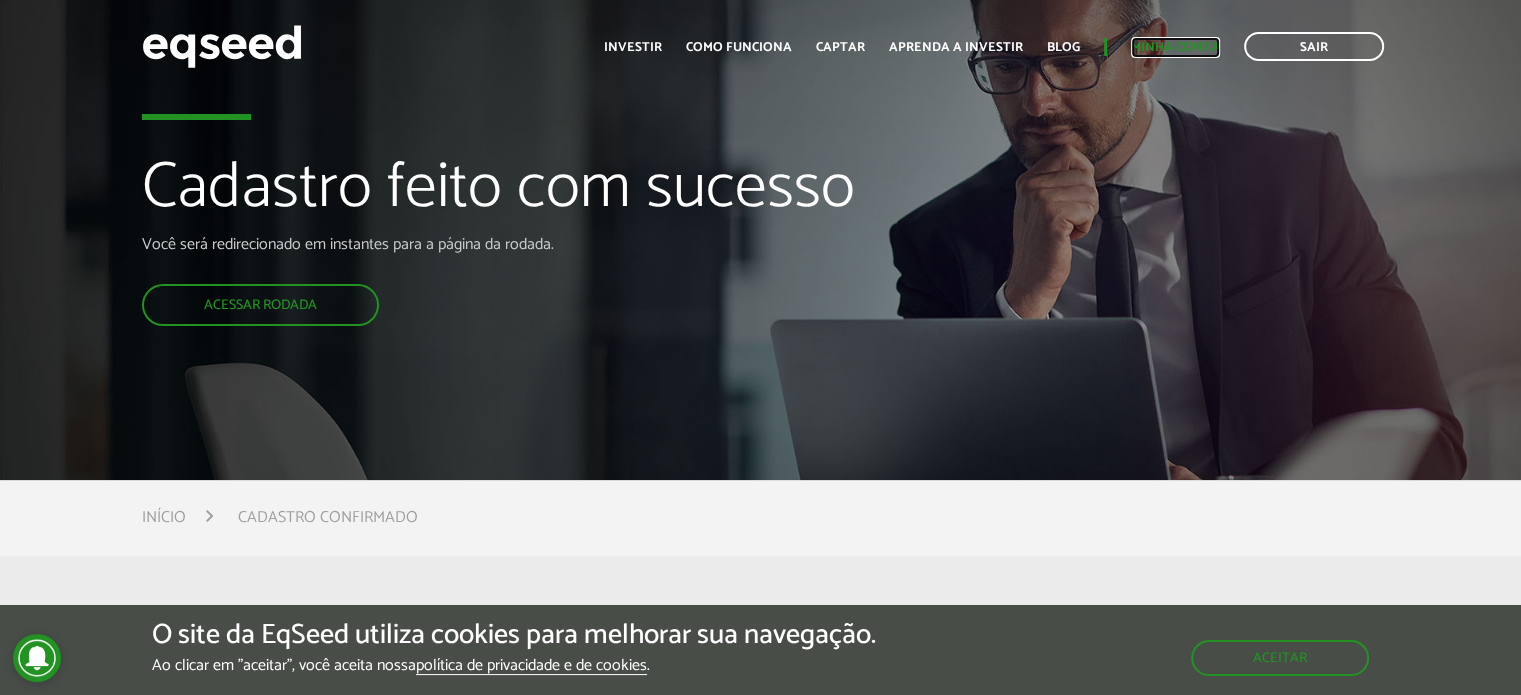 click on "Minha conta" at bounding box center (1175, 47) 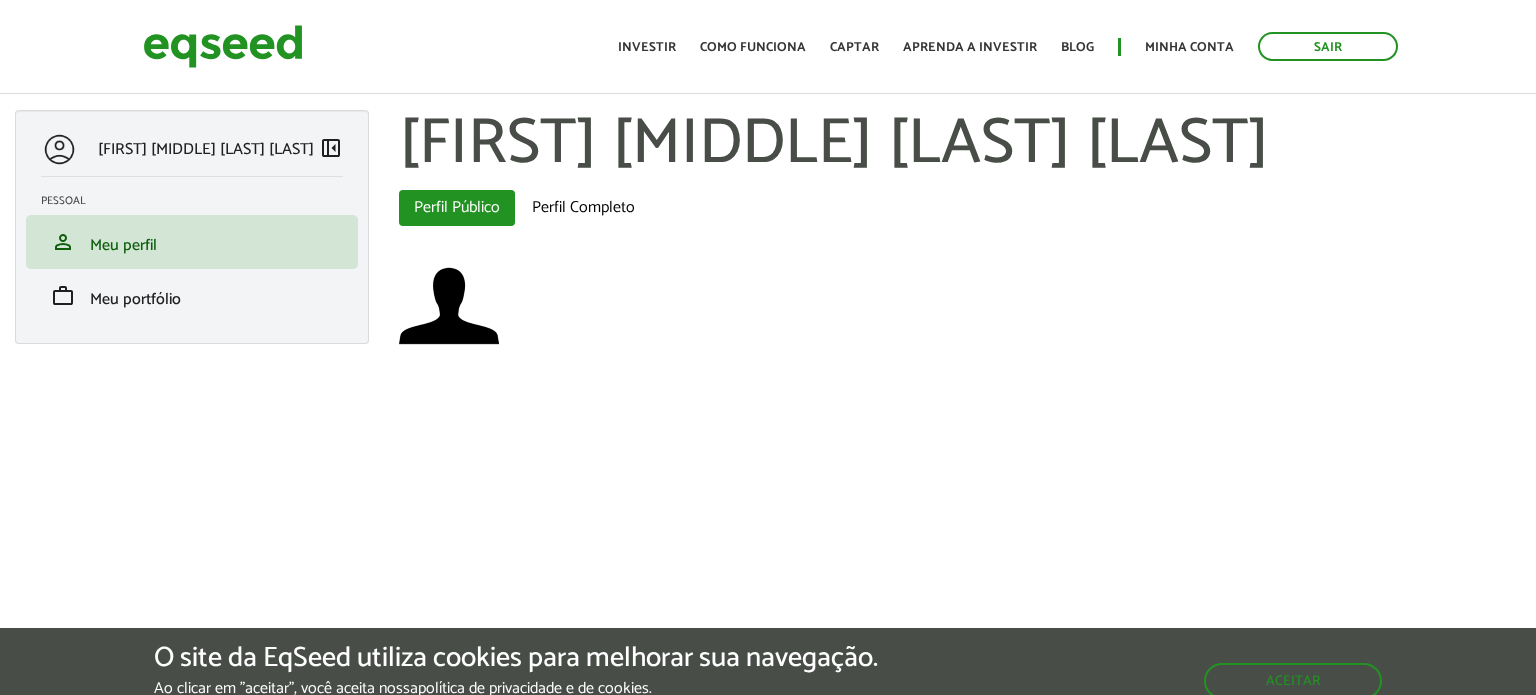 scroll, scrollTop: 0, scrollLeft: 0, axis: both 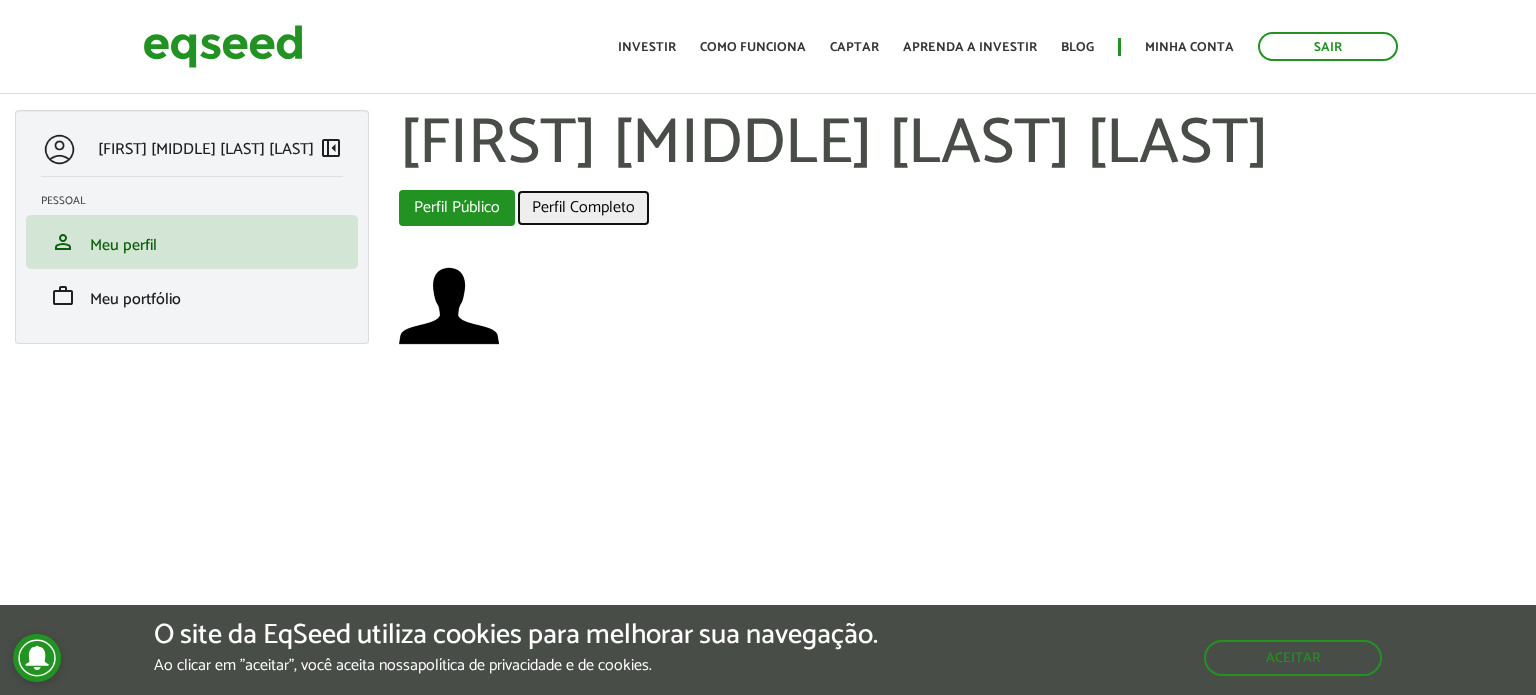 click on "Perfil Completo" at bounding box center (583, 208) 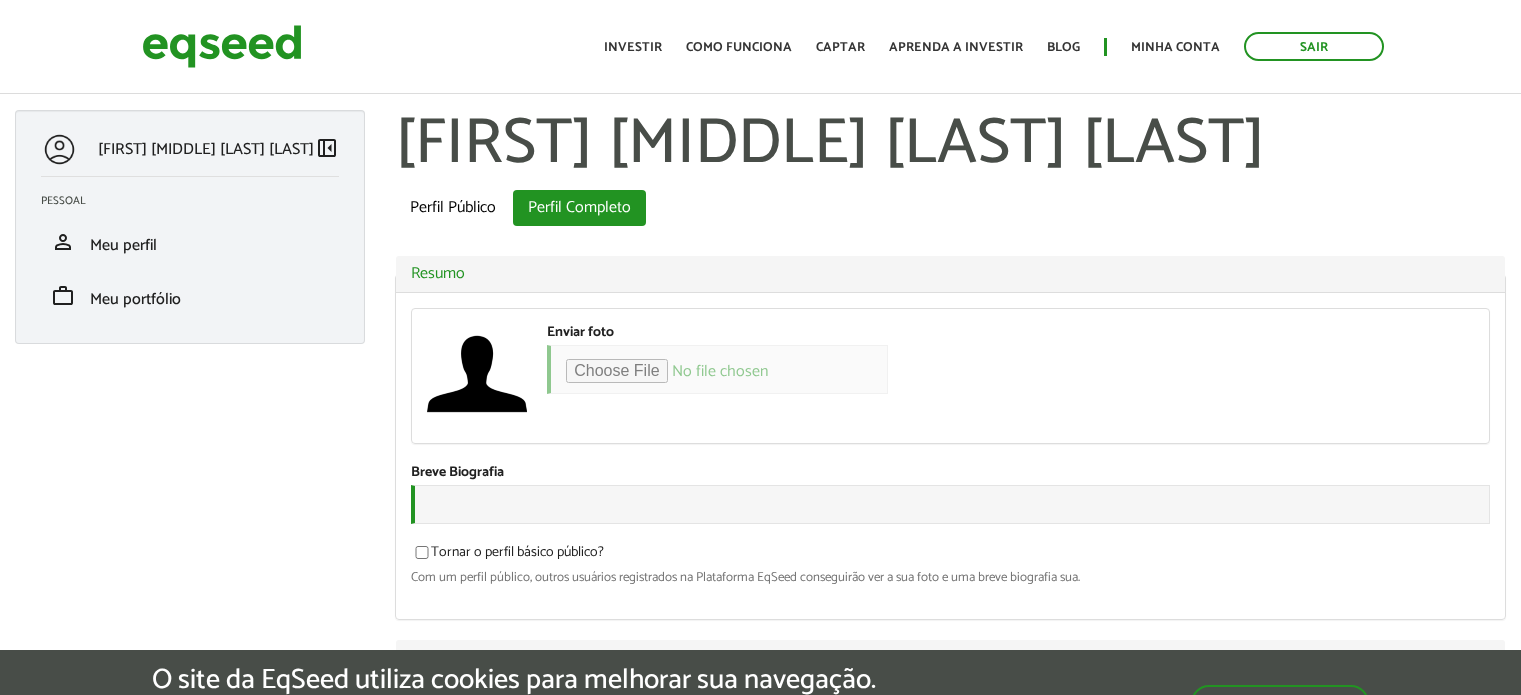 scroll, scrollTop: 0, scrollLeft: 0, axis: both 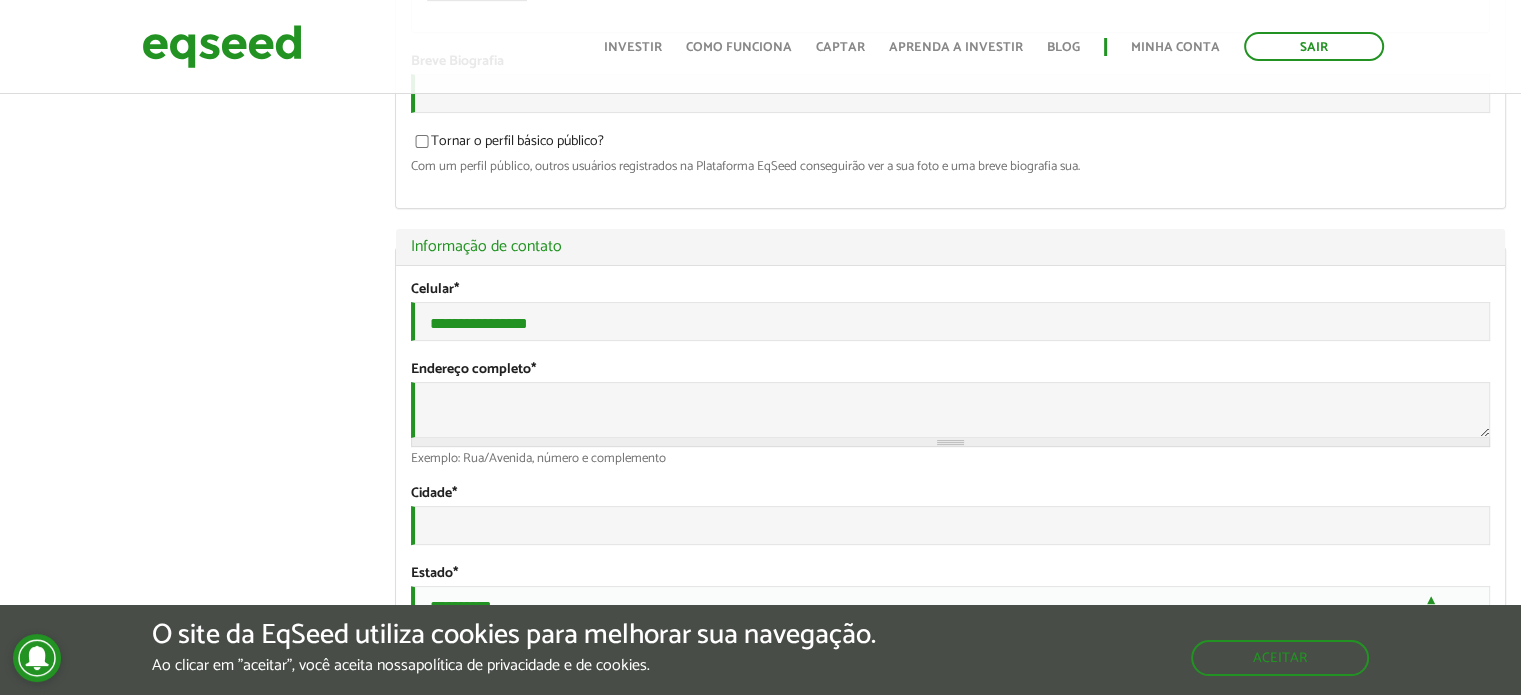 type on "**********" 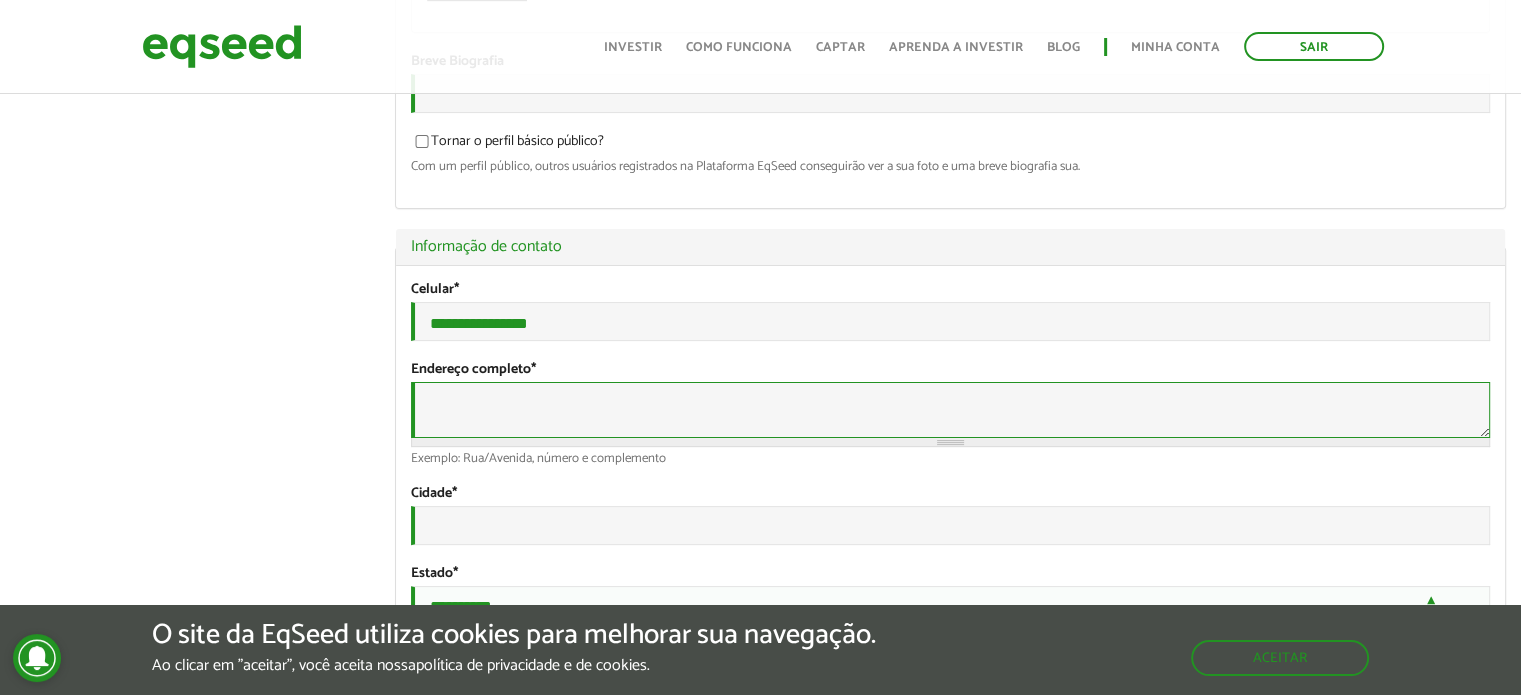 click on "Endereço completo  *" at bounding box center (950, 410) 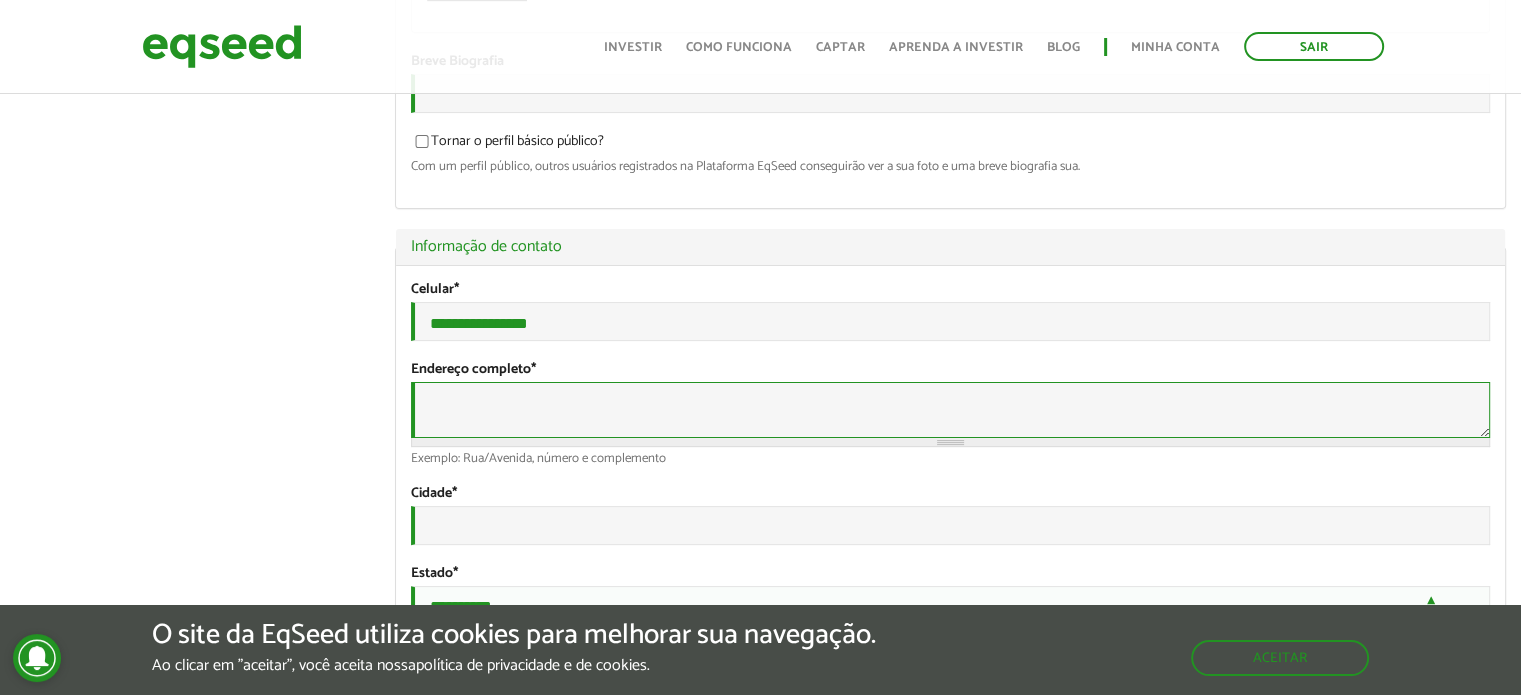 click on "Endereço completo  *" at bounding box center (950, 410) 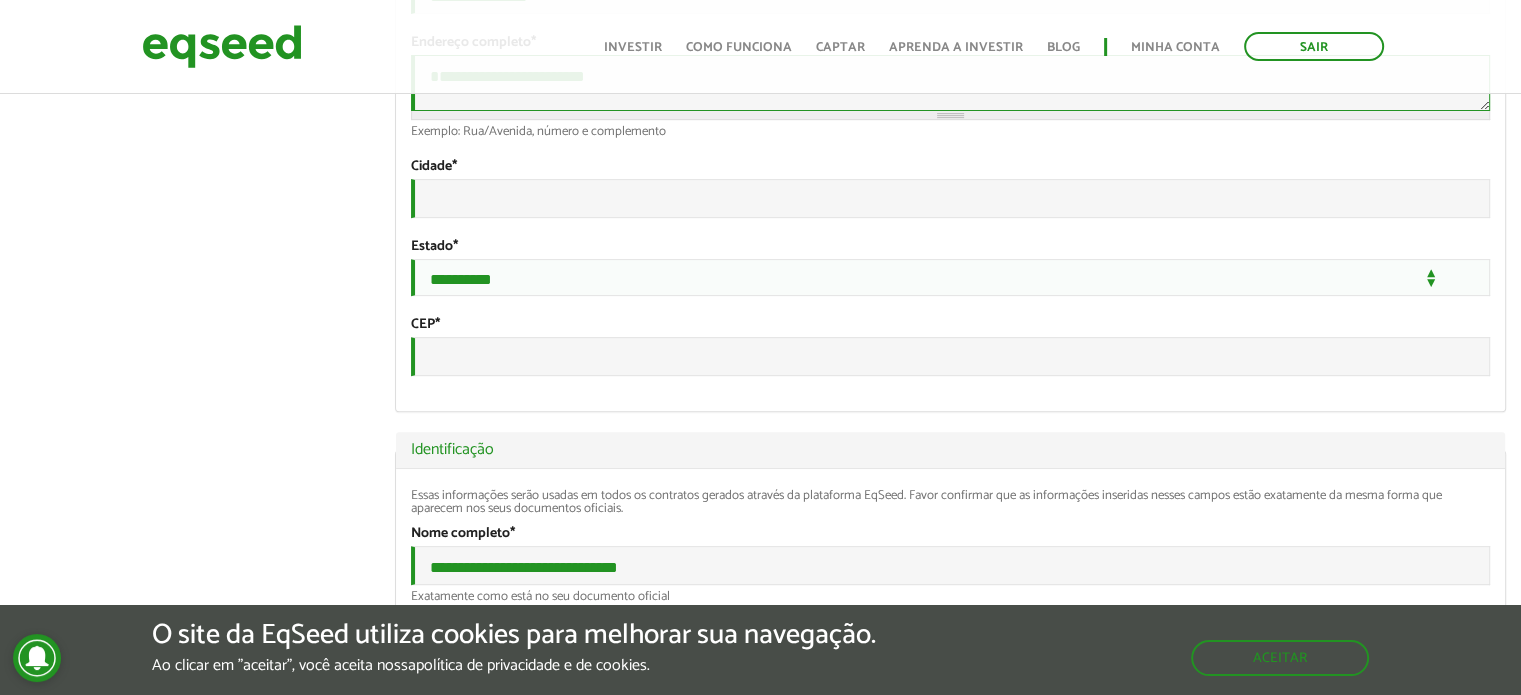 type on "**********" 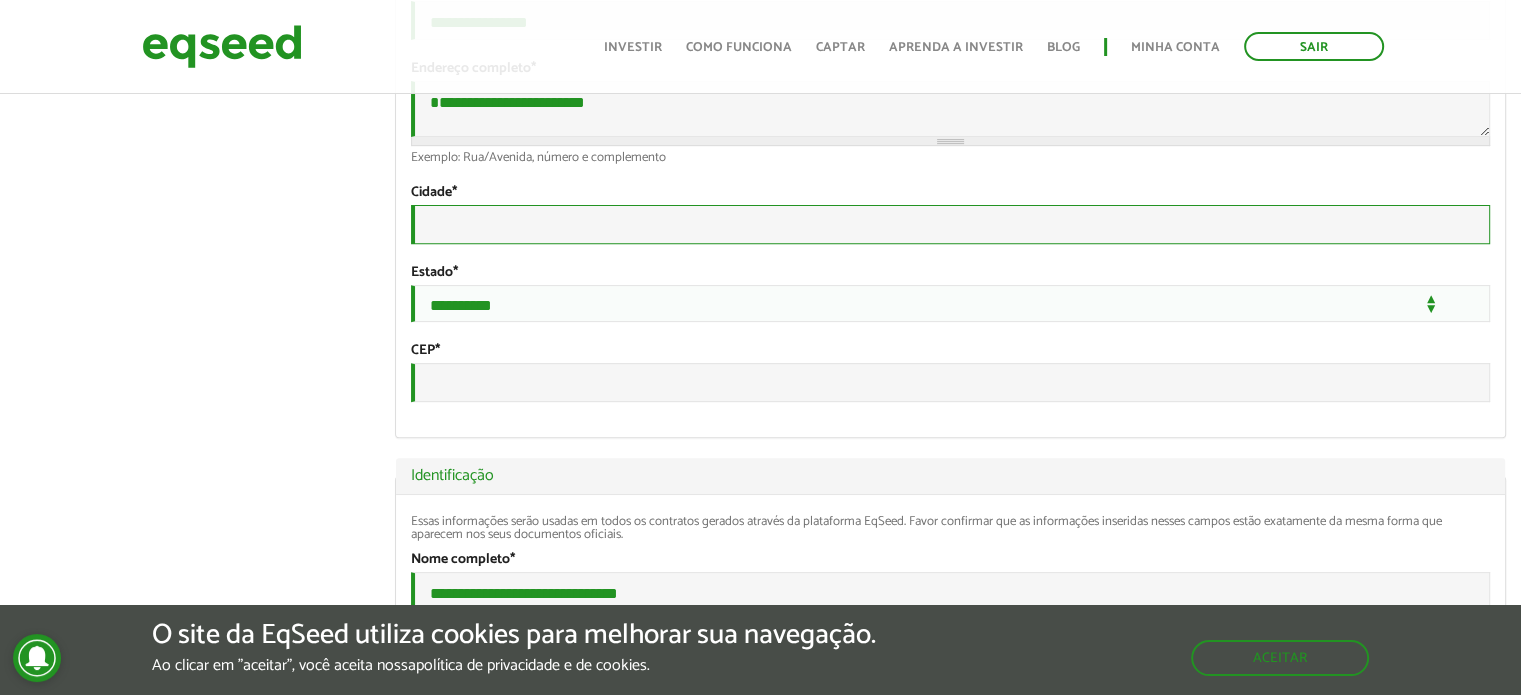 scroll, scrollTop: 711, scrollLeft: 0, axis: vertical 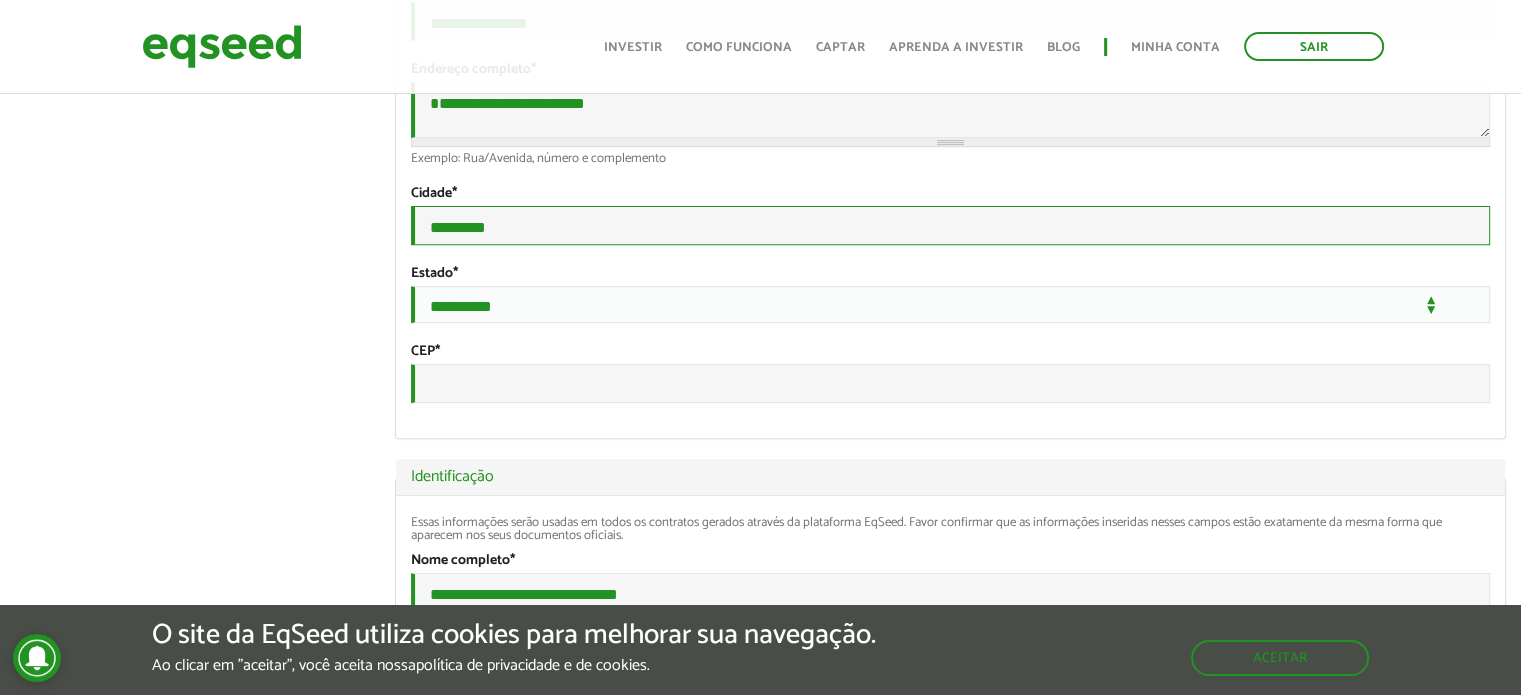 type on "*********" 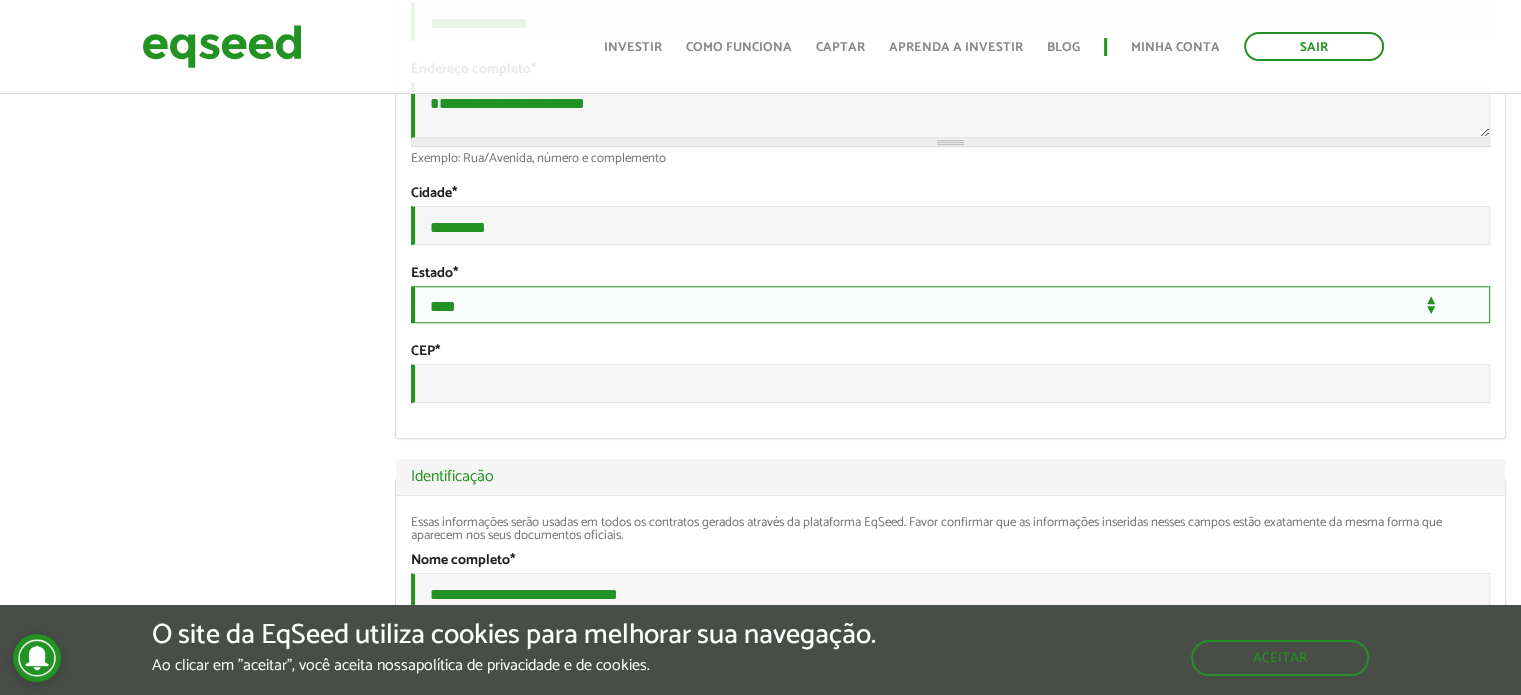 select on "**" 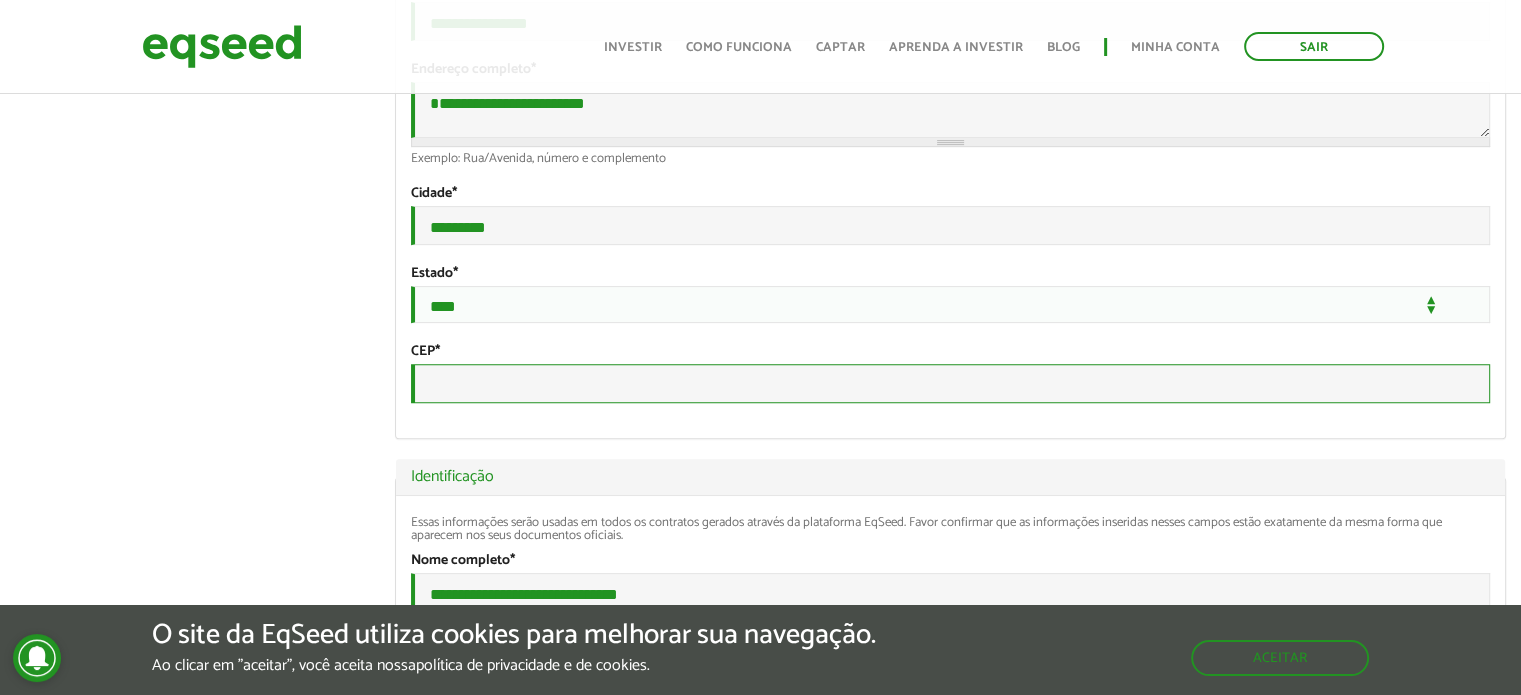 paste on "*********" 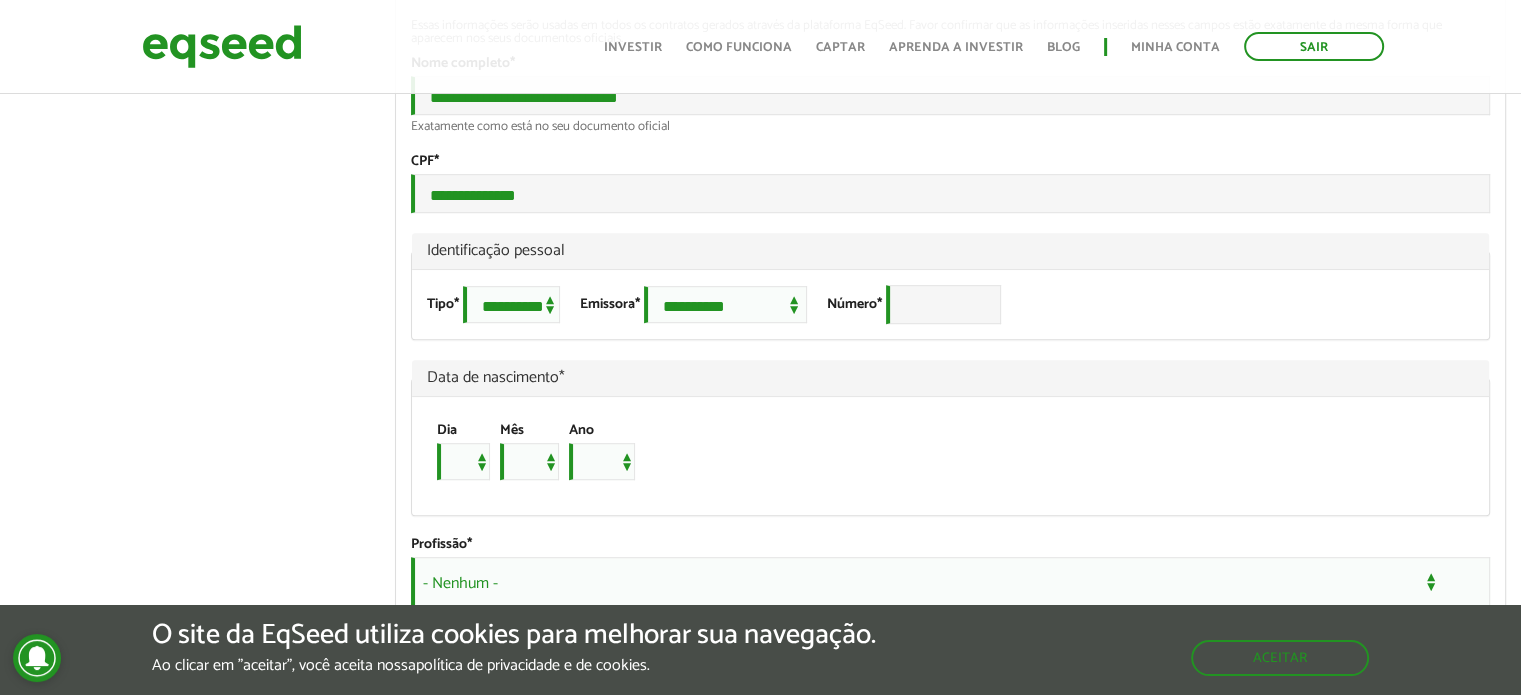 scroll, scrollTop: 1211, scrollLeft: 0, axis: vertical 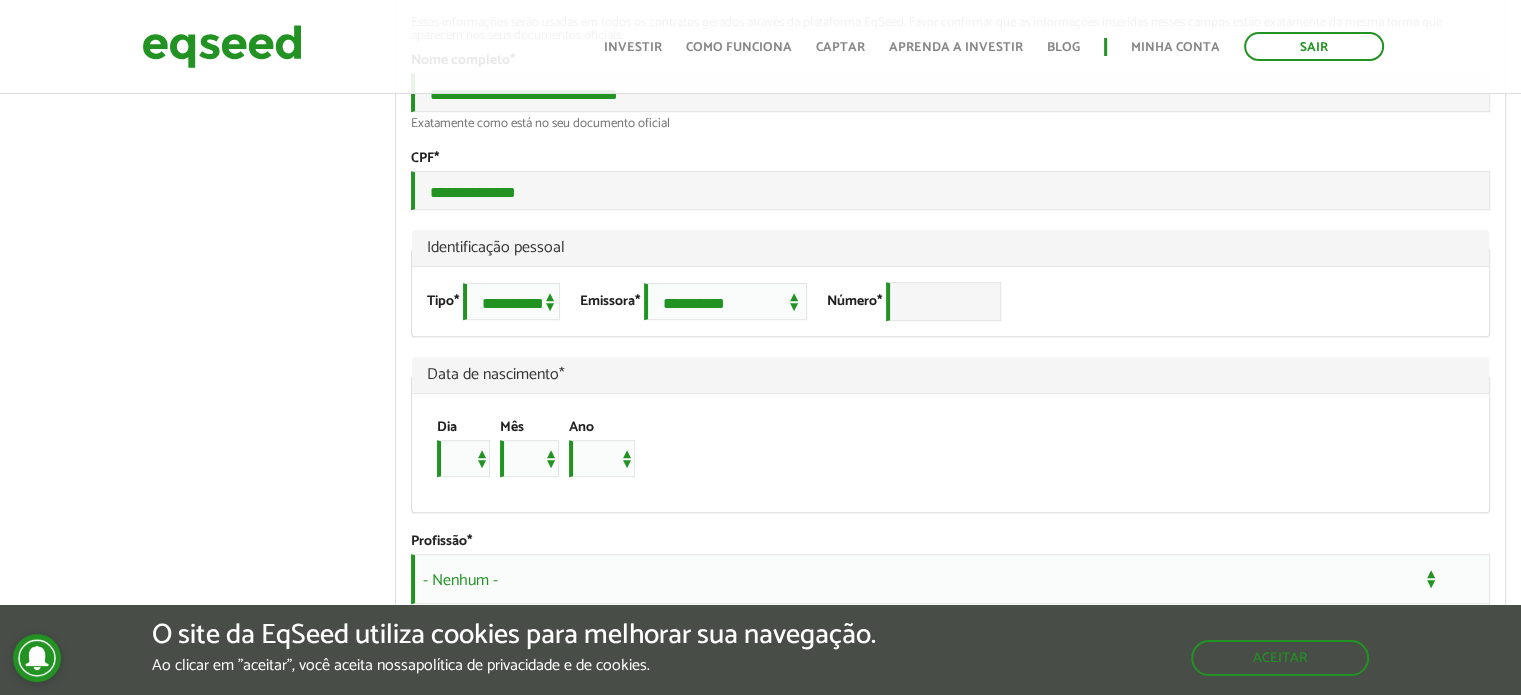 type on "*********" 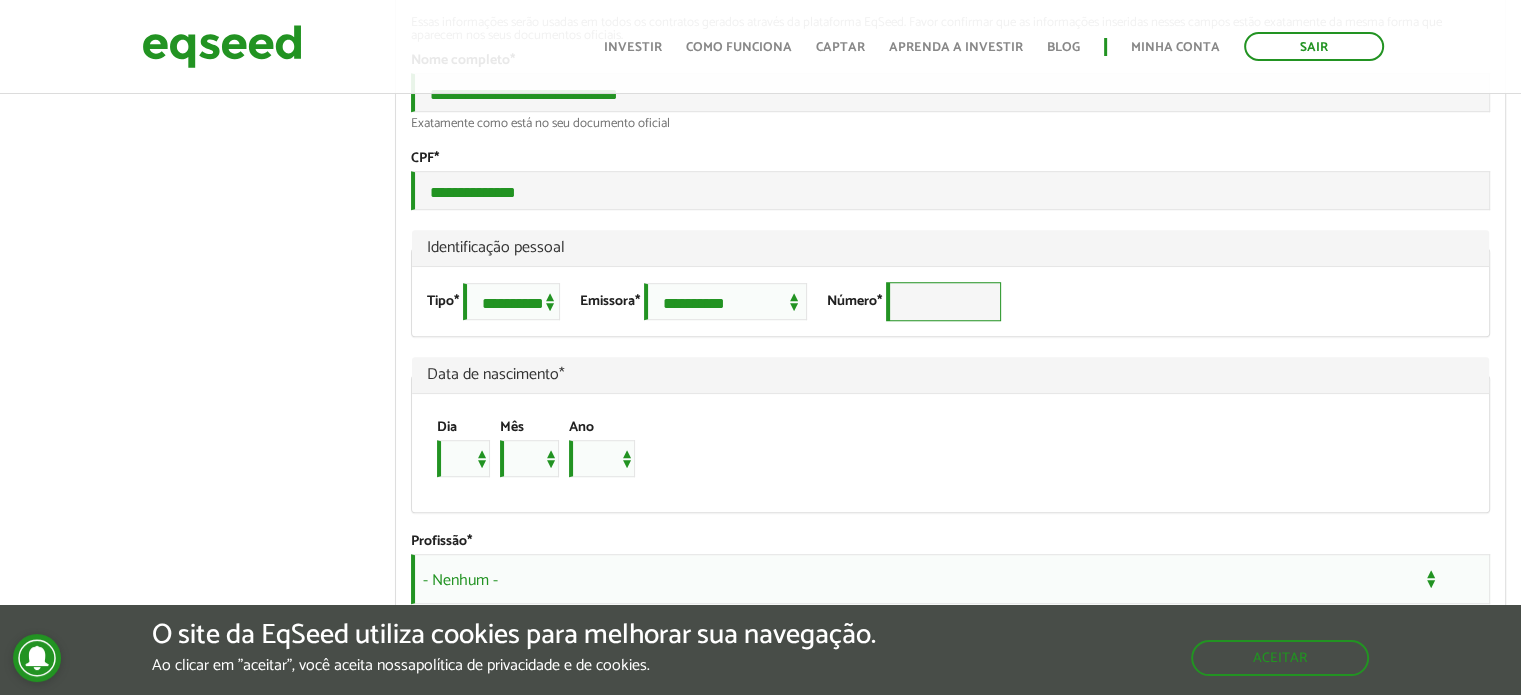 click on "Número  *" at bounding box center [943, 301] 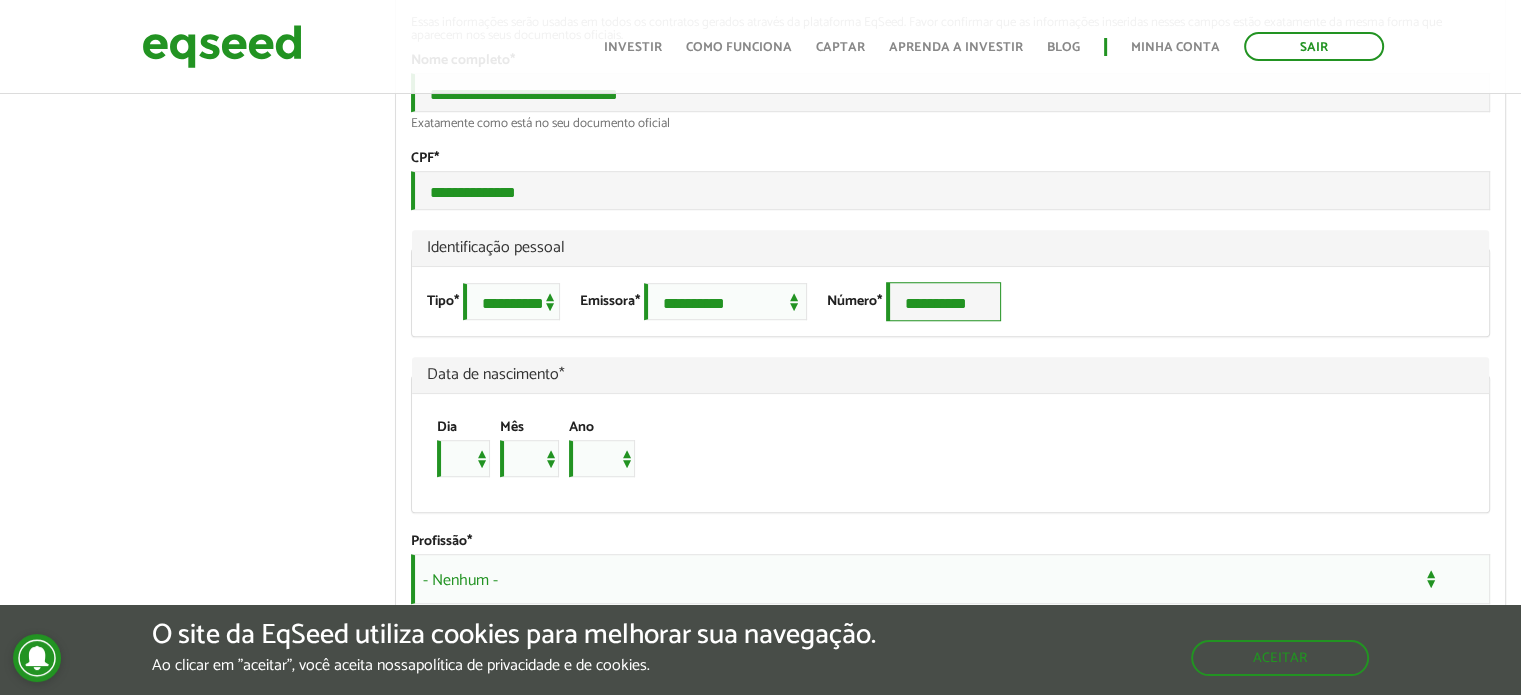 type on "**********" 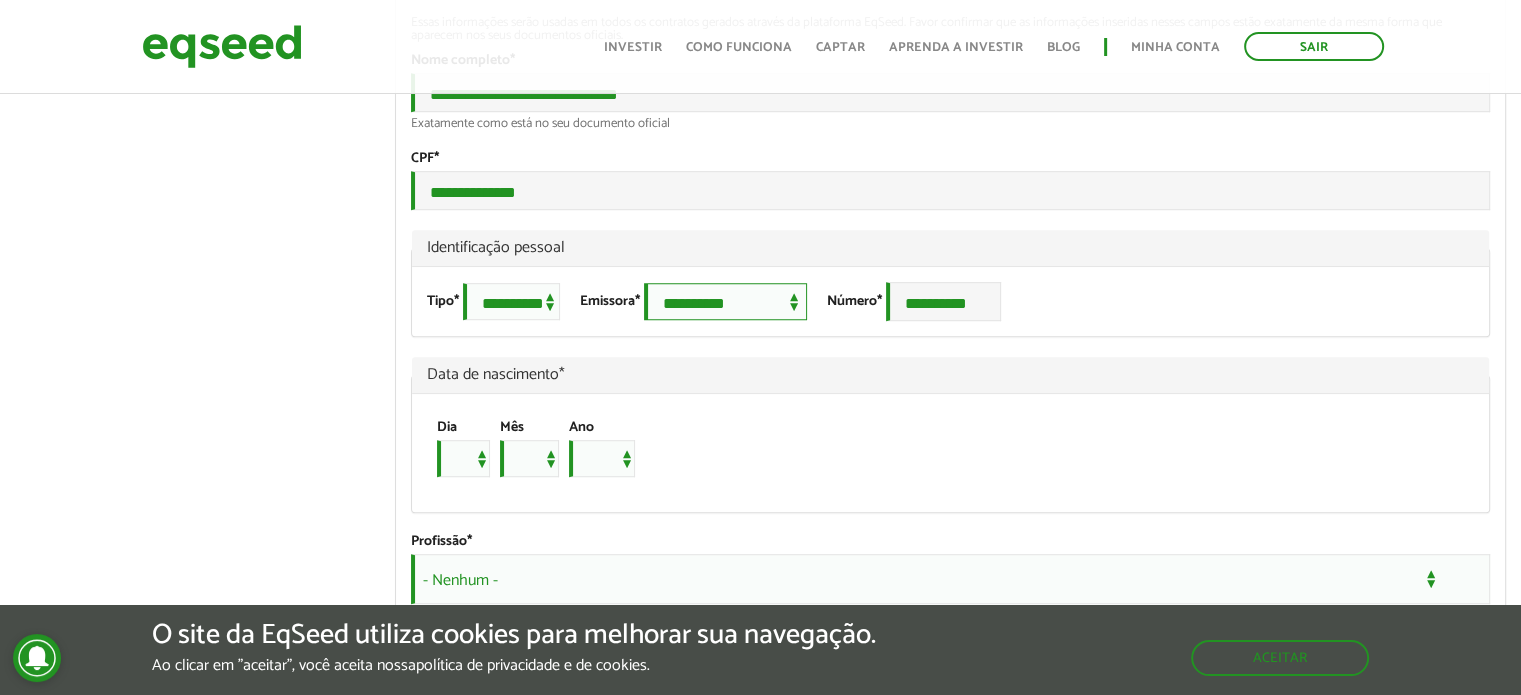 click on "**********" at bounding box center [725, 301] 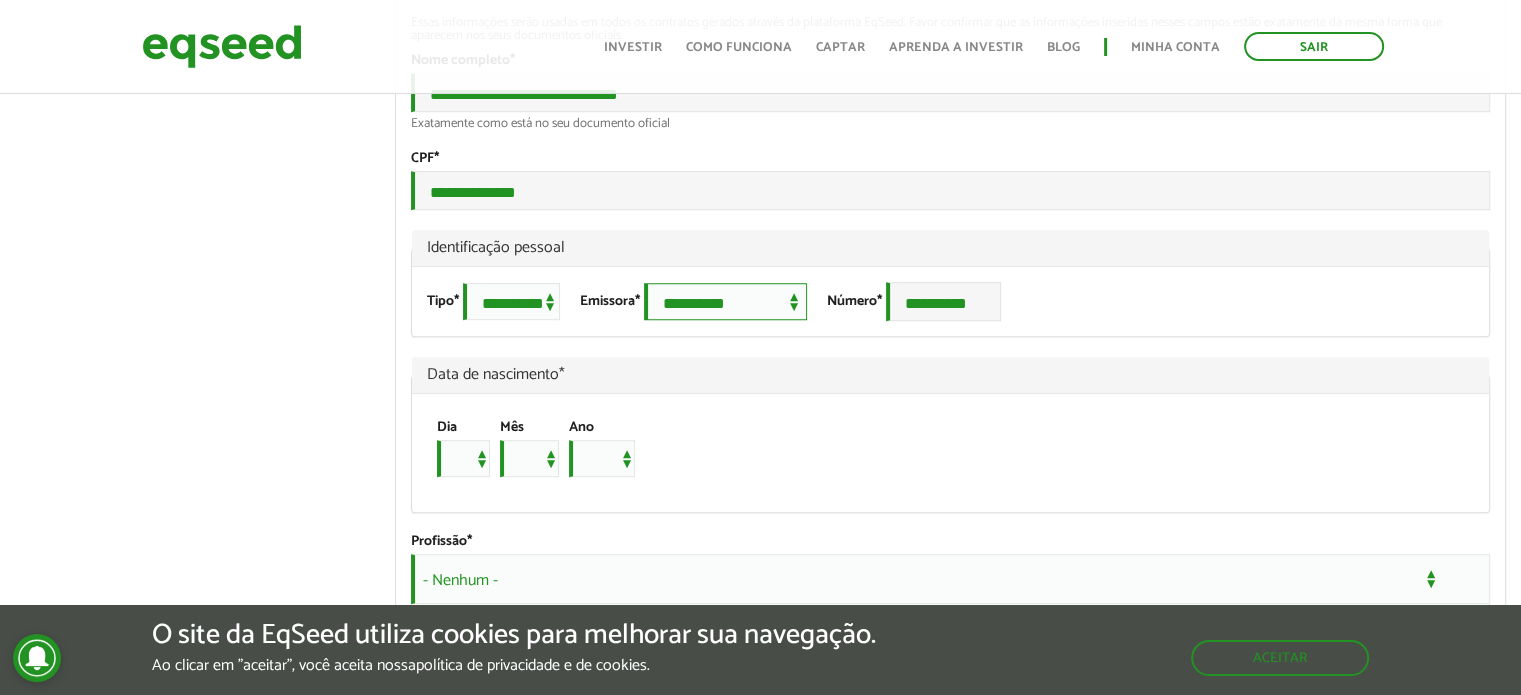 select on "***" 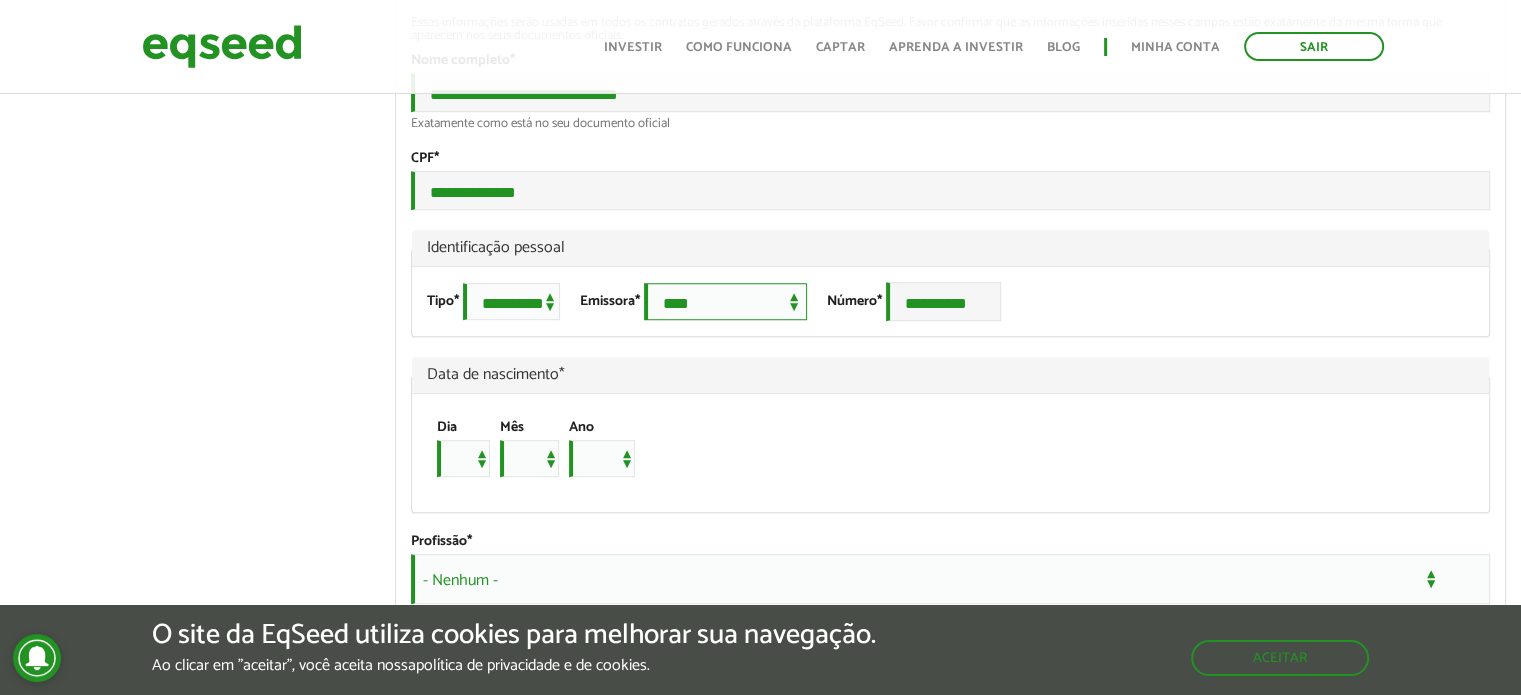 click on "**********" at bounding box center [725, 301] 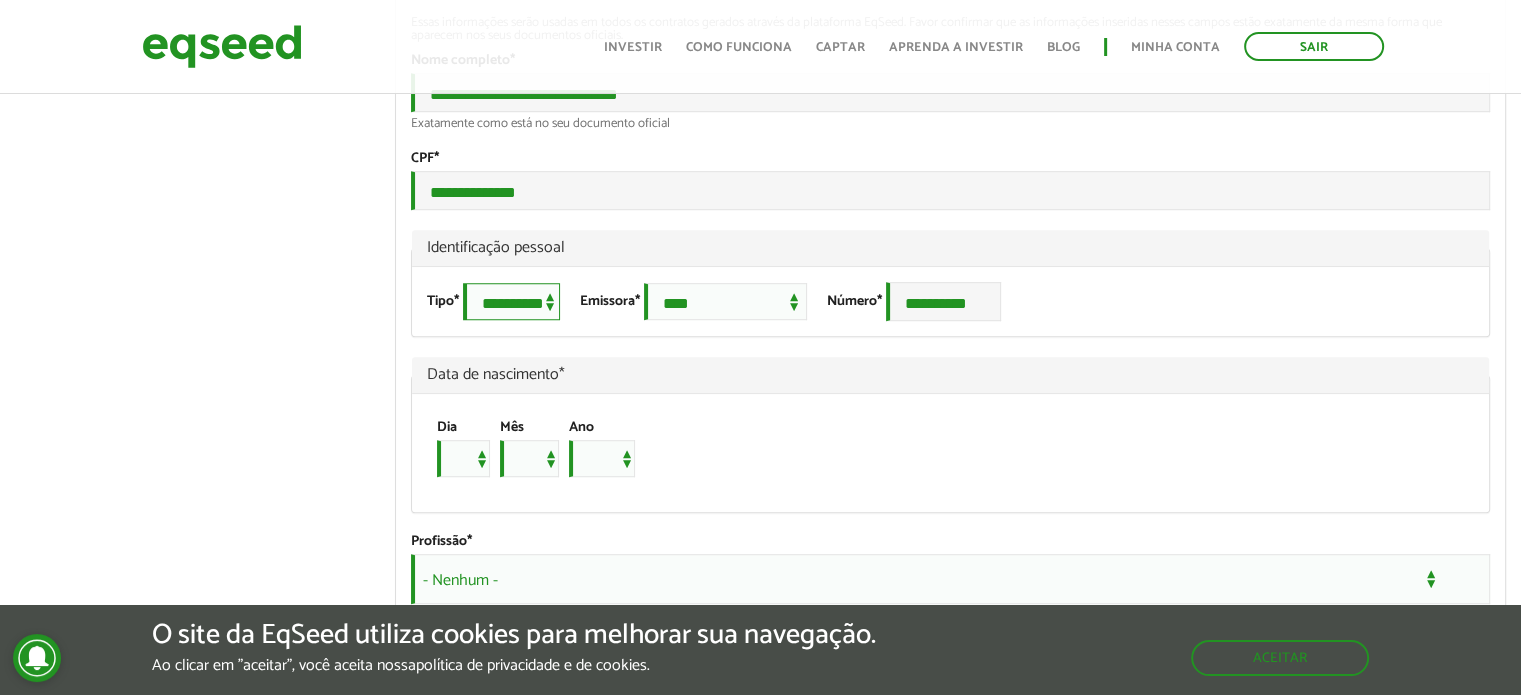 click on "**********" at bounding box center [511, 301] 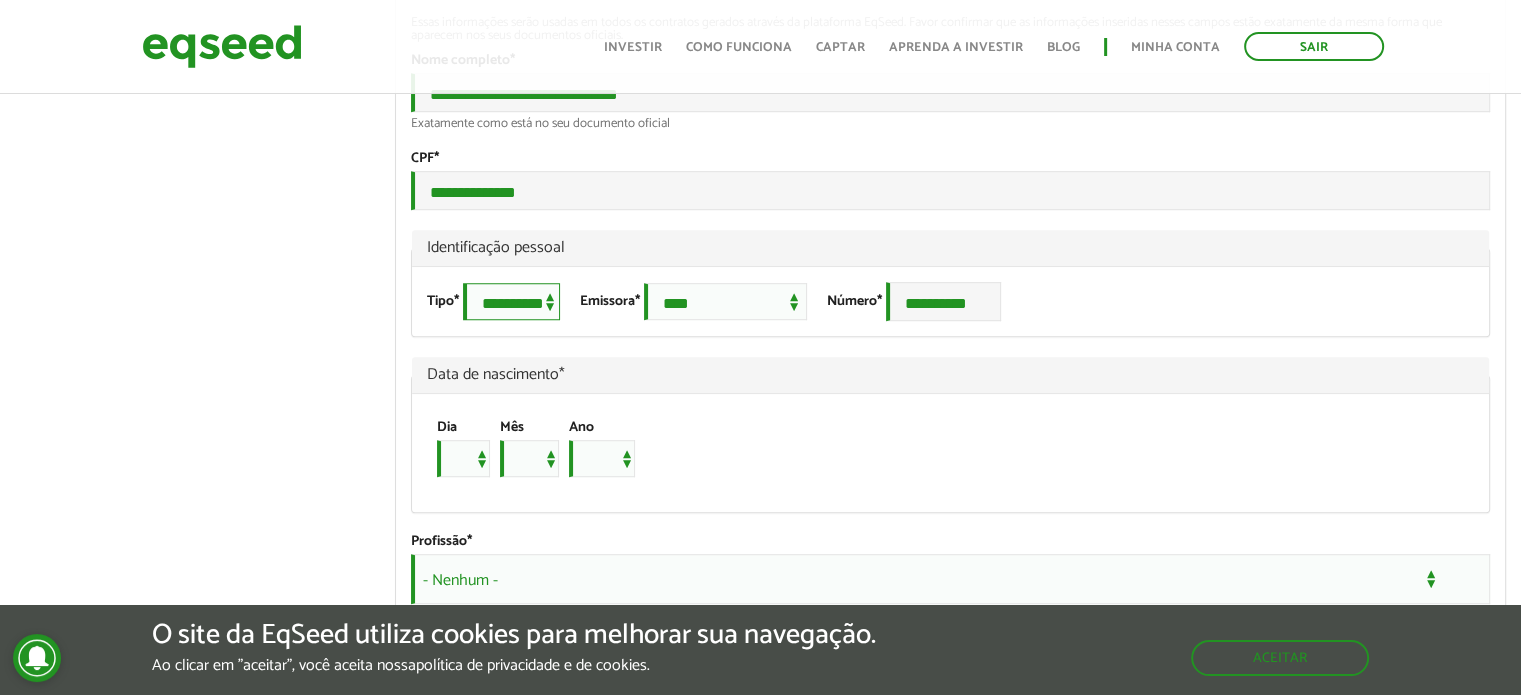 select on "**" 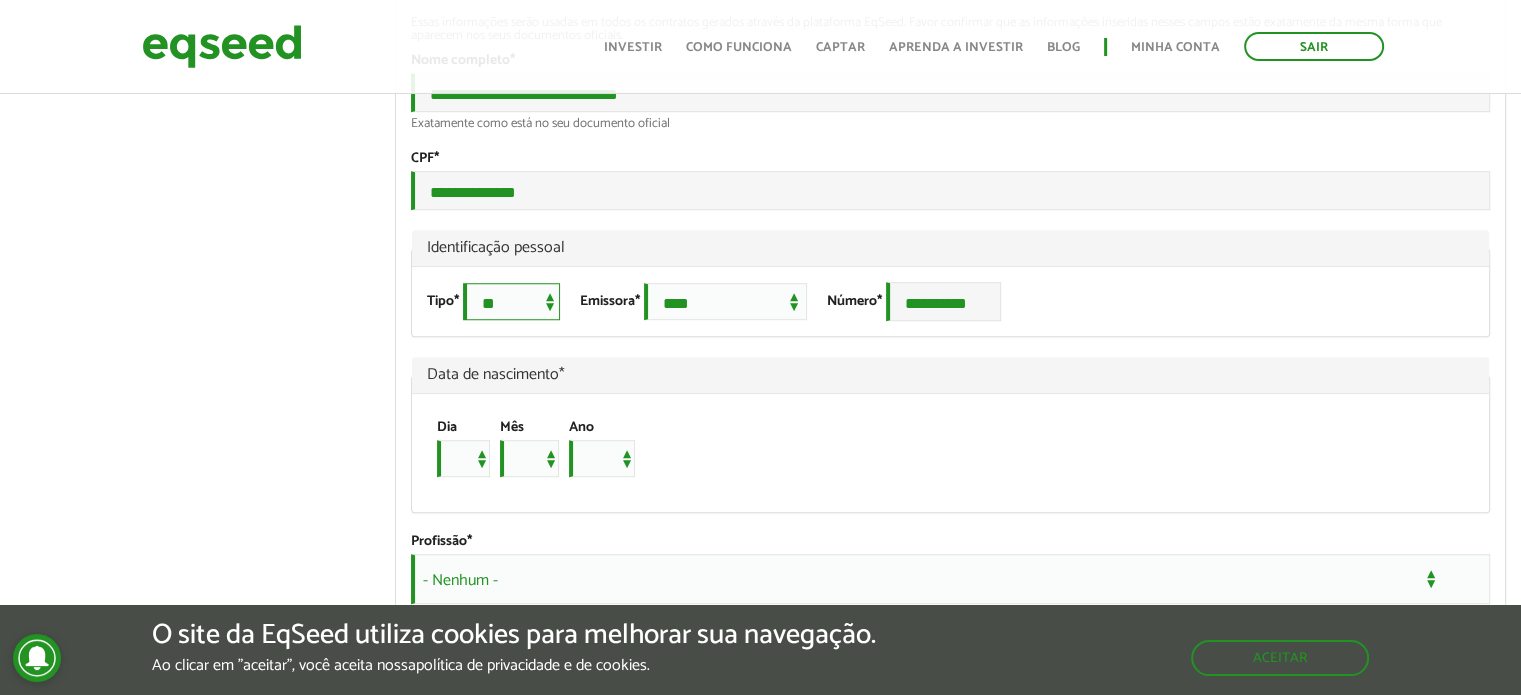 click on "**********" at bounding box center (511, 301) 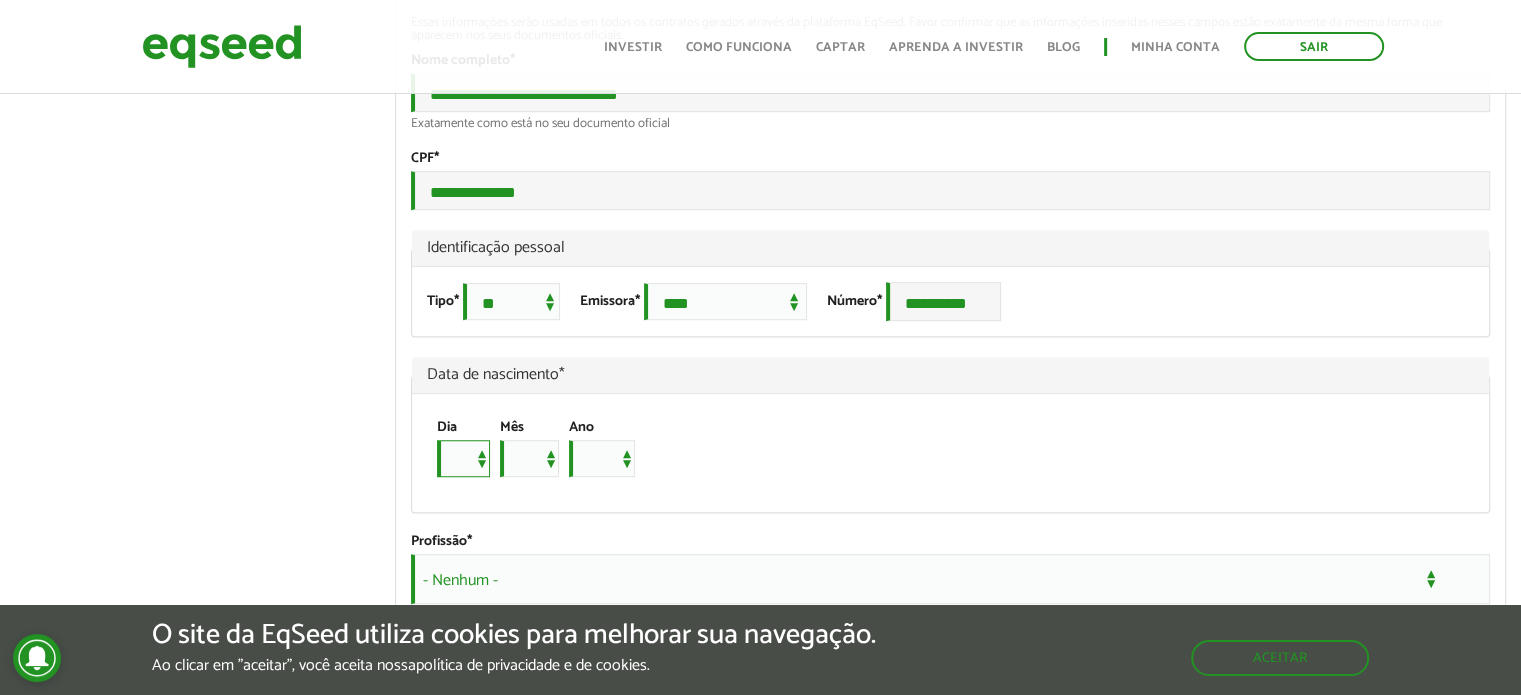 click on "* * * * * * * * * ** ** ** ** ** ** ** ** ** ** ** ** ** ** ** ** ** ** ** ** ** **" at bounding box center [463, 458] 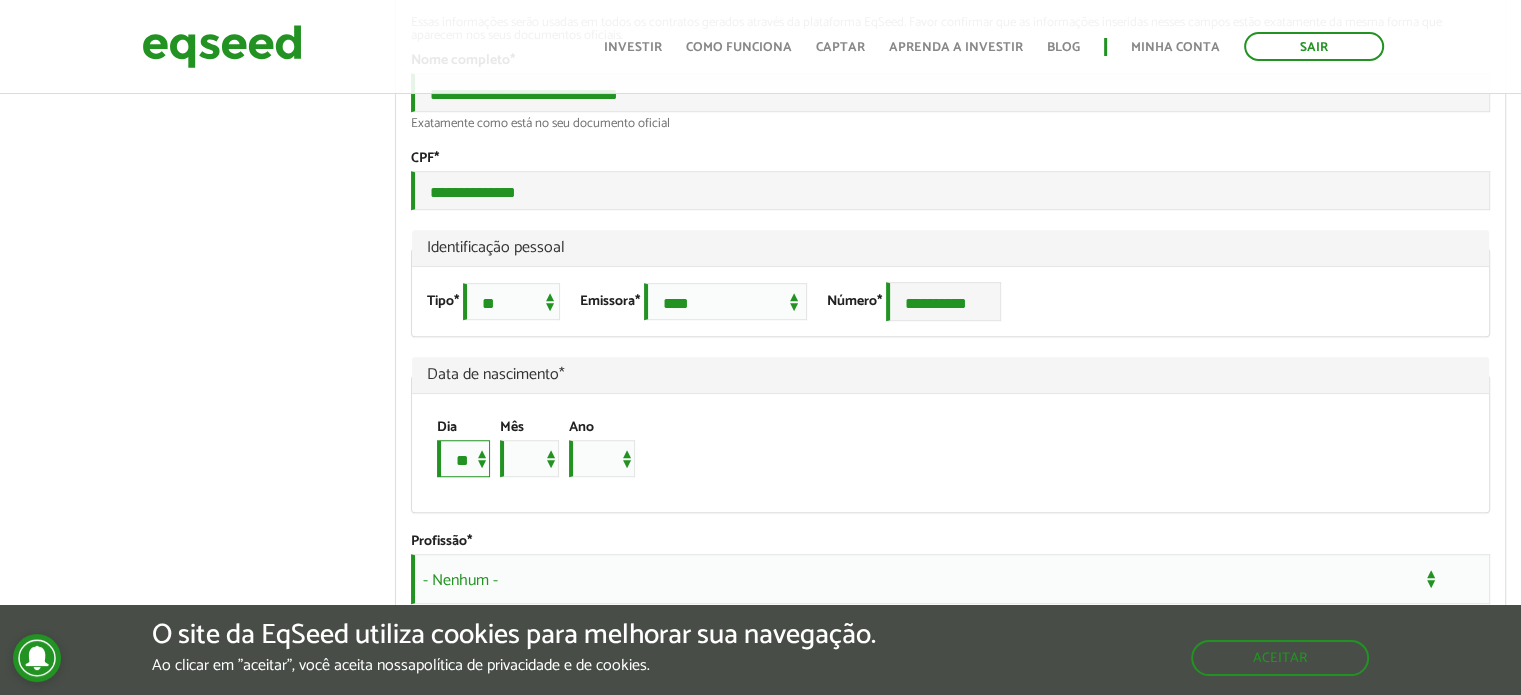 click on "* * * * * * * * * ** ** ** ** ** ** ** ** ** ** ** ** ** ** ** ** ** ** ** ** ** **" at bounding box center (463, 458) 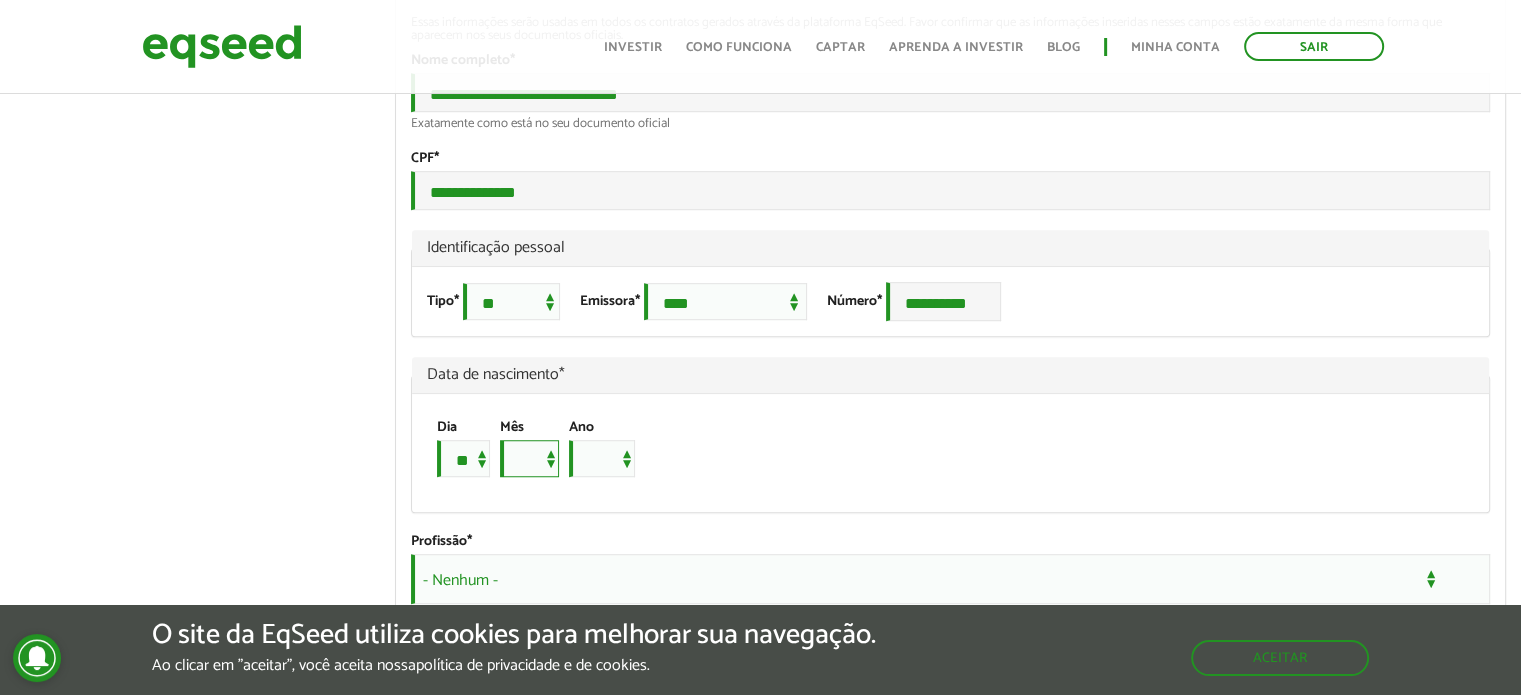 click on "*** *** *** *** *** *** *** *** *** *** *** ***" at bounding box center (529, 458) 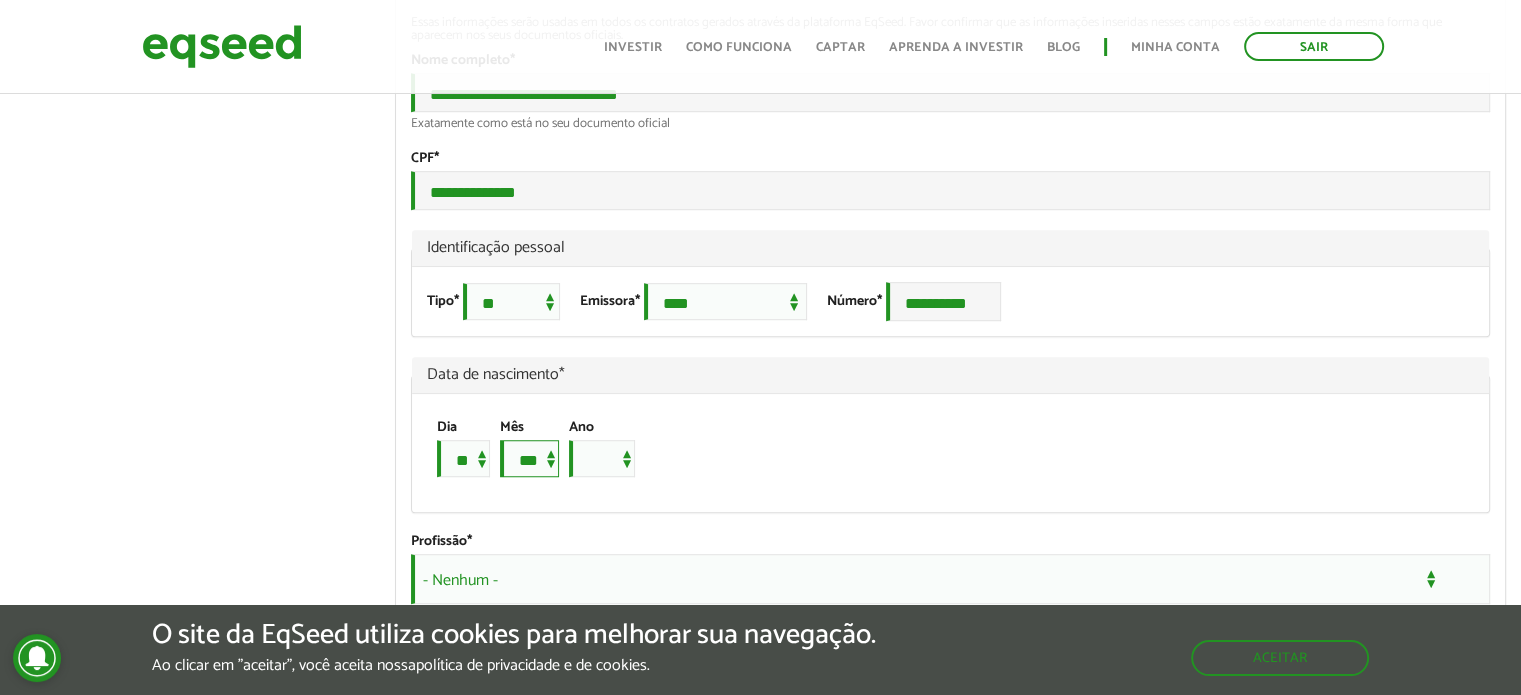 click on "*** *** *** *** *** *** *** *** *** *** *** ***" at bounding box center [529, 458] 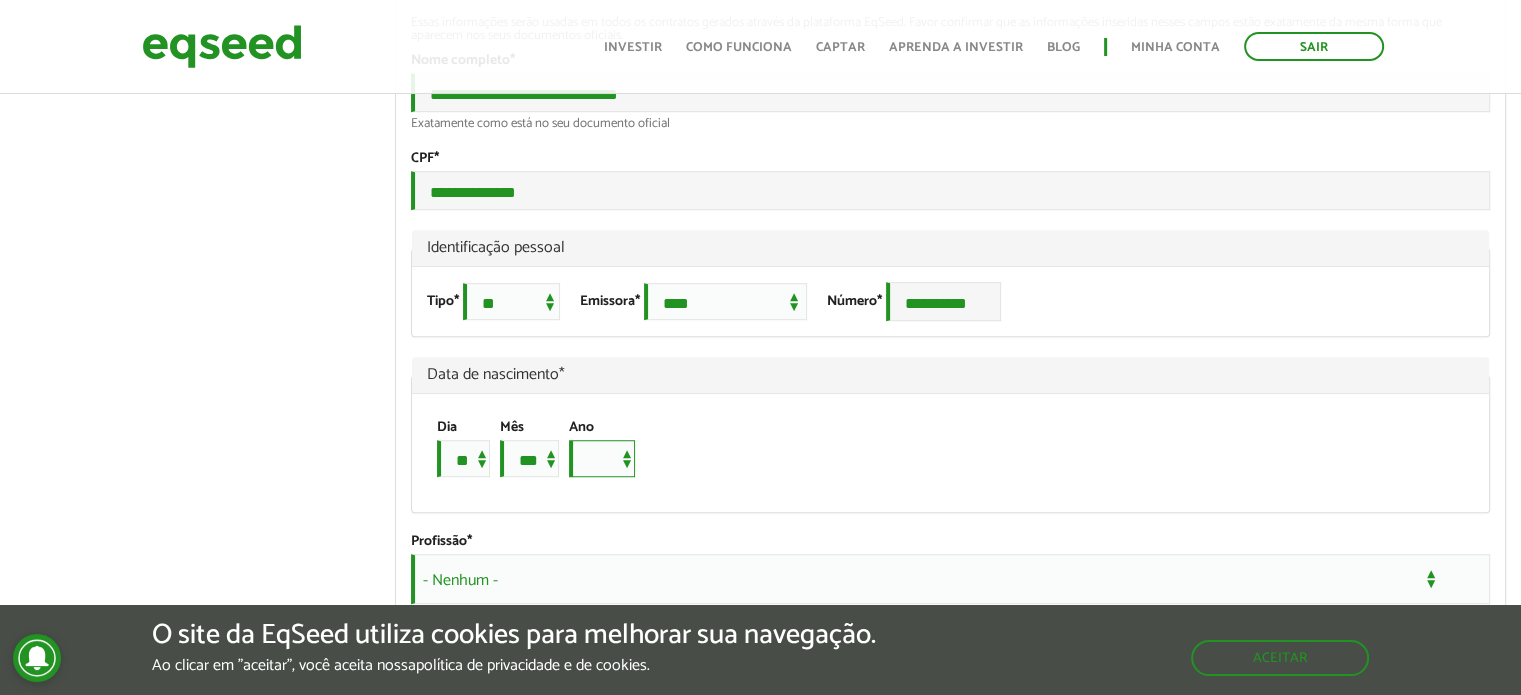 click on "**** **** **** **** **** **** **** **** **** **** **** **** **** **** **** **** **** **** **** **** **** **** **** **** **** **** **** **** **** **** **** **** **** **** **** **** **** **** **** **** **** **** **** **** **** **** **** **** **** **** **** **** **** **** **** **** **** **** **** **** **** **** **** **** **** **** **** **** **** **** **** **** **** **** **** **** **** **** **** **** **** **** **** **** **** **** **** **** **** **** **** **** **** **** **** **** **** **** **** **** **** **** **** **** **** **** **** **** **** **** **** **** **** **** **** **** **** **** **** **** **** **** **** **** **** ****" at bounding box center [602, 458] 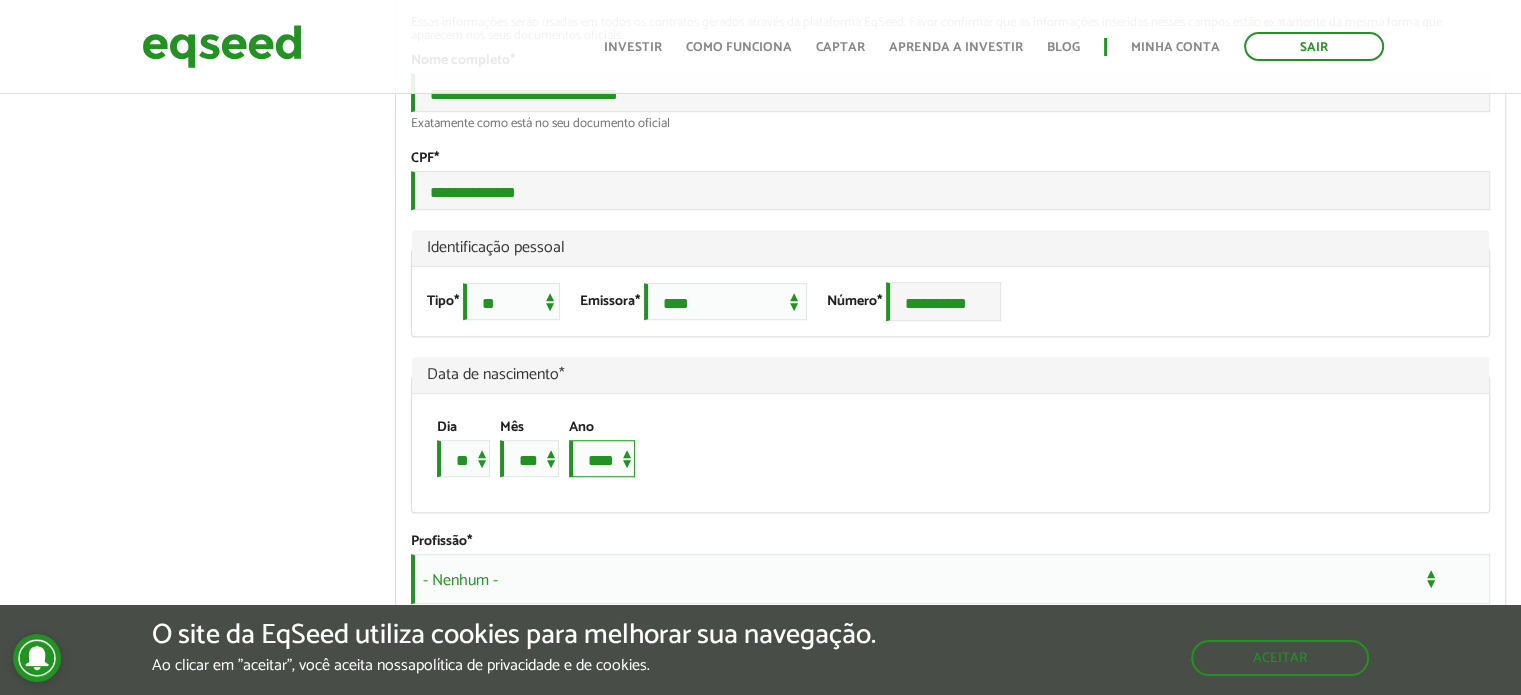 click on "**** **** **** **** **** **** **** **** **** **** **** **** **** **** **** **** **** **** **** **** **** **** **** **** **** **** **** **** **** **** **** **** **** **** **** **** **** **** **** **** **** **** **** **** **** **** **** **** **** **** **** **** **** **** **** **** **** **** **** **** **** **** **** **** **** **** **** **** **** **** **** **** **** **** **** **** **** **** **** **** **** **** **** **** **** **** **** **** **** **** **** **** **** **** **** **** **** **** **** **** **** **** **** **** **** **** **** **** **** **** **** **** **** **** **** **** **** **** **** **** **** **** **** **** **** ****" at bounding box center [602, 458] 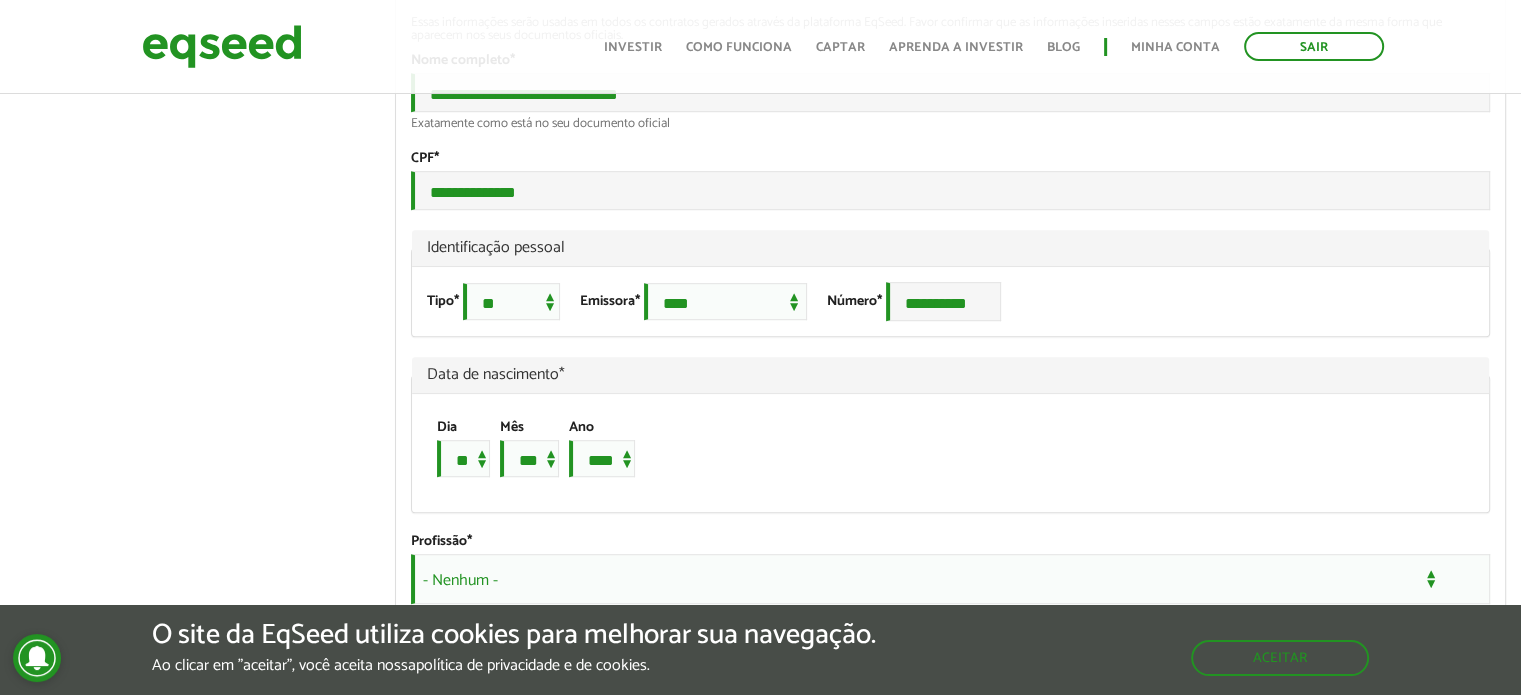 click on "Dia
* * * * * * * * * ** ** ** ** ** ** ** ** ** ** ** ** ** ** ** ** ** ** ** ** ** **   Mês
*** *** *** *** *** *** *** *** *** *** *** ***   Ano
**** **** **** **** **** **** **** **** **** **** **** **** **** **** **** **** **** **** **** **** **** **** **** **** **** **** **** **** **** **** **** **** **** **** **** **** **** **** **** **** **** **** **** **** **** **** **** **** **** **** **** **** **** **** **** **** **** **** **** **** **** **** **** **** **** **** **** **** **** **** **** **** **** **** **** **** **** **** **** **** **** **** **** **** **** **** **** **** **** **** **** **** **** **** **** **** **** **** **** **** **** **** **** **** **** **** **** **** **** **** **** **** **** **** **** **** **** **** **** **** **** **** **** **** **** ****" at bounding box center [940, 453] 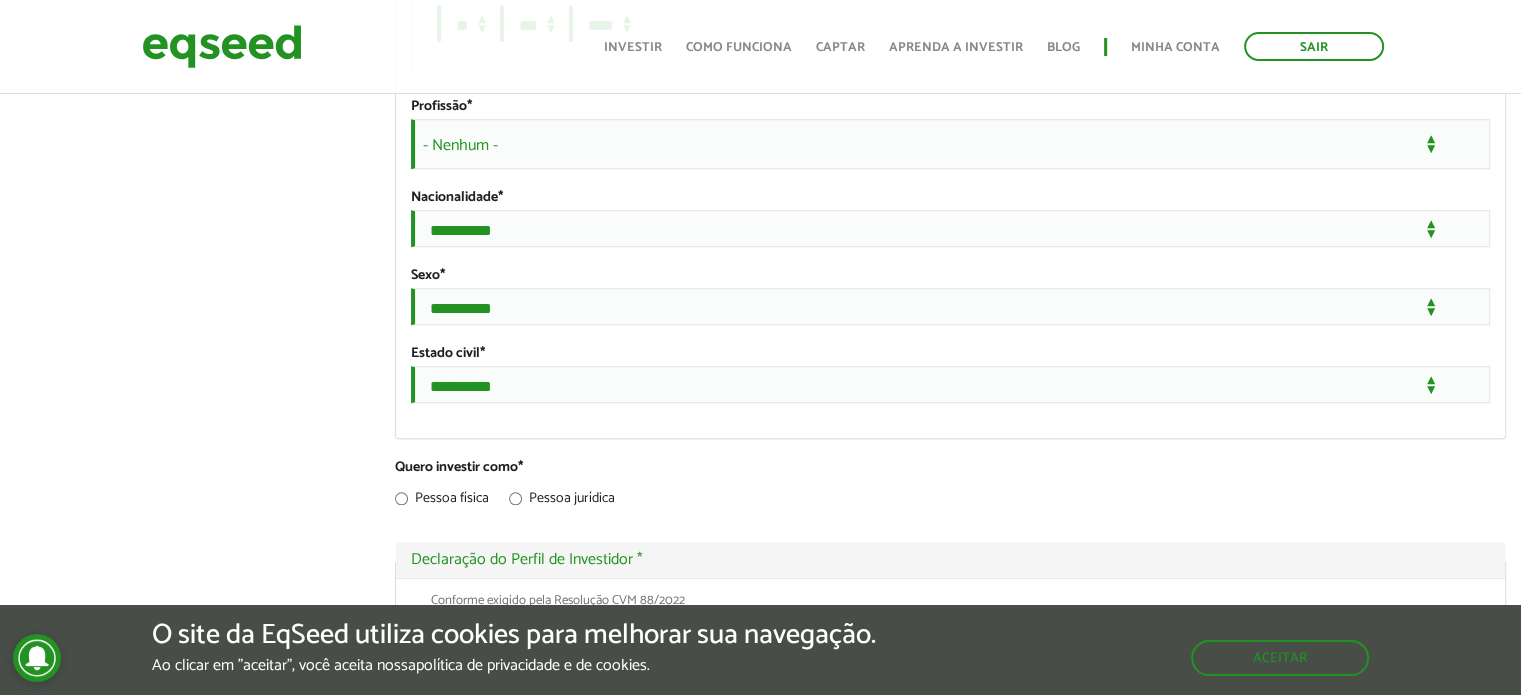 scroll, scrollTop: 1644, scrollLeft: 0, axis: vertical 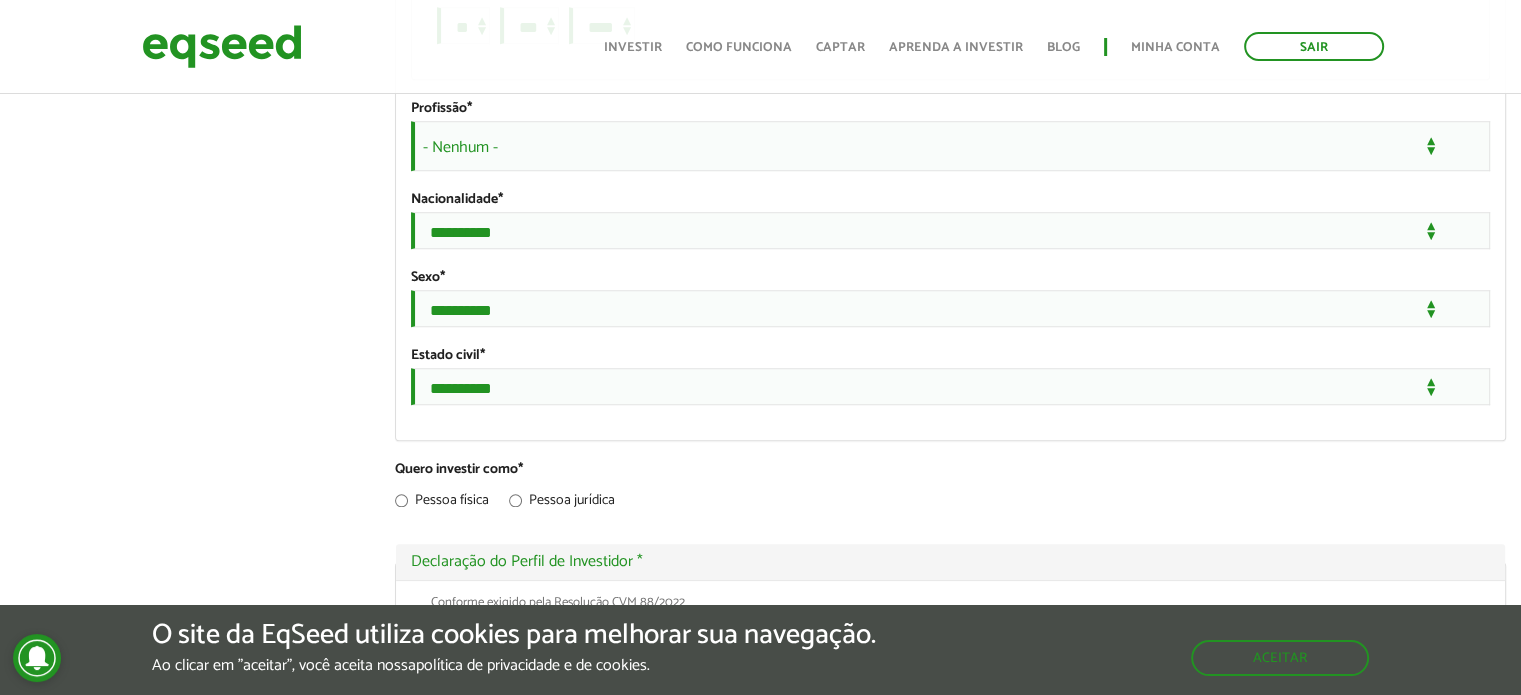 click on "- Nenhum -" at bounding box center [950, 146] 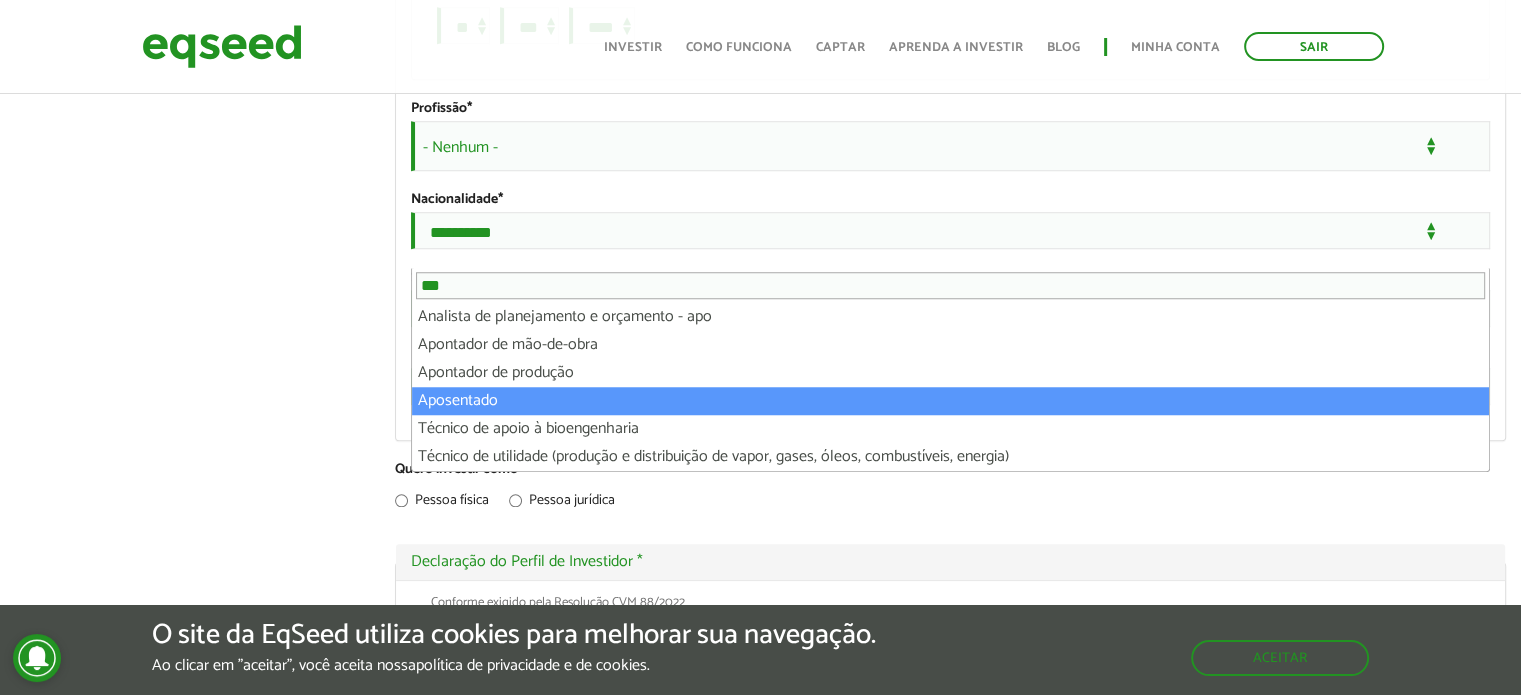 type on "***" 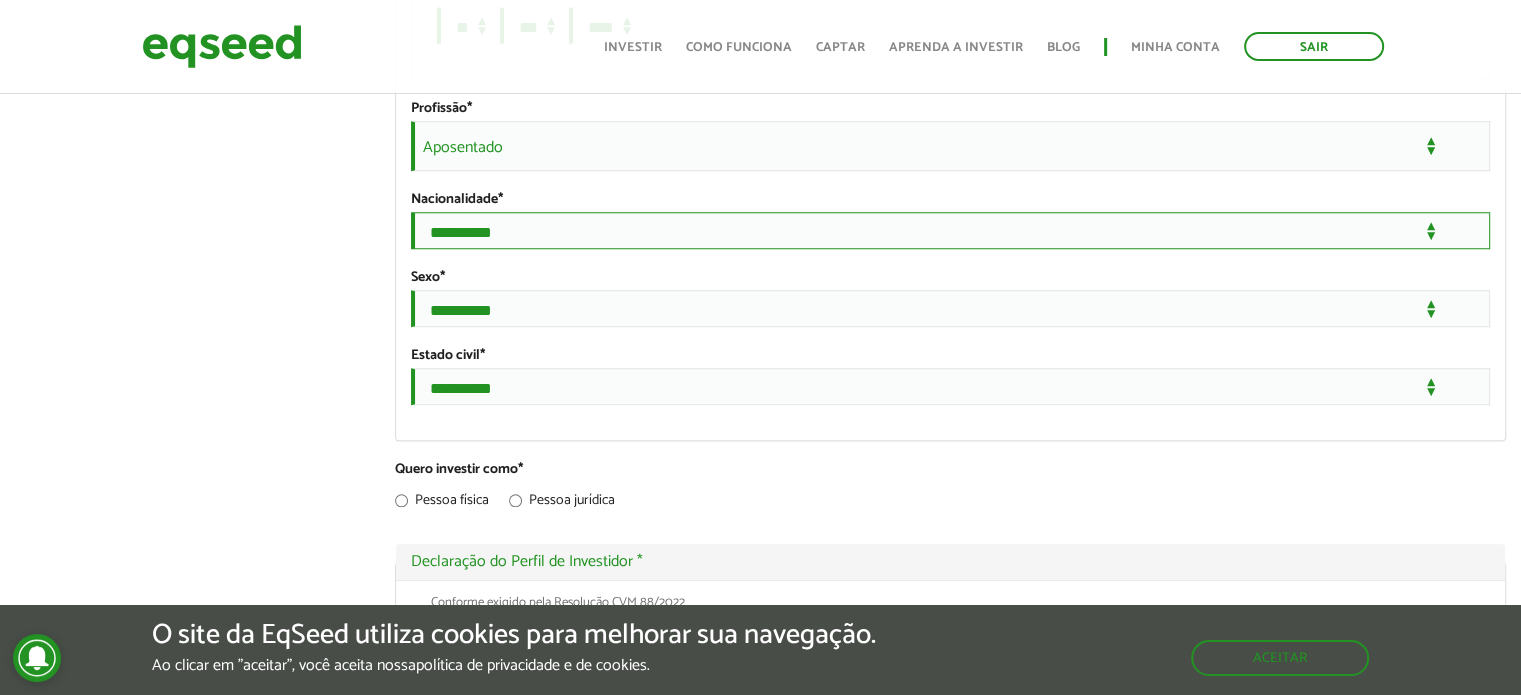 click on "**********" at bounding box center (950, 230) 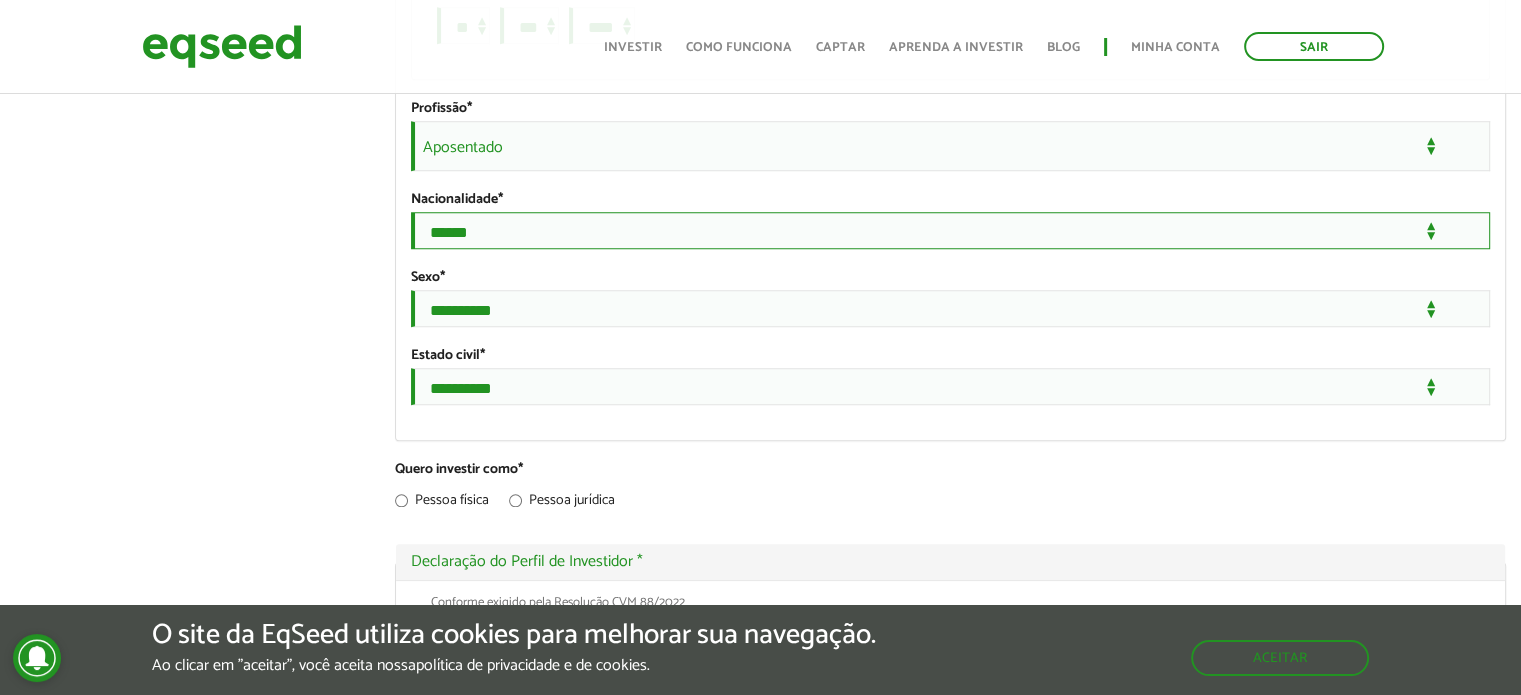 click on "**********" at bounding box center [950, 230] 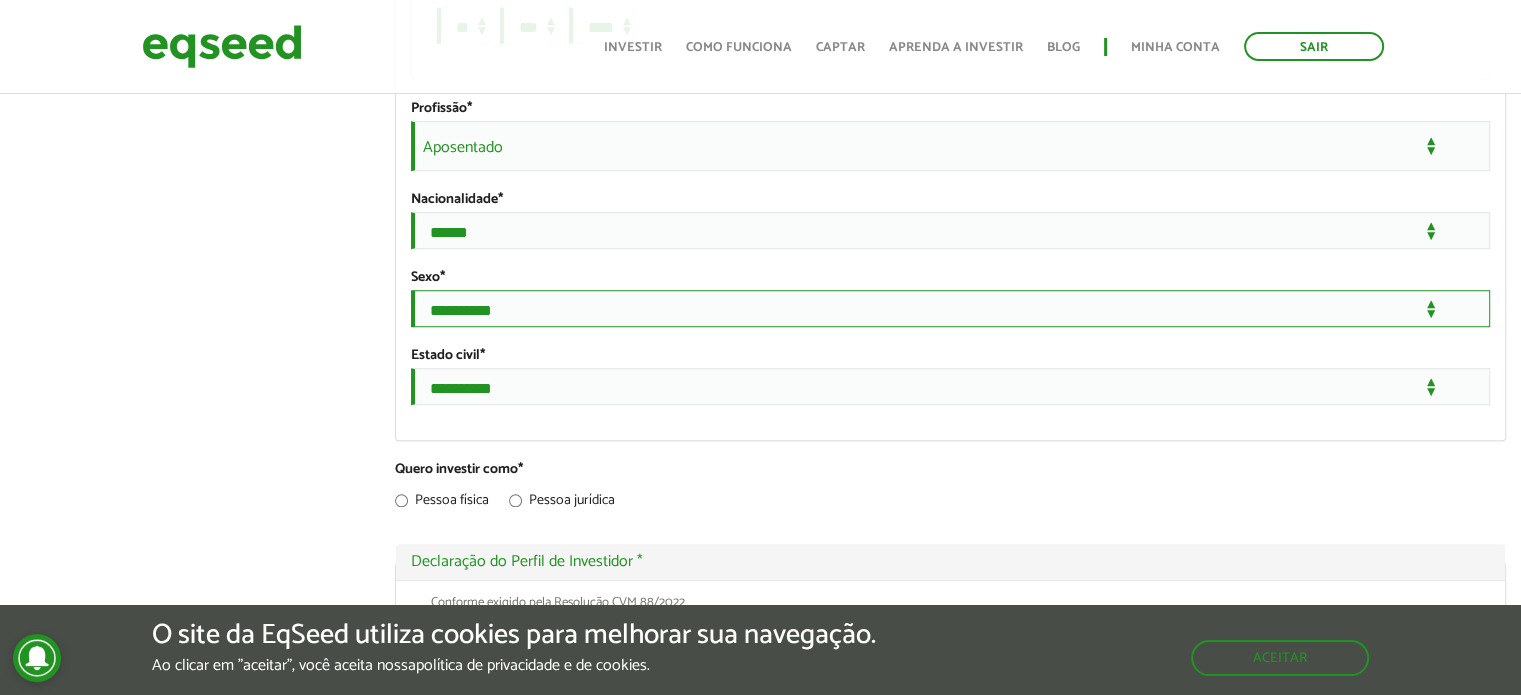 click on "**********" at bounding box center (950, 308) 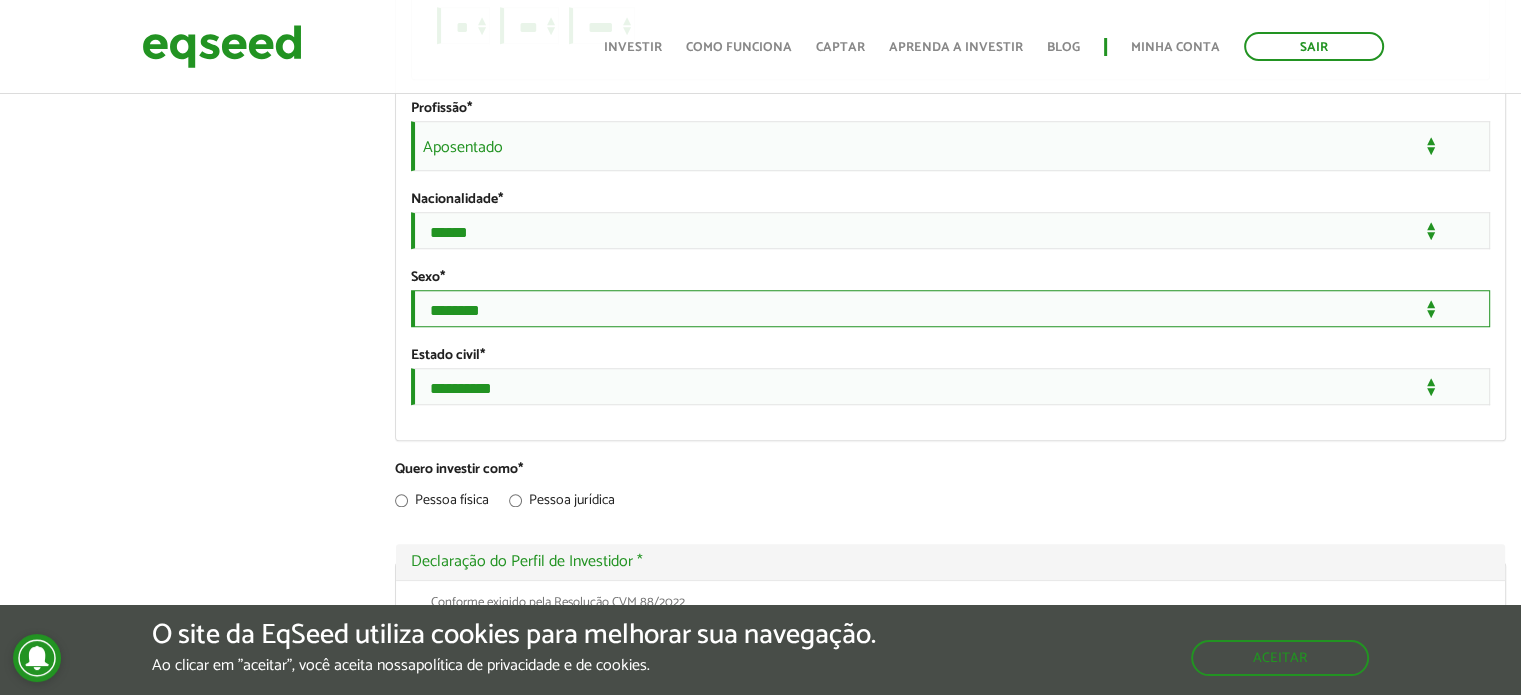 click on "**********" at bounding box center (950, 308) 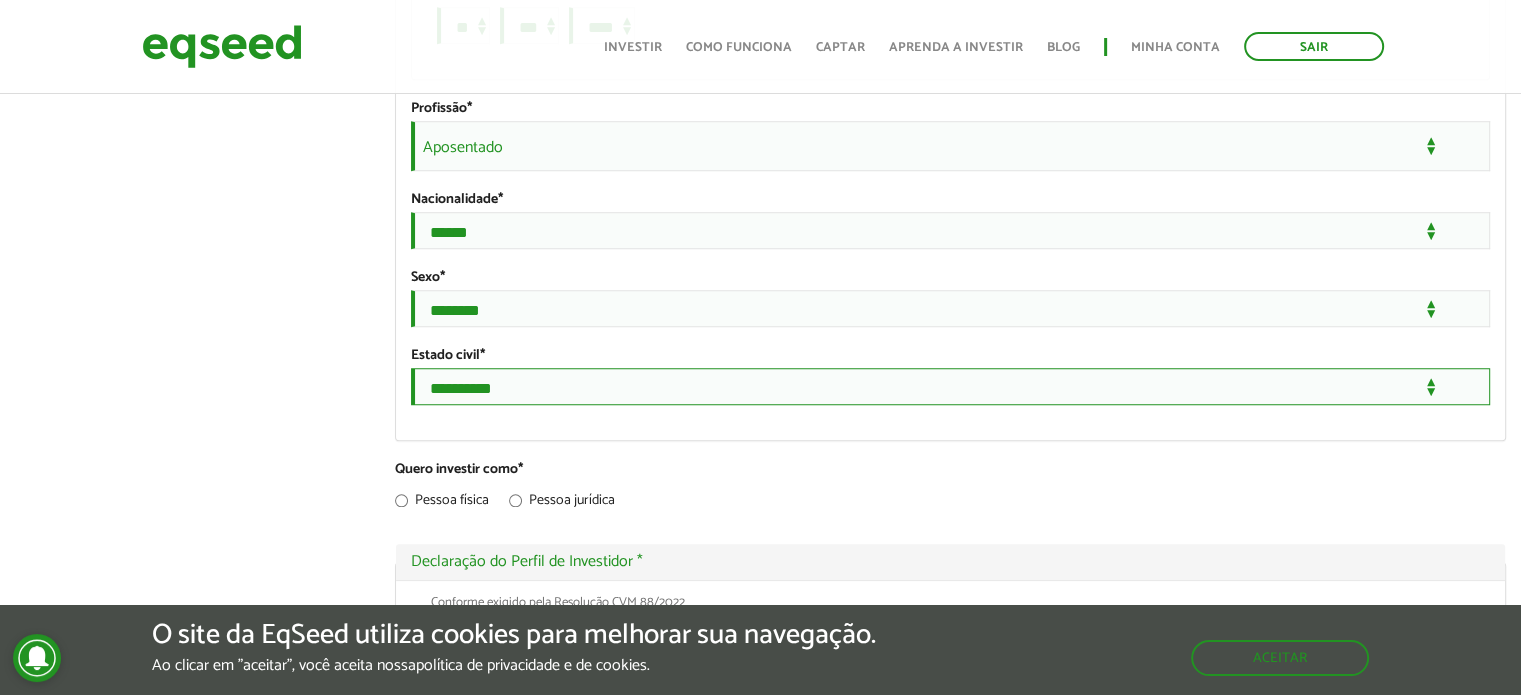 click on "**********" at bounding box center [950, 386] 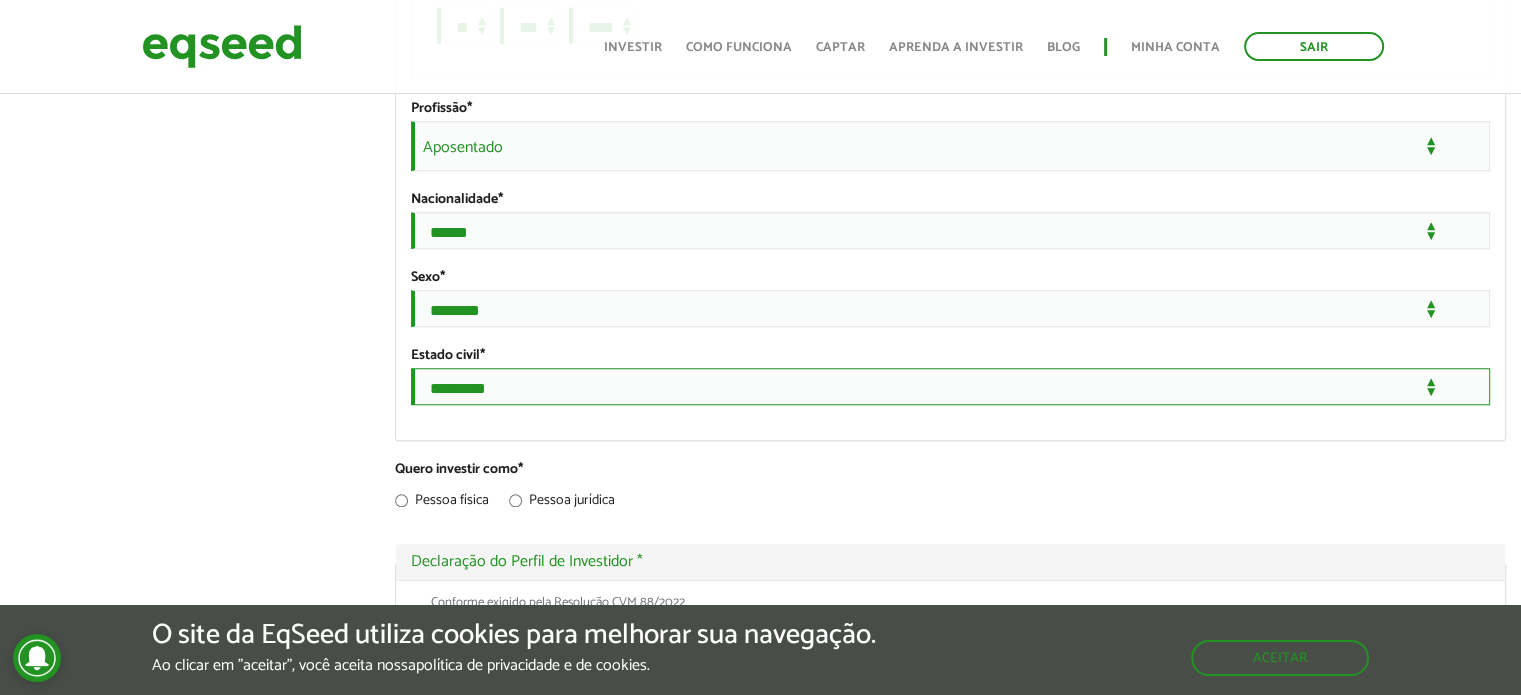 click on "**********" at bounding box center [950, 386] 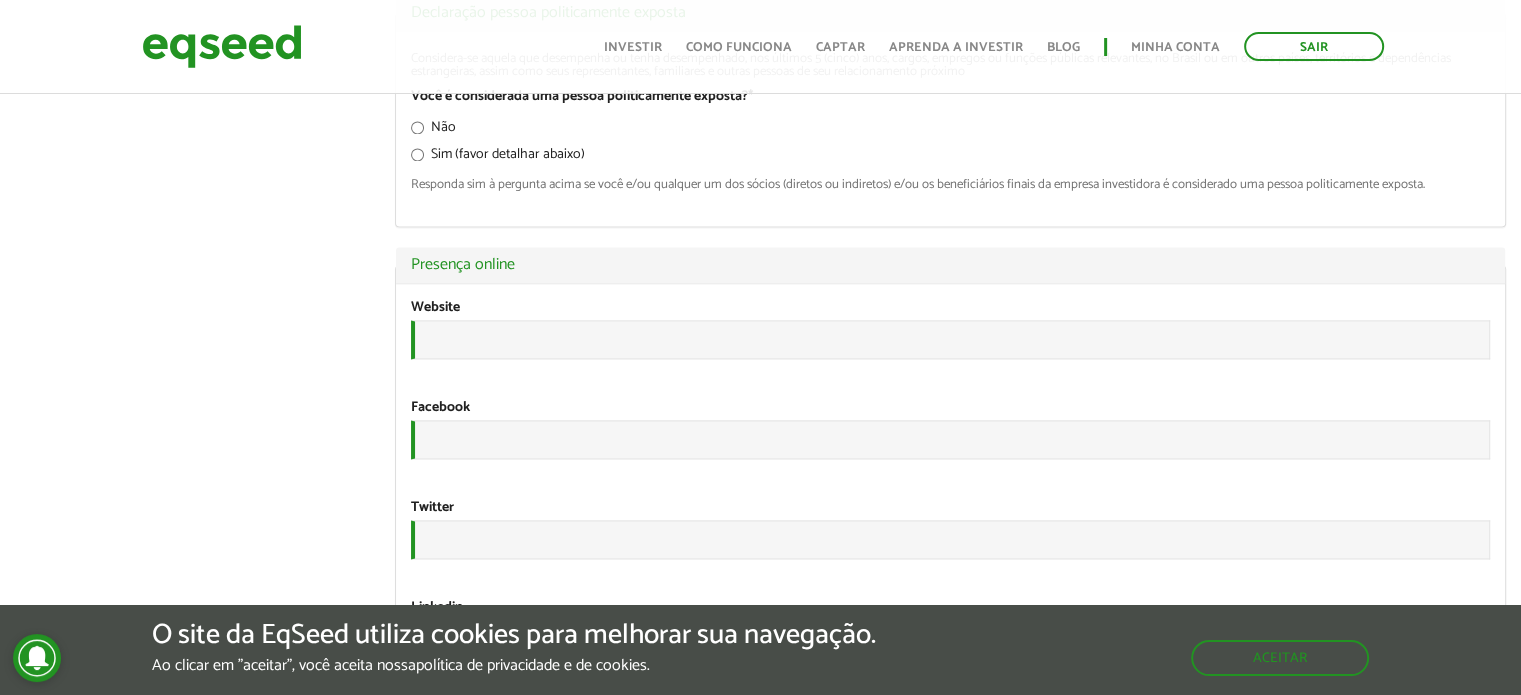 scroll, scrollTop: 2822, scrollLeft: 0, axis: vertical 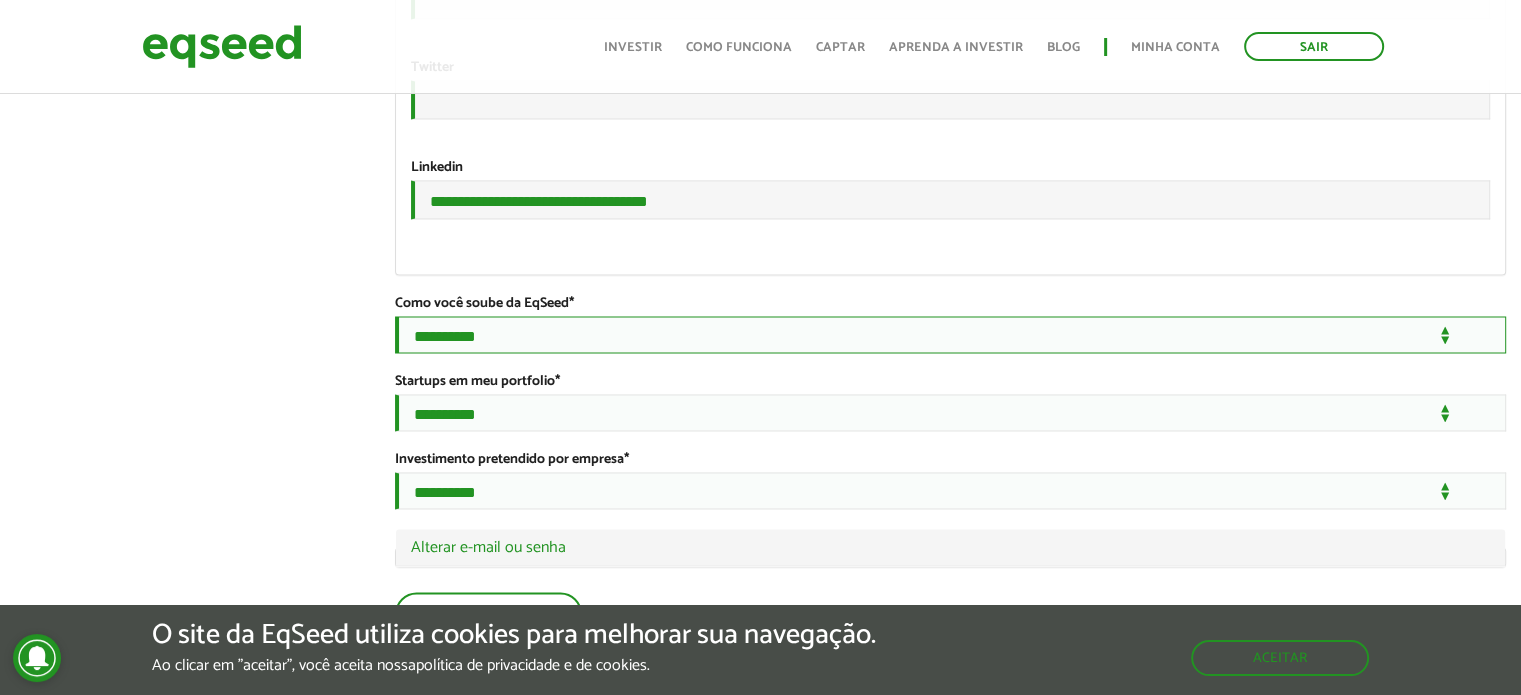 click on "**********" at bounding box center (950, 334) 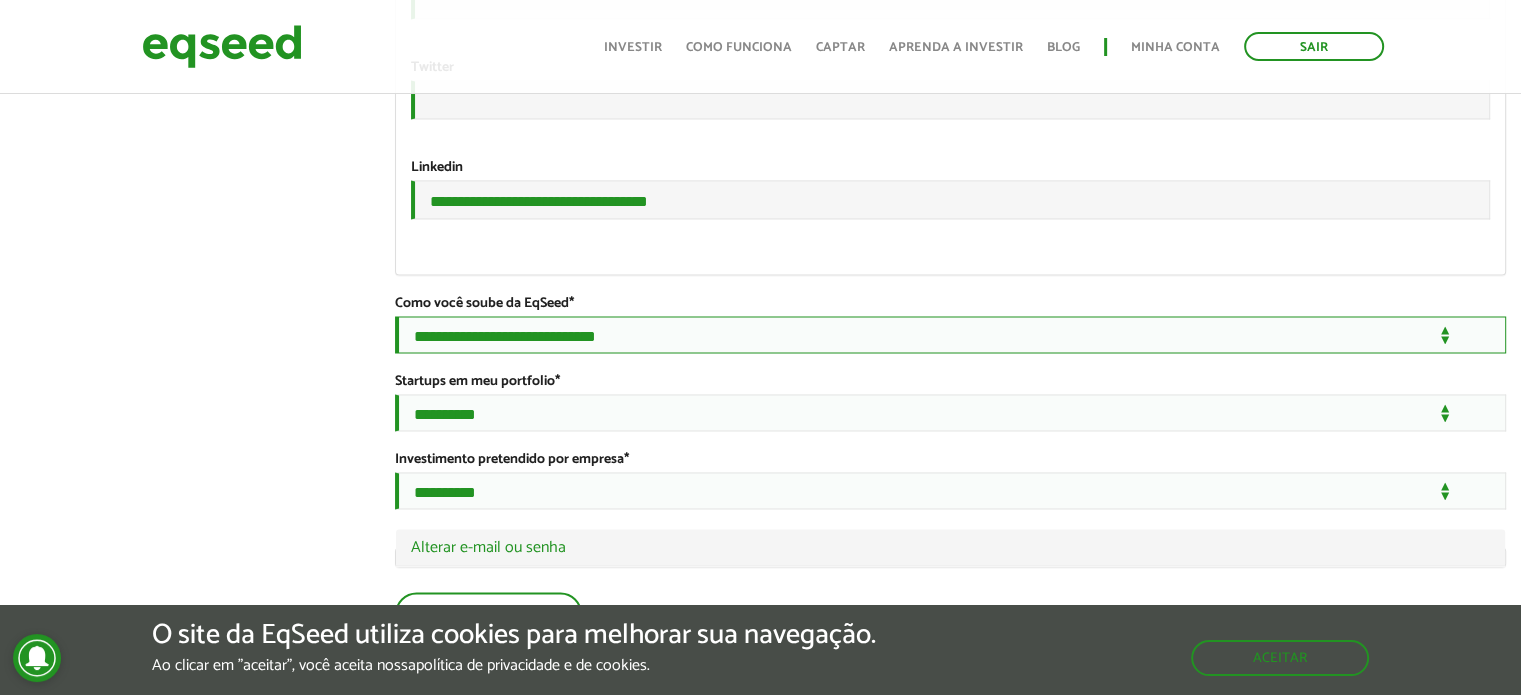click on "**********" at bounding box center [950, 334] 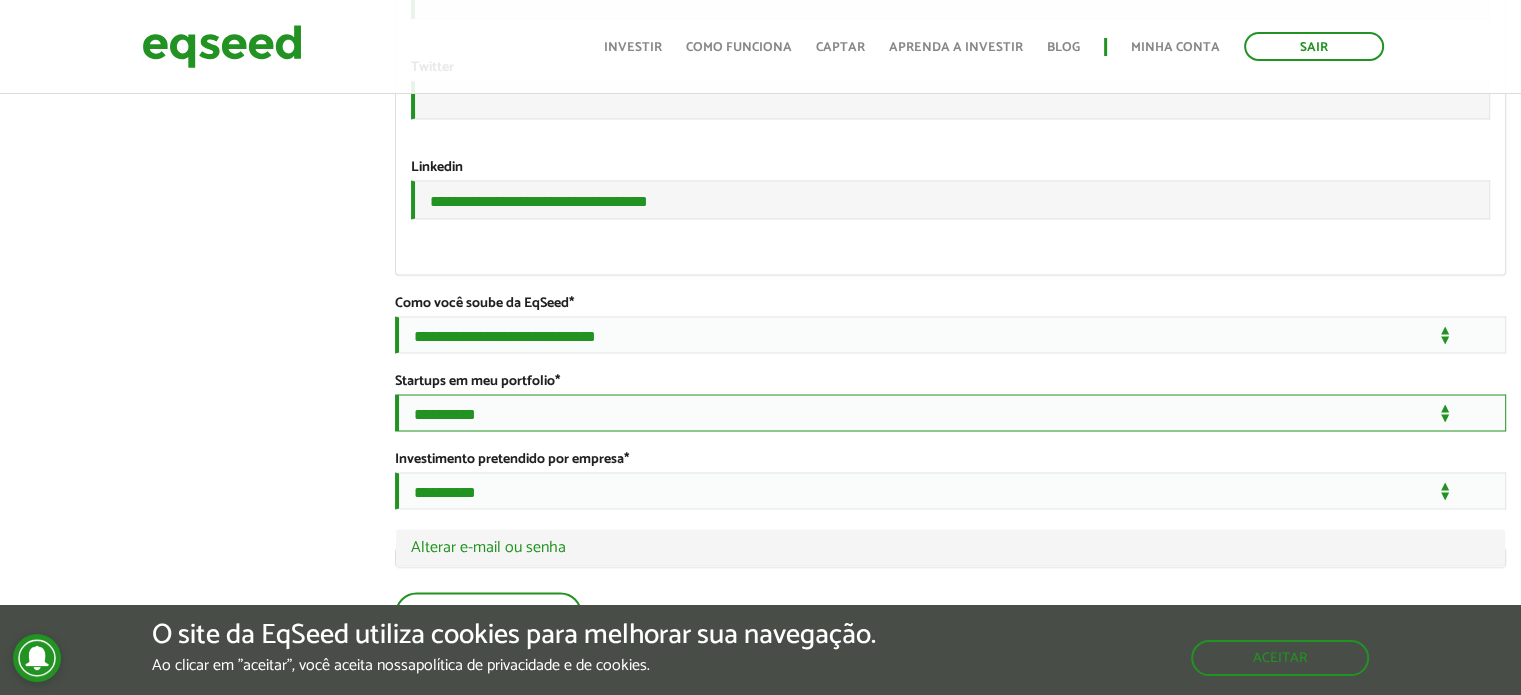 click on "**********" at bounding box center [950, 412] 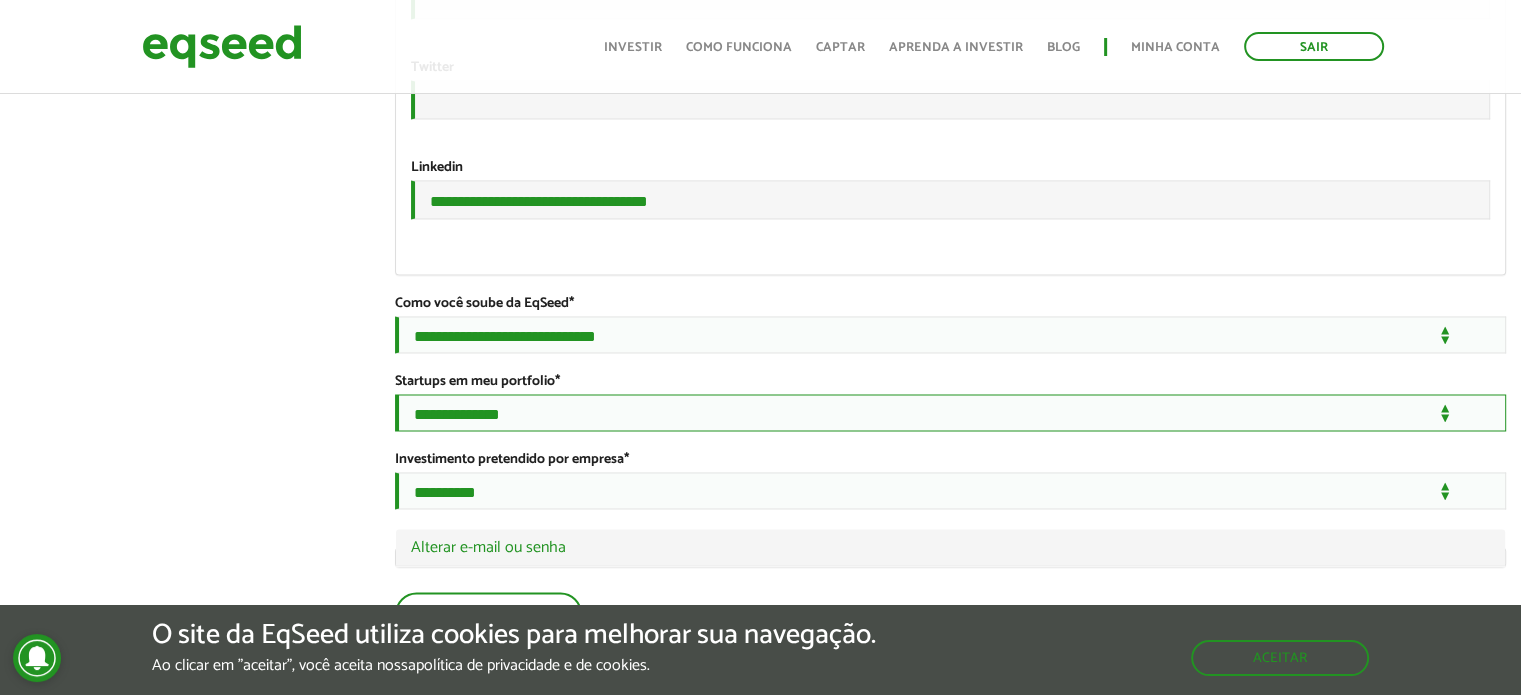 click on "**********" at bounding box center [950, 412] 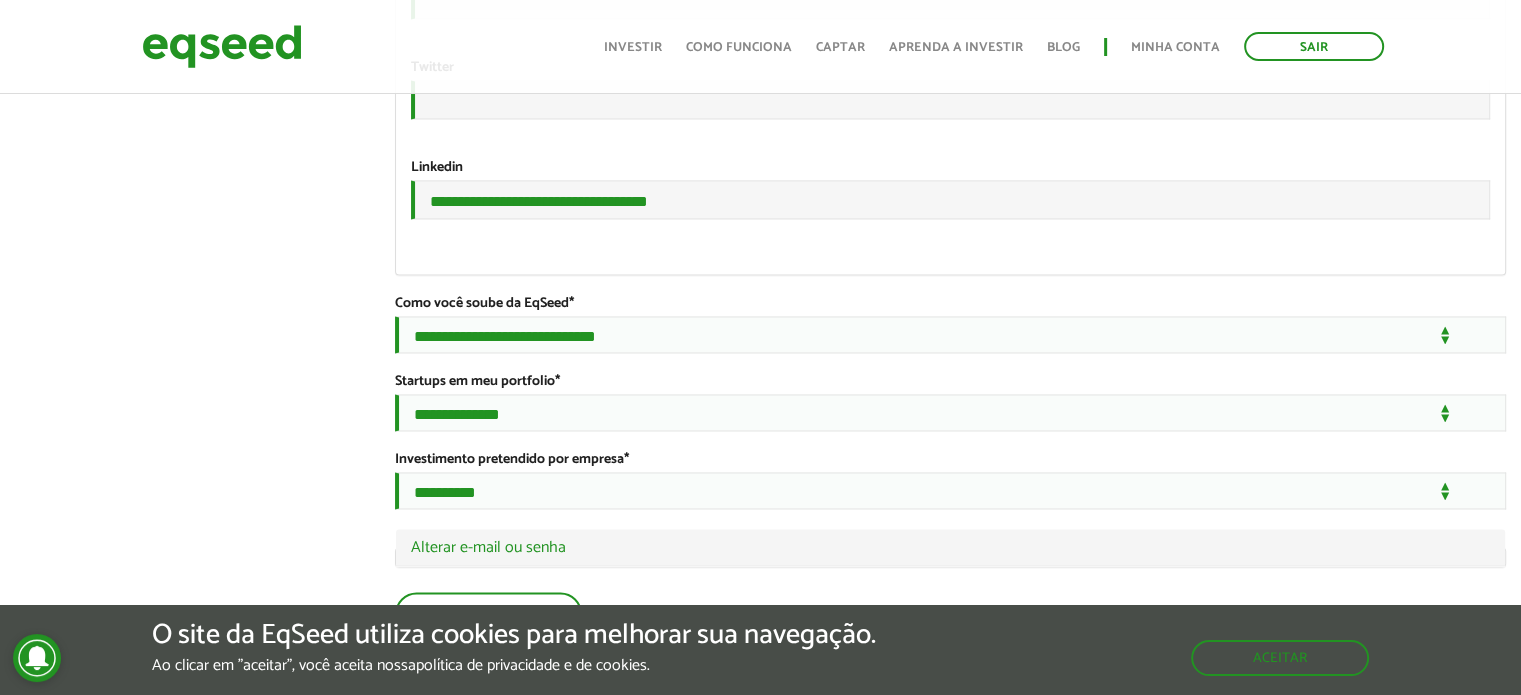 click on "Startups em meu portfolio	  *" at bounding box center [477, 382] 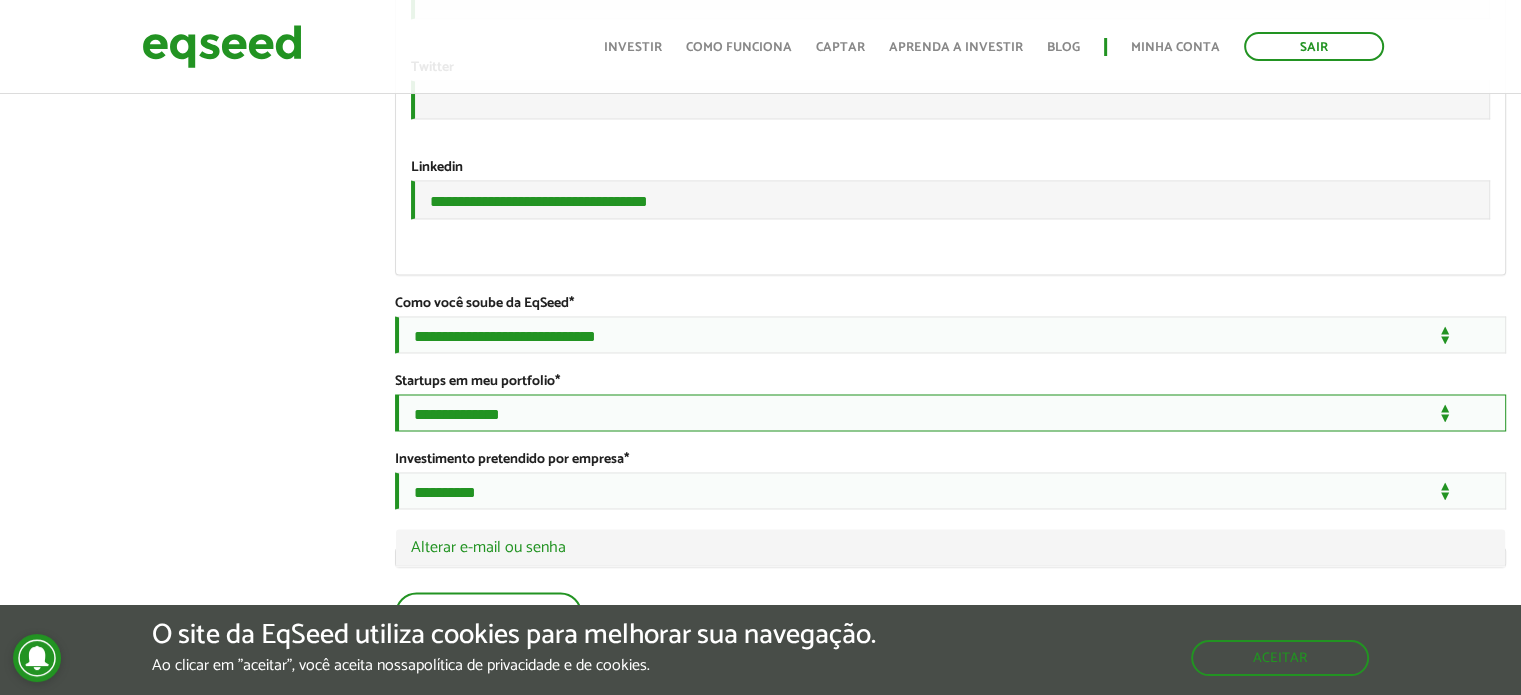 click on "**********" at bounding box center (950, 412) 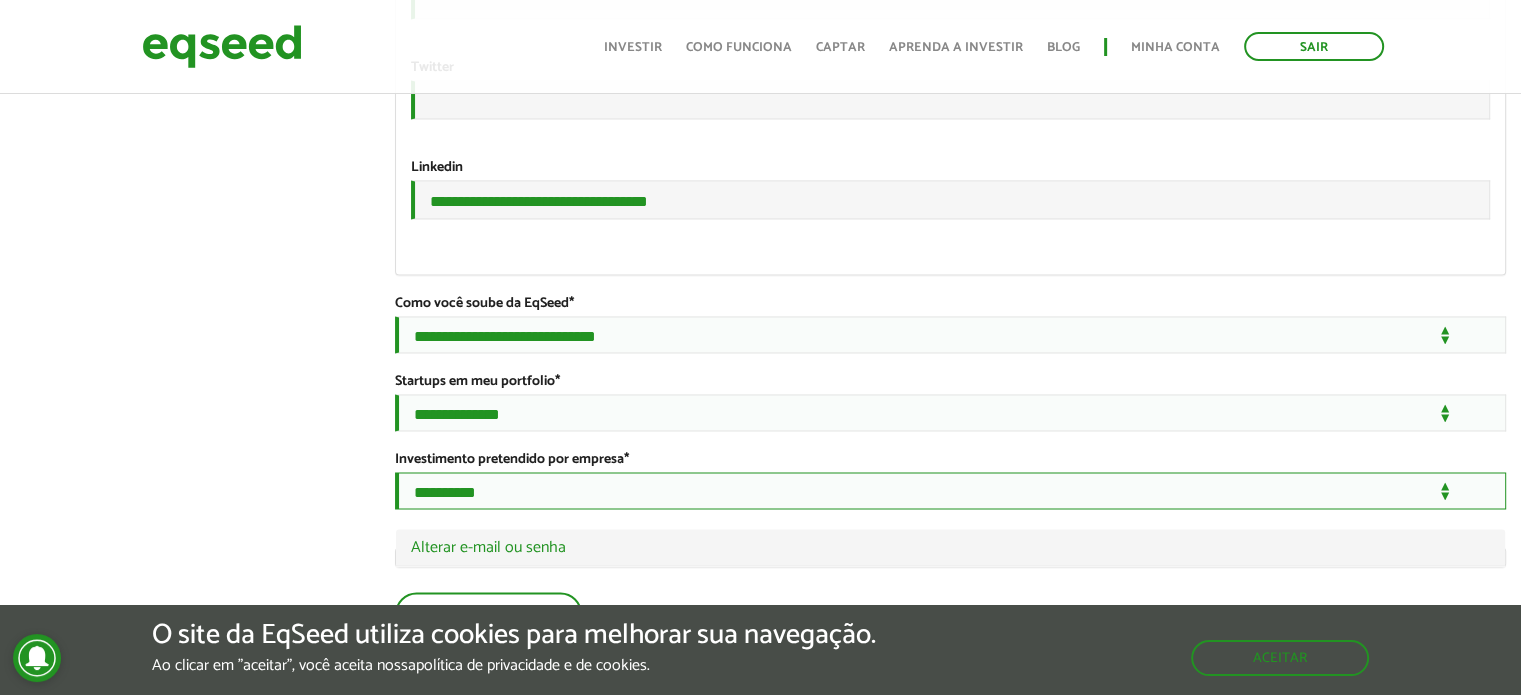 click on "**********" at bounding box center (950, 490) 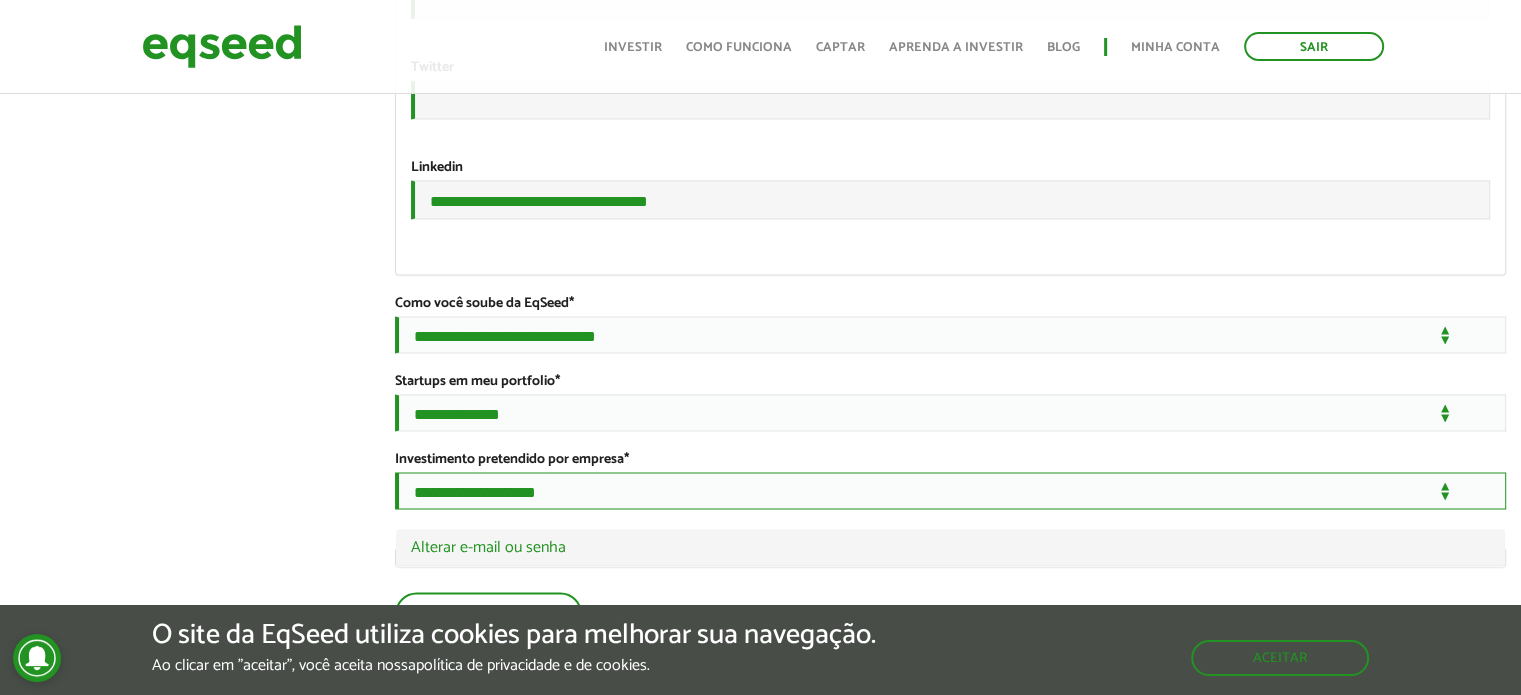 click on "**********" at bounding box center (950, 490) 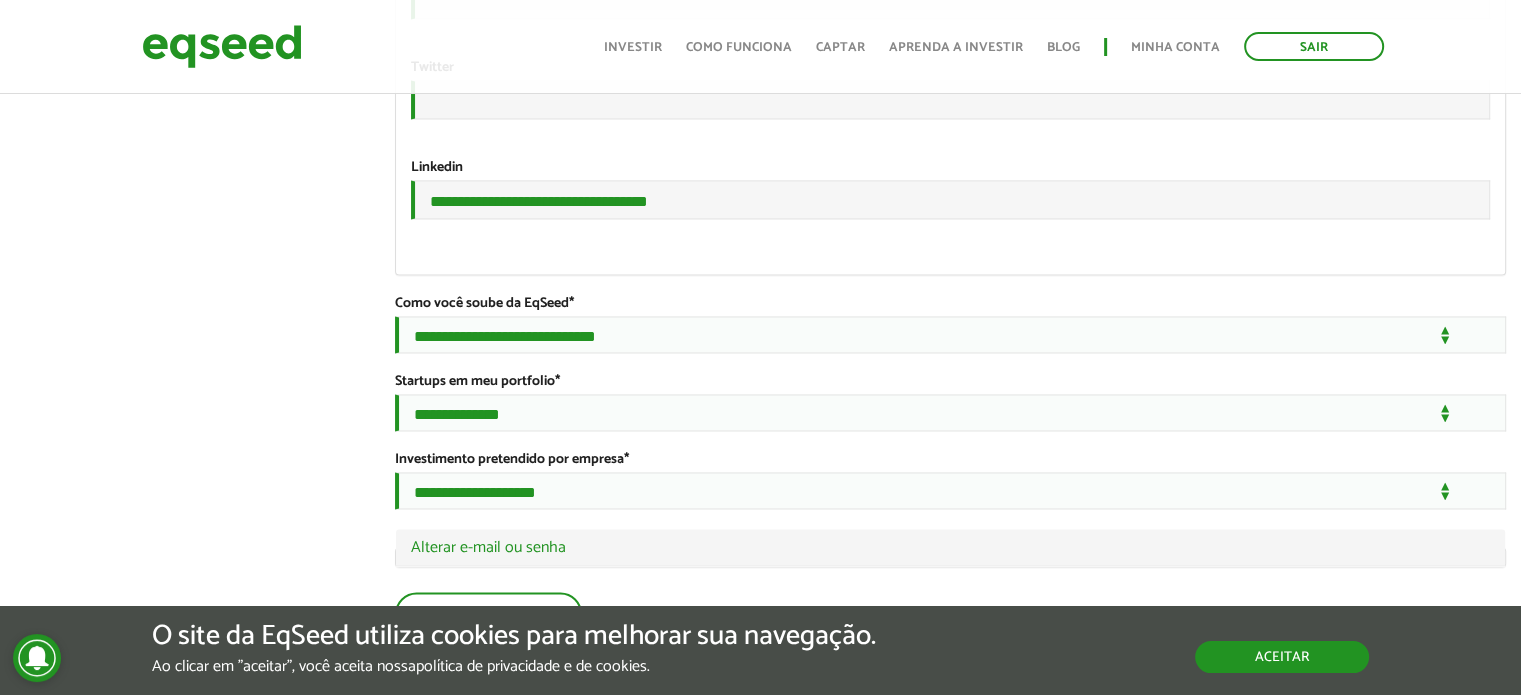 click on "Aceitar" at bounding box center (1282, 657) 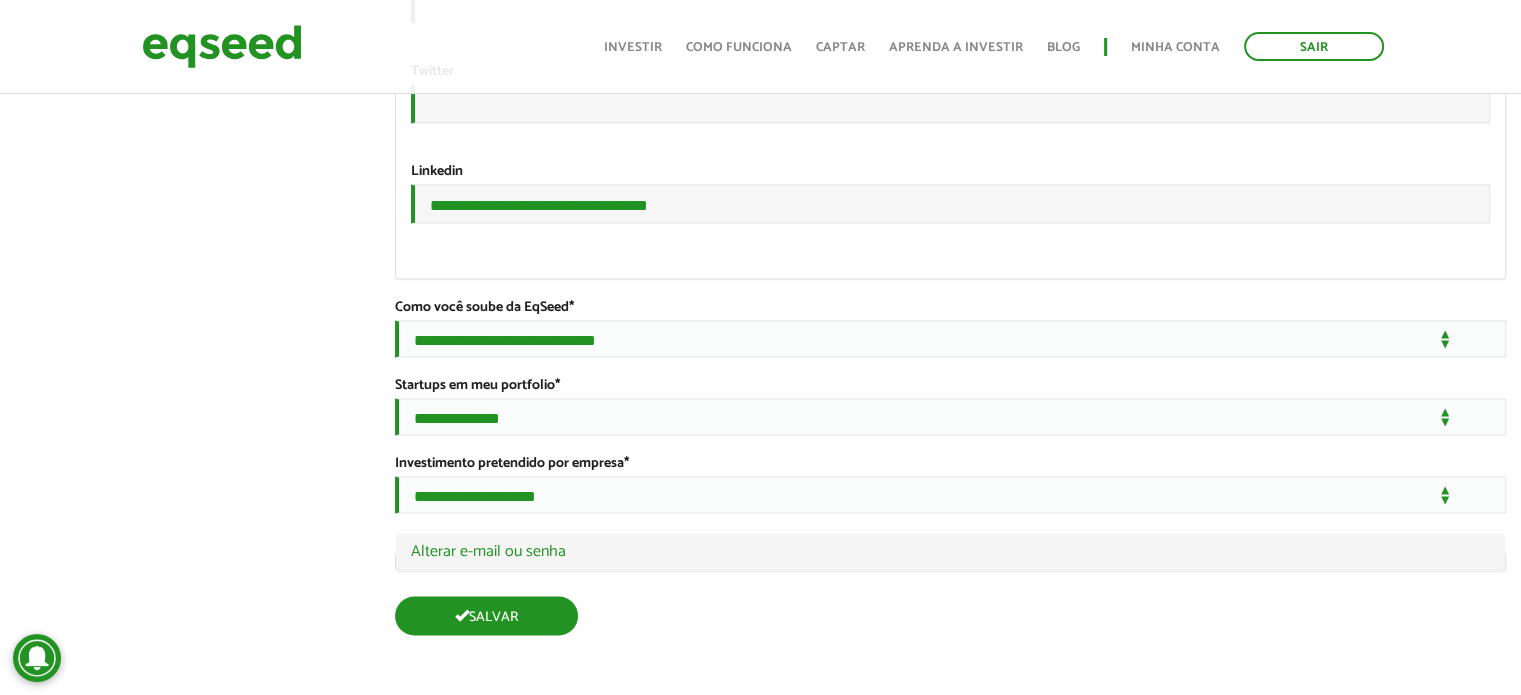 scroll, scrollTop: 3476, scrollLeft: 0, axis: vertical 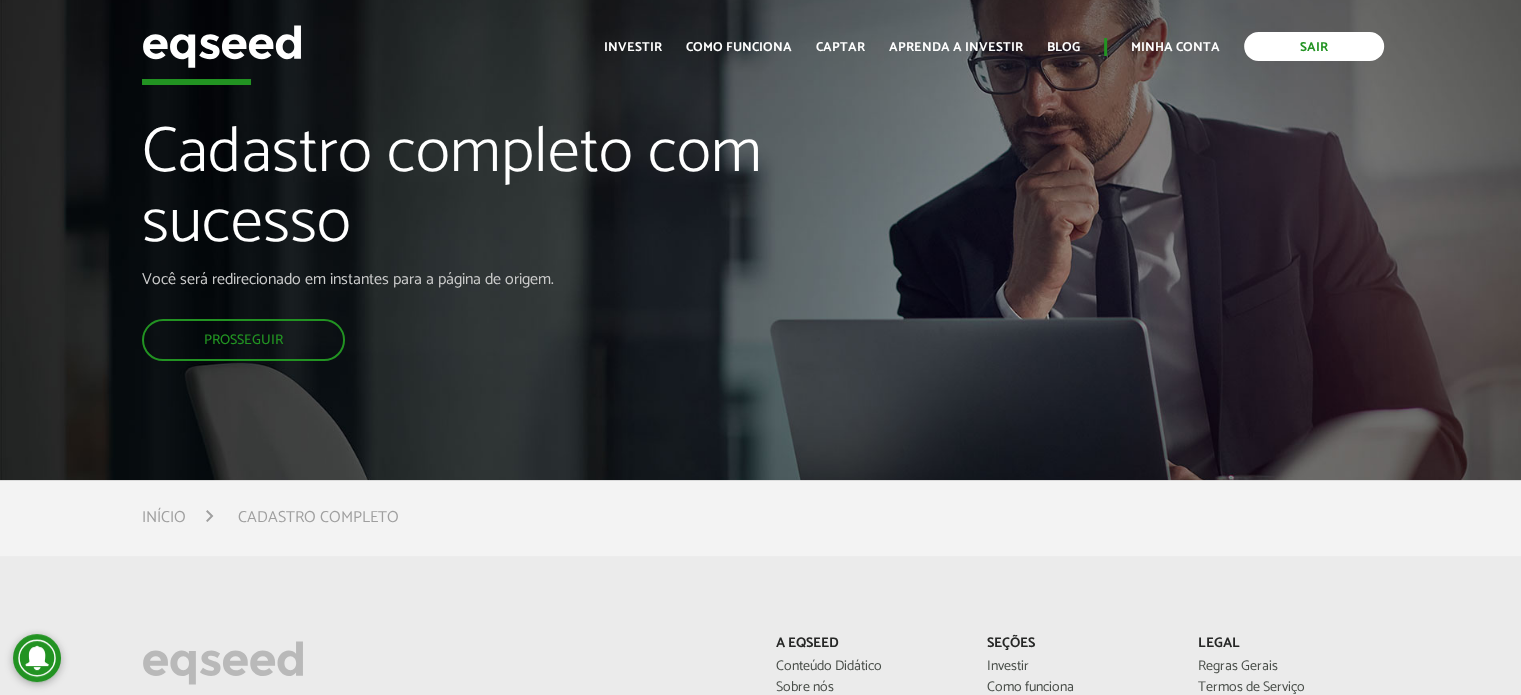 click on "Sair" at bounding box center [1314, 46] 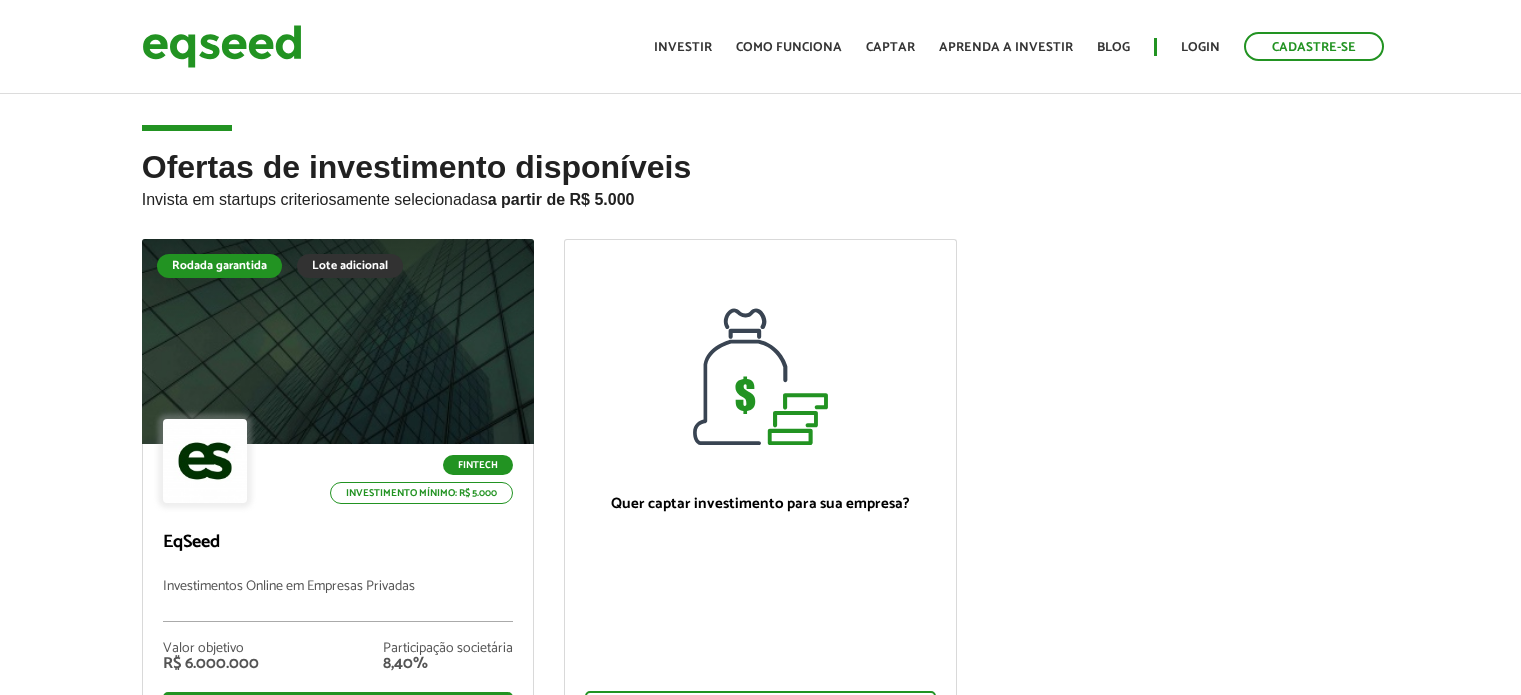 scroll, scrollTop: 0, scrollLeft: 0, axis: both 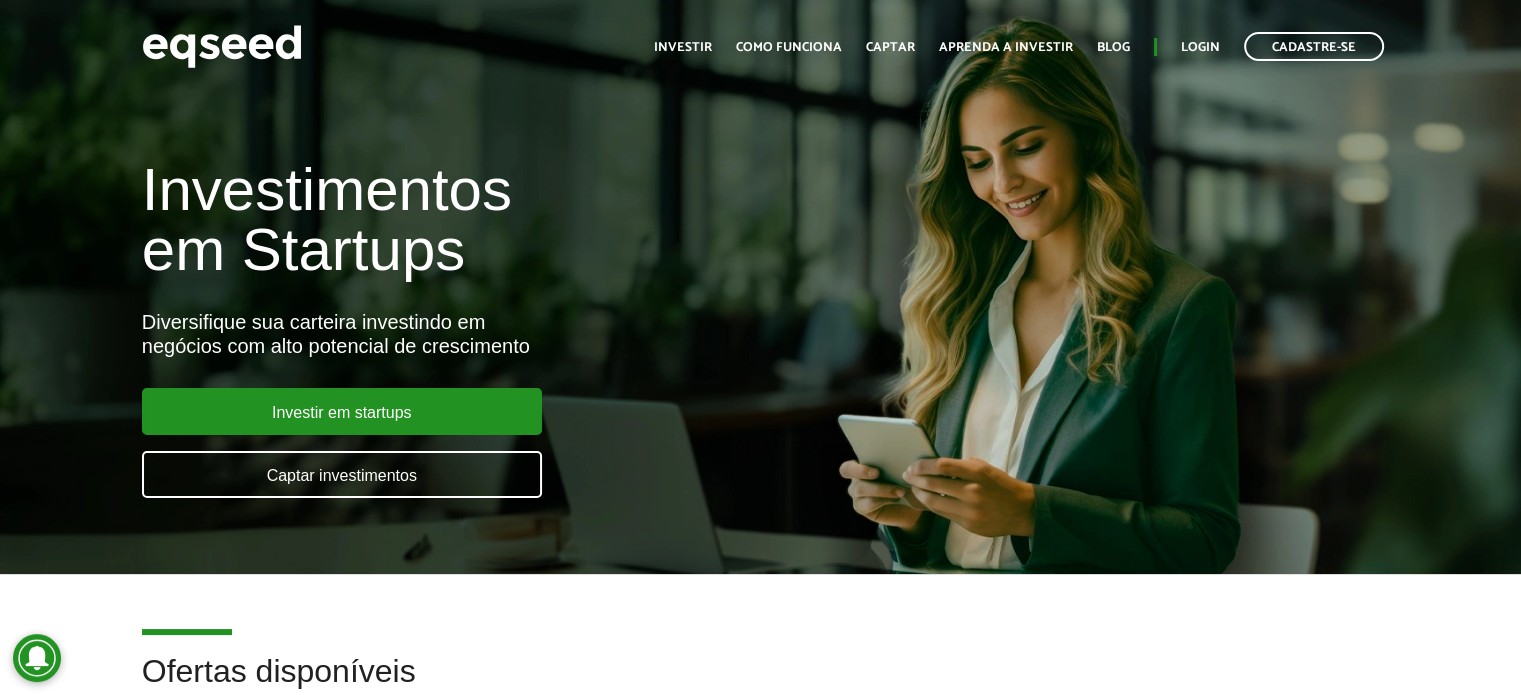 click on "Início
Investir
Como funciona
Captar
Aprenda a investir
Blog
Login
Cadastre-se" at bounding box center [1019, 46] 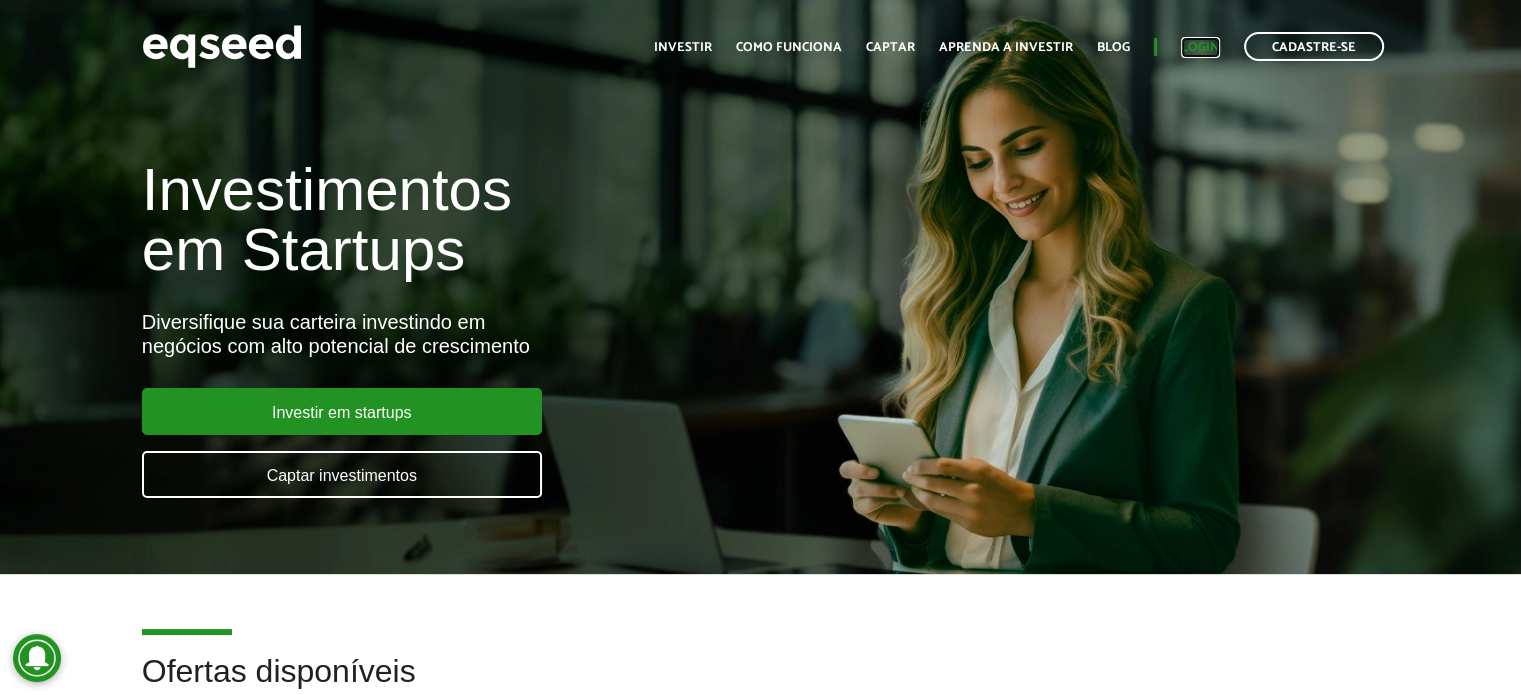 click on "Login" at bounding box center (1200, 47) 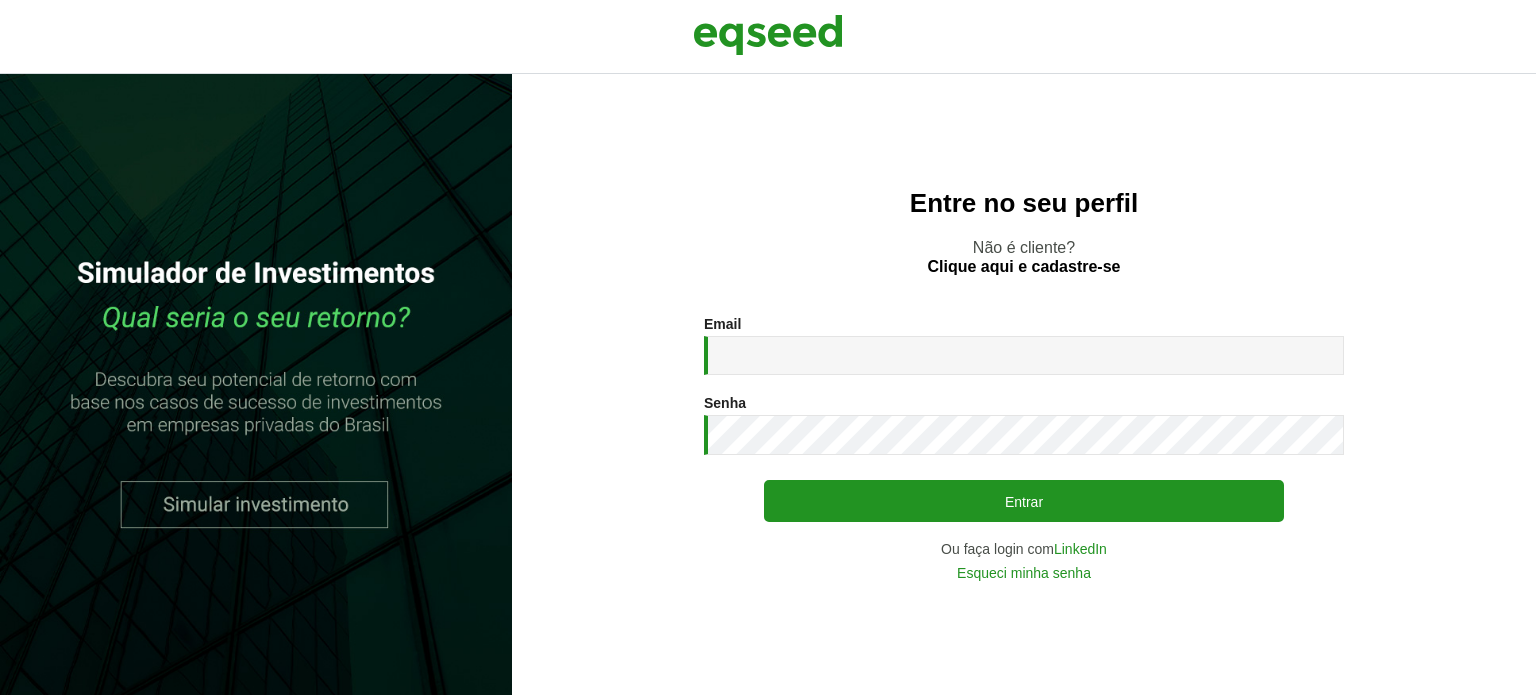 scroll, scrollTop: 0, scrollLeft: 0, axis: both 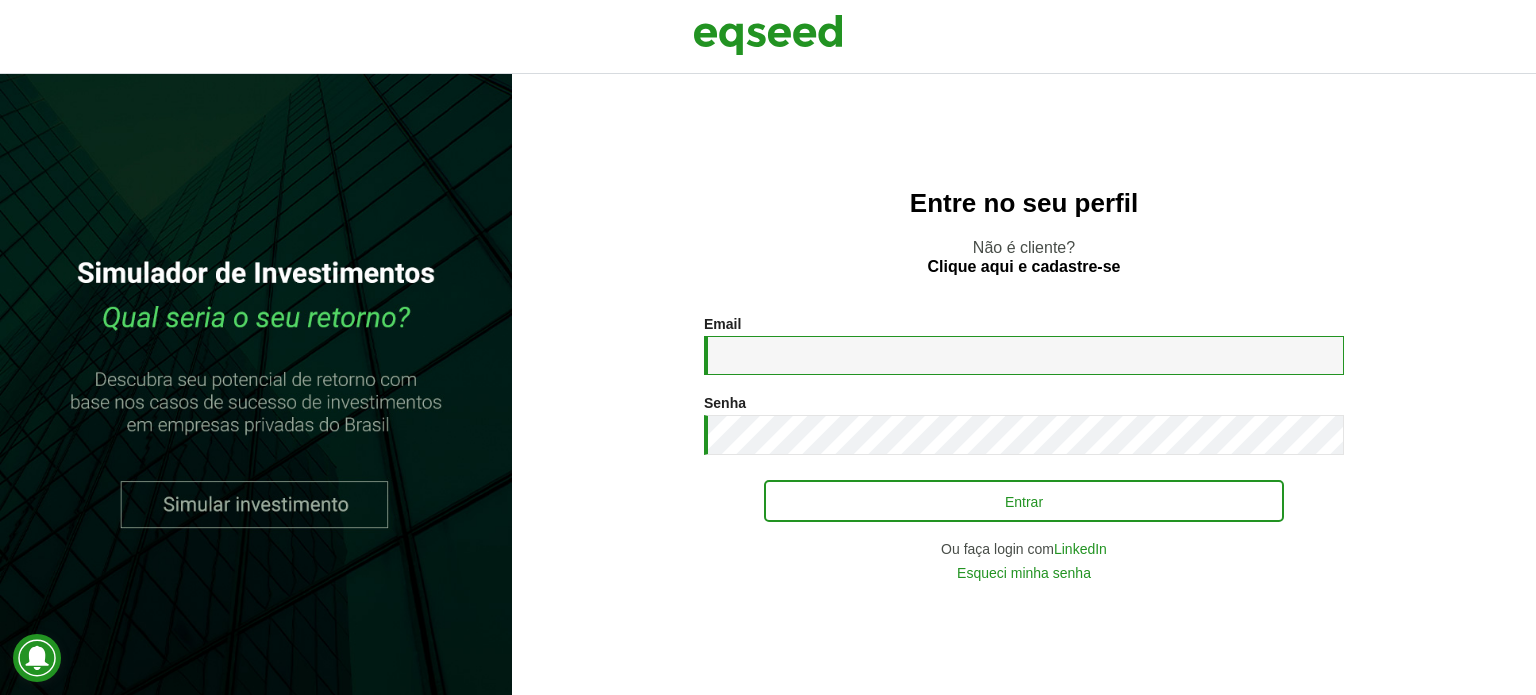 type on "**********" 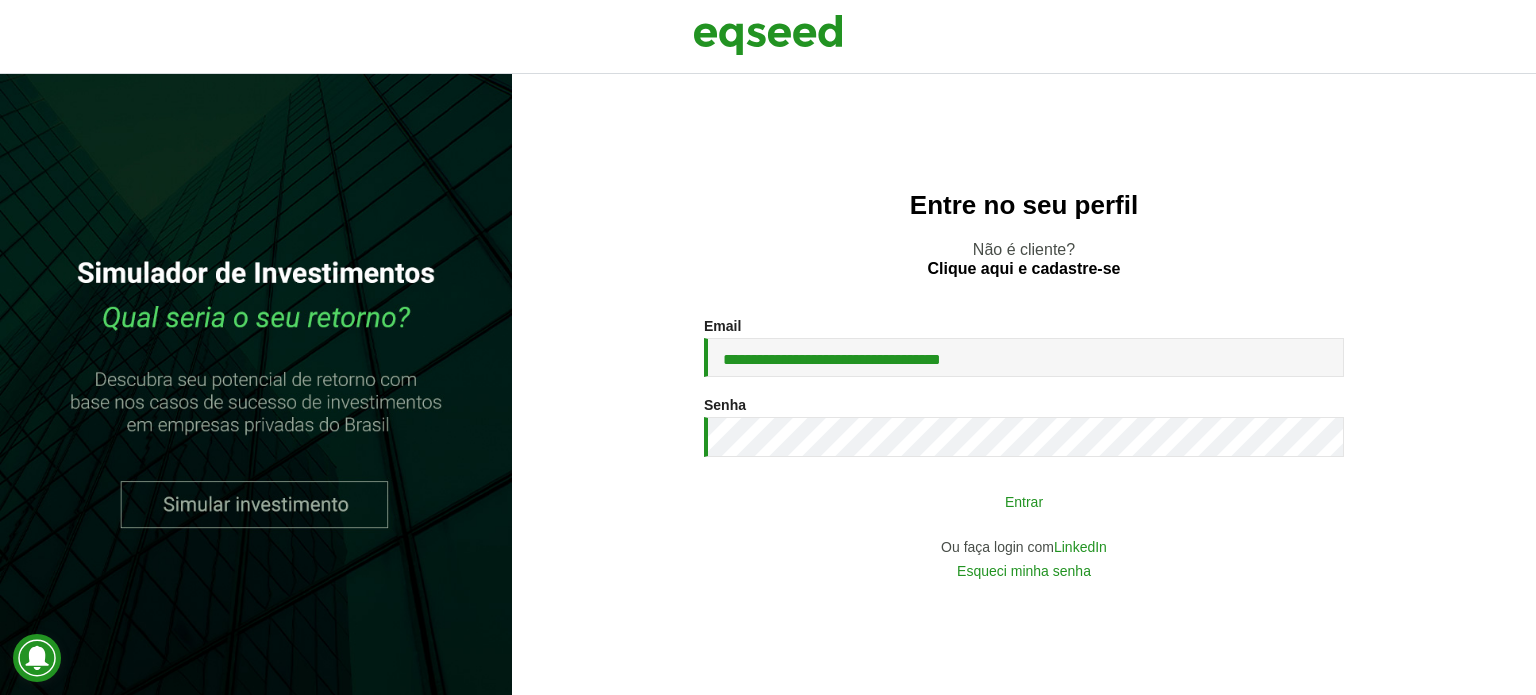 click on "Entrar" at bounding box center (1024, 501) 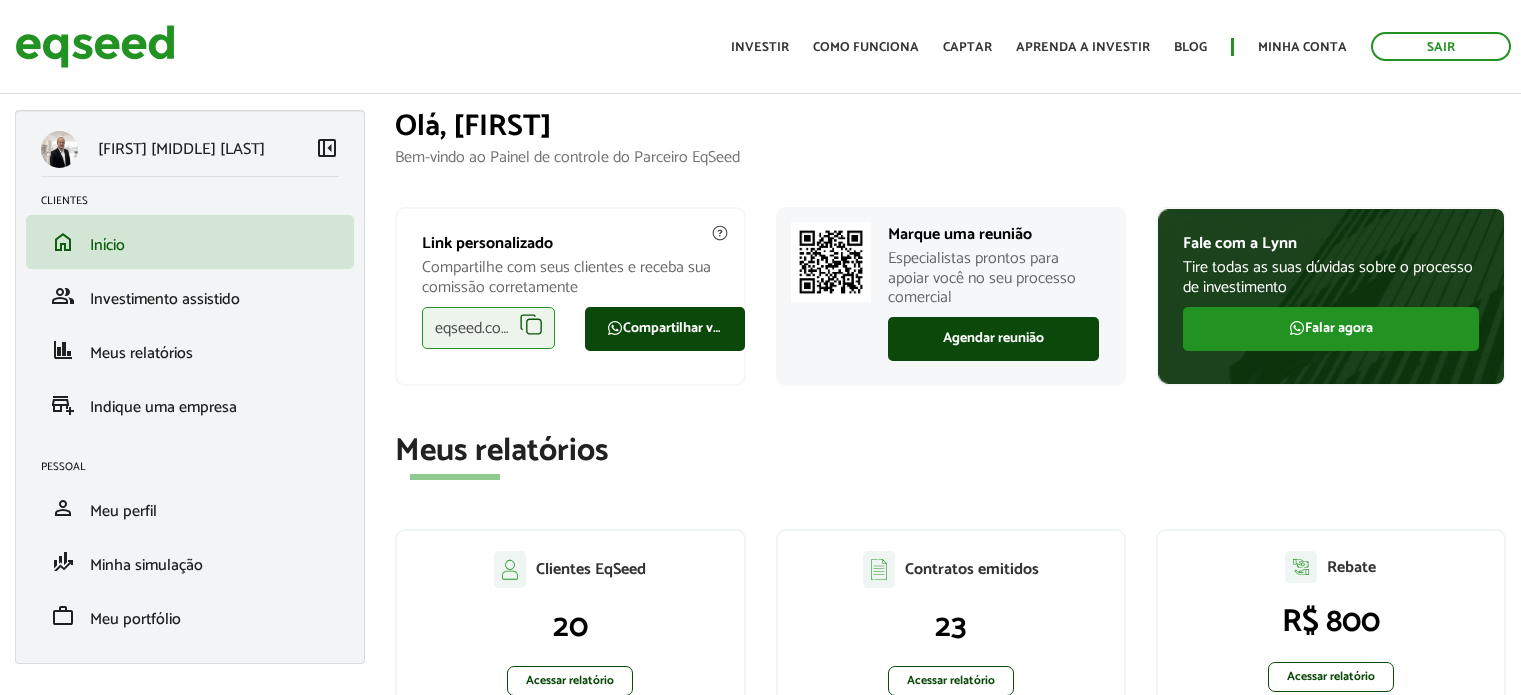 scroll, scrollTop: 0, scrollLeft: 0, axis: both 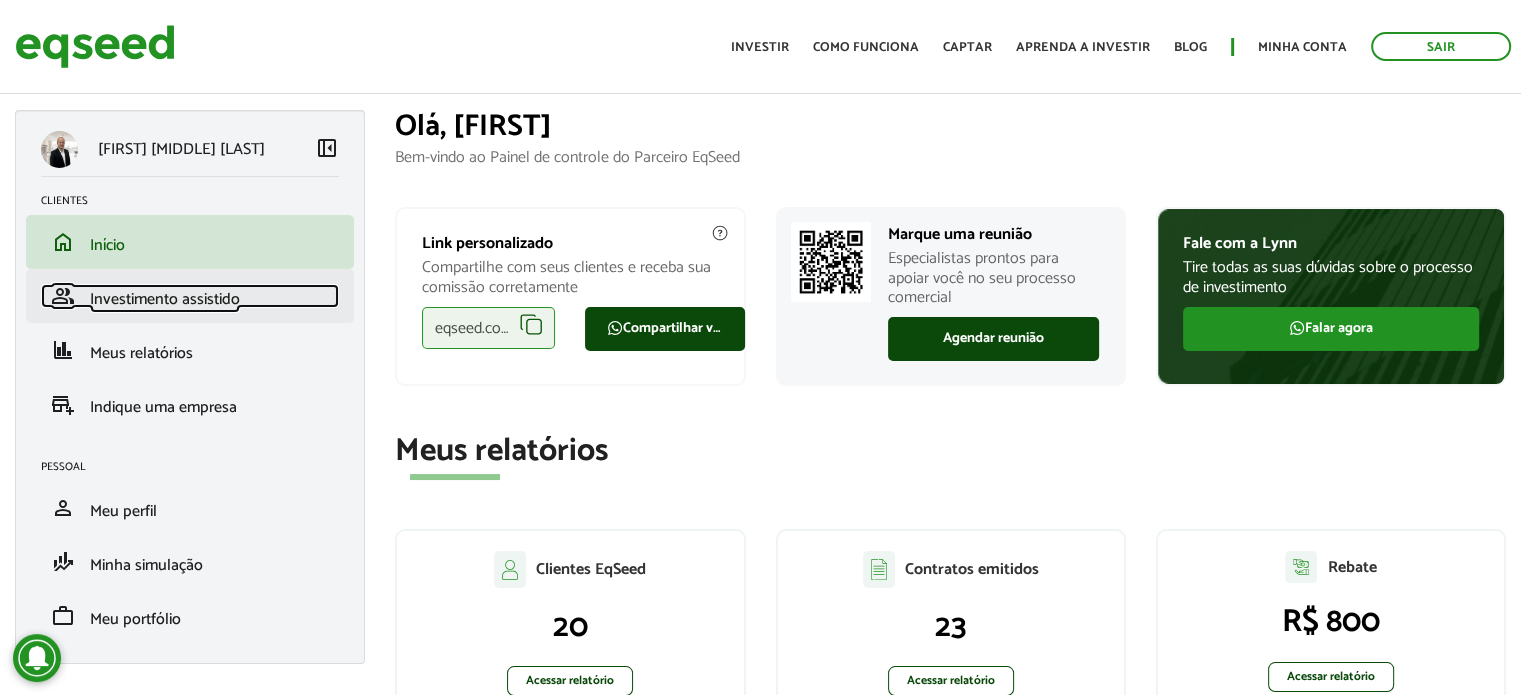click on "Investimento assistido" at bounding box center (165, 299) 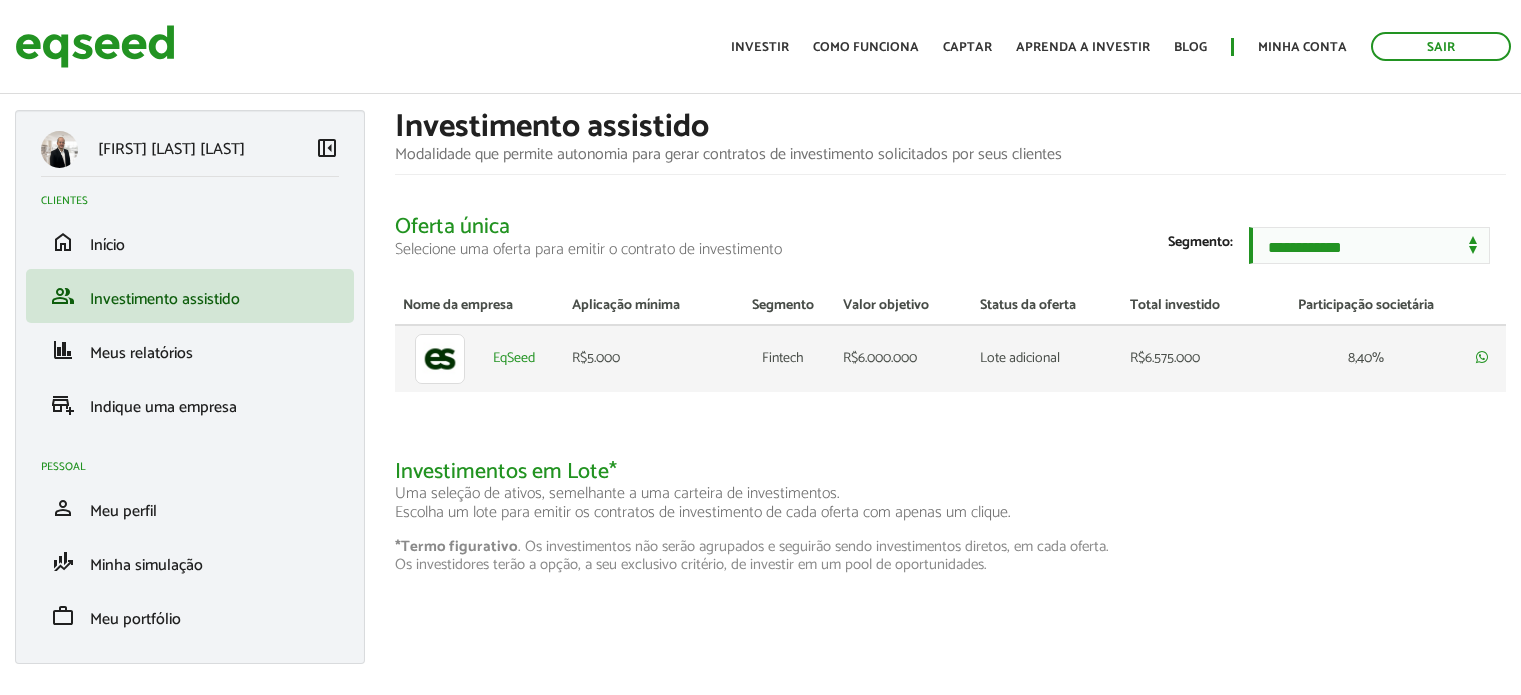 scroll, scrollTop: 0, scrollLeft: 0, axis: both 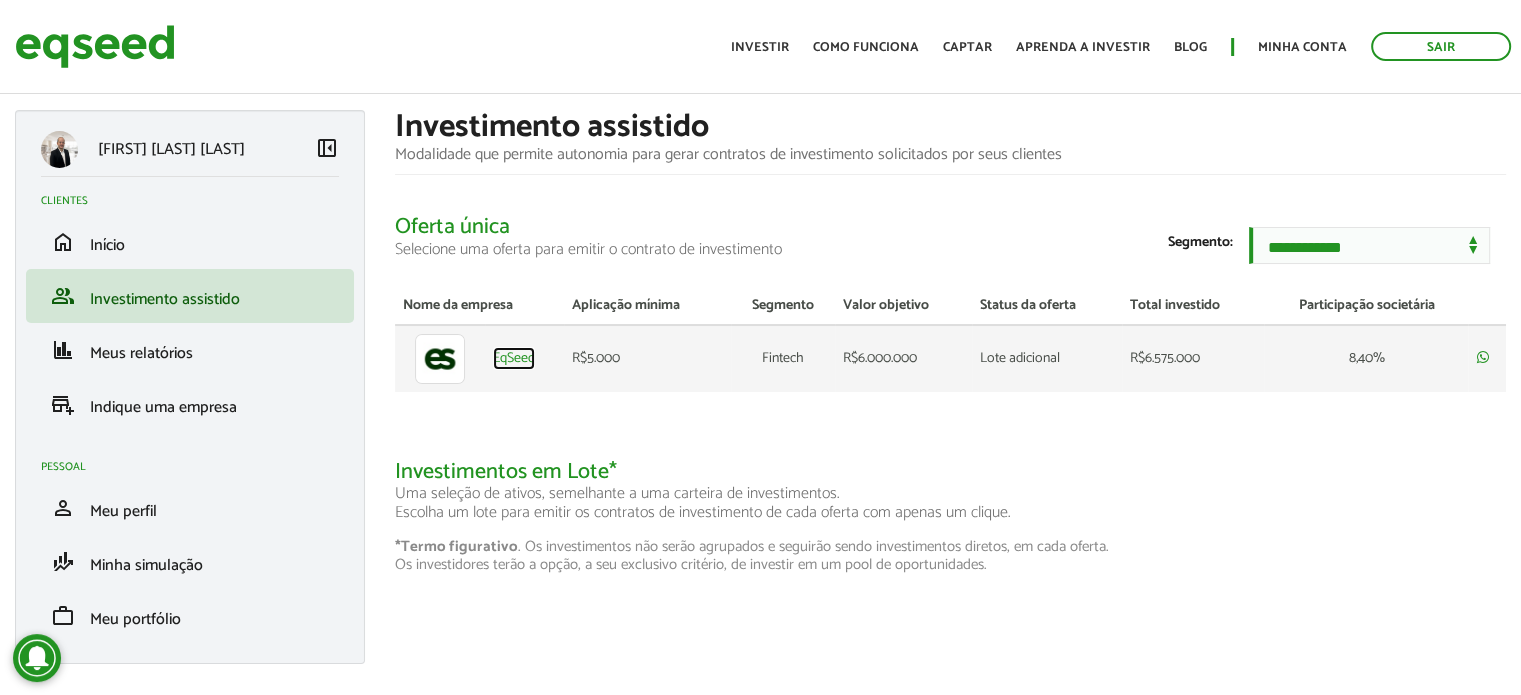 click on "EqSeed" at bounding box center [514, 359] 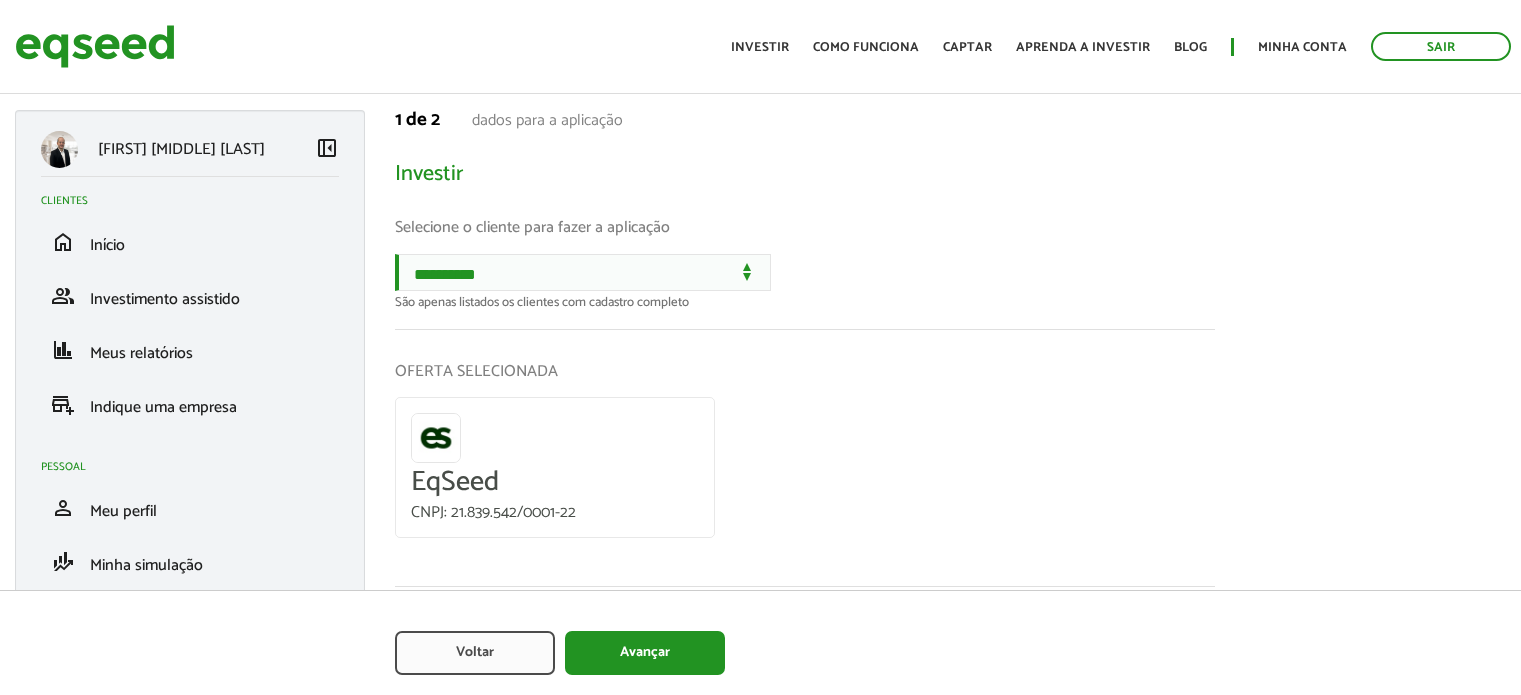 scroll, scrollTop: 0, scrollLeft: 0, axis: both 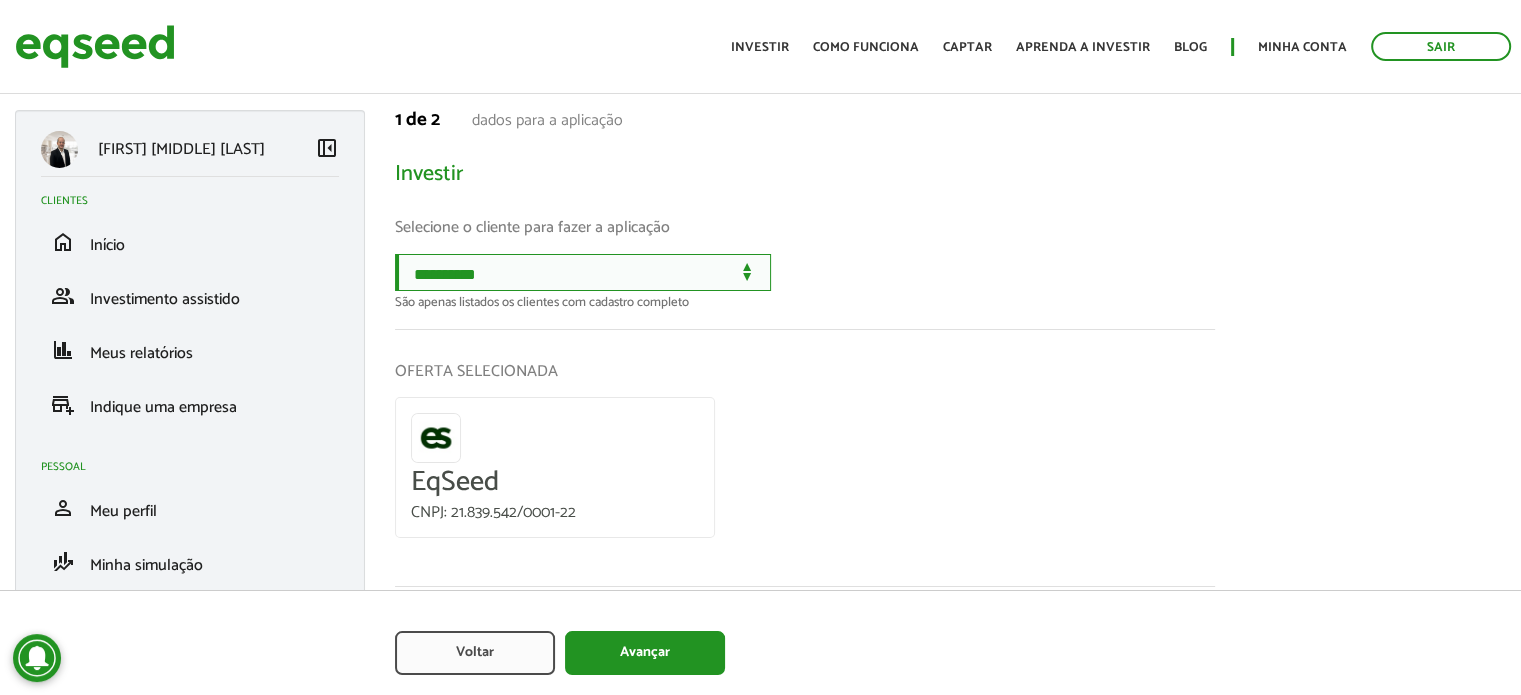 click on "**********" at bounding box center (583, 272) 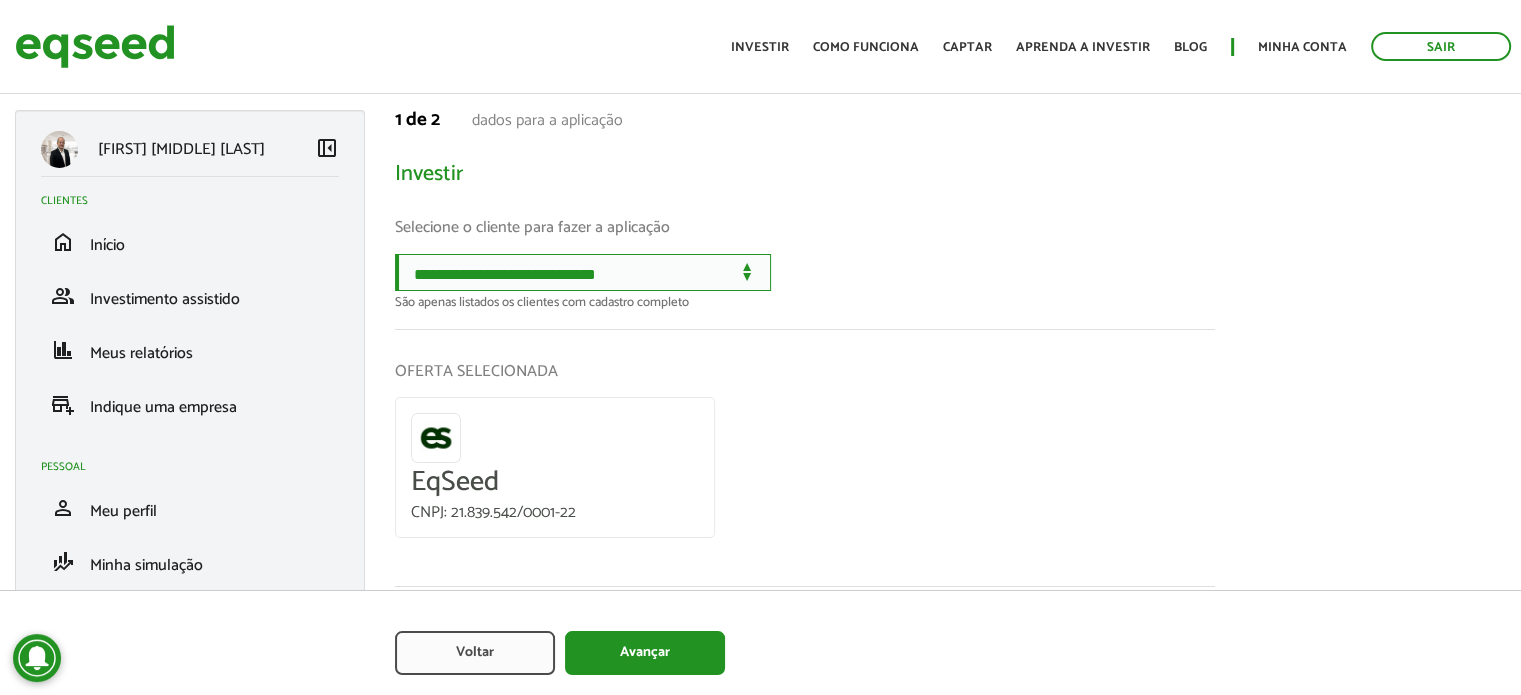 click on "**********" at bounding box center (583, 272) 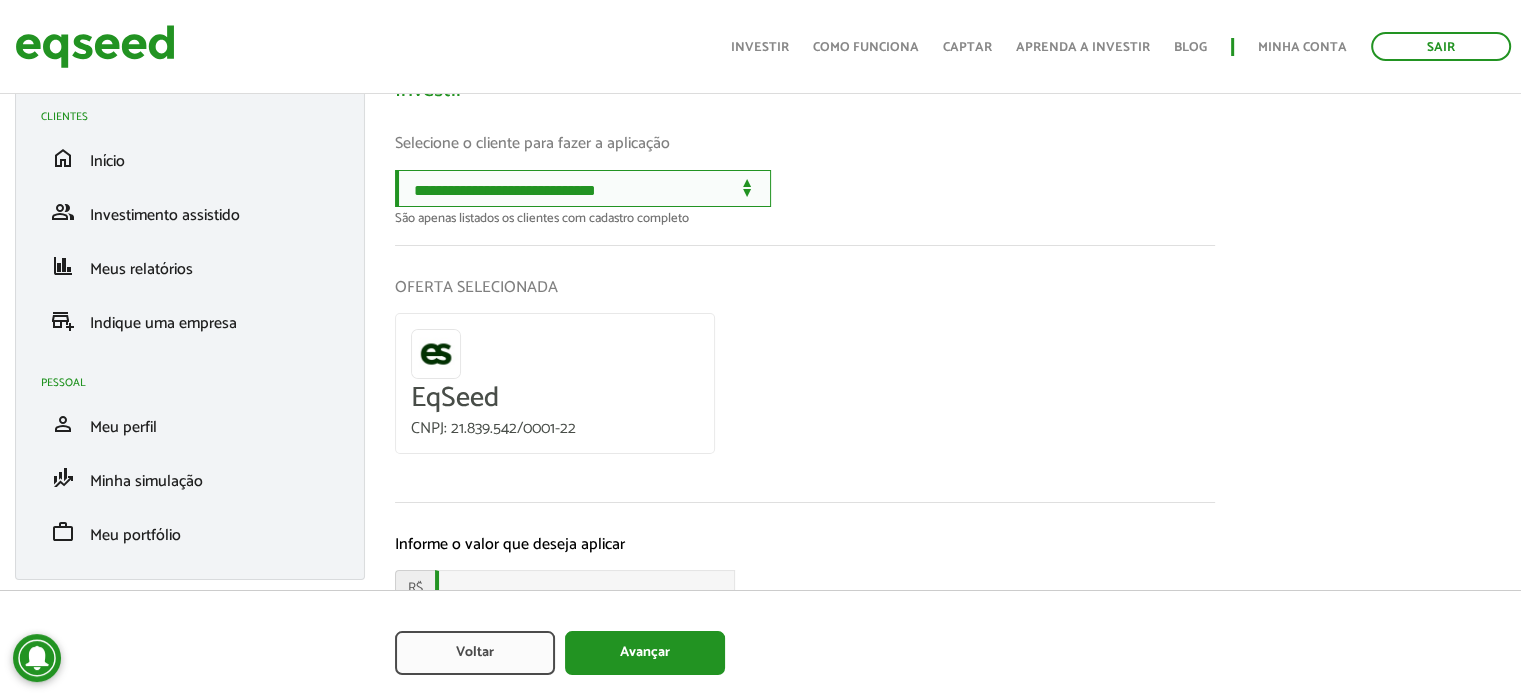 scroll, scrollTop: 184, scrollLeft: 0, axis: vertical 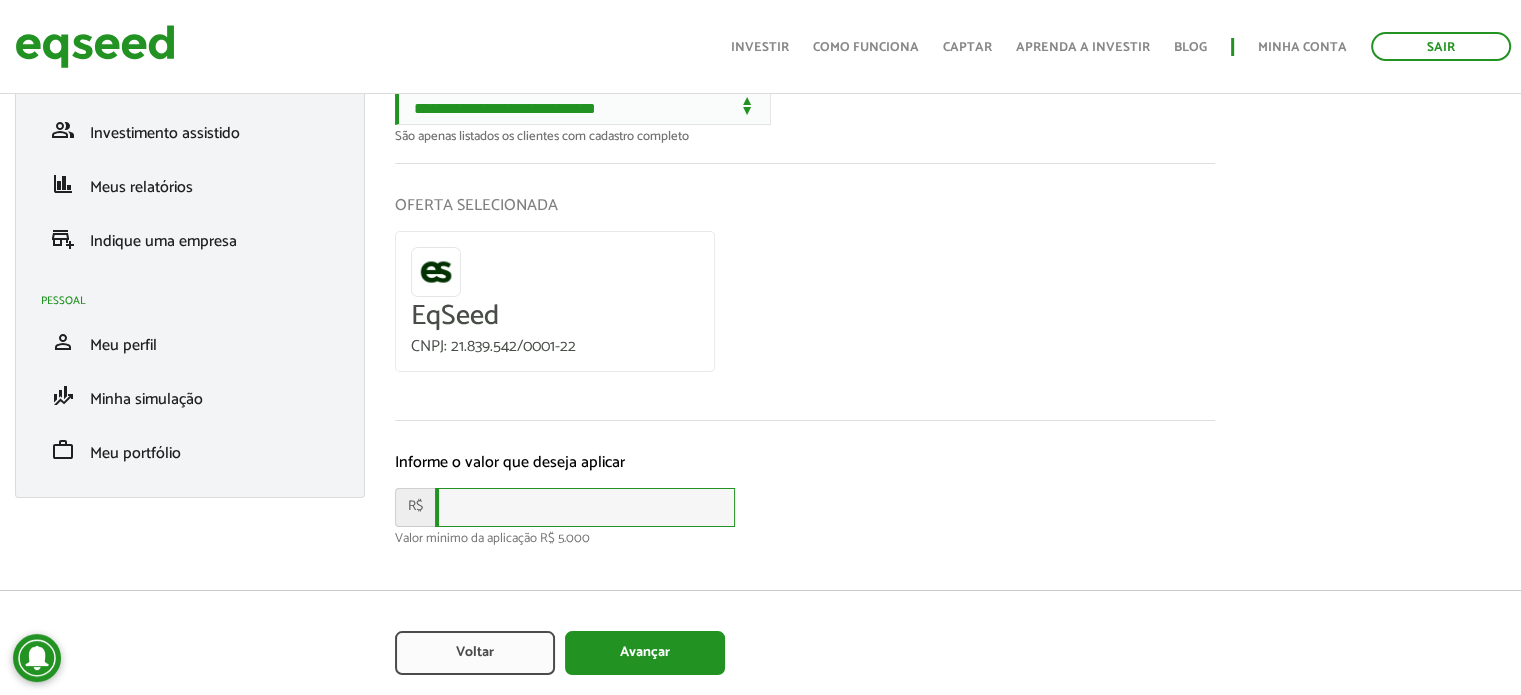 click at bounding box center [585, 507] 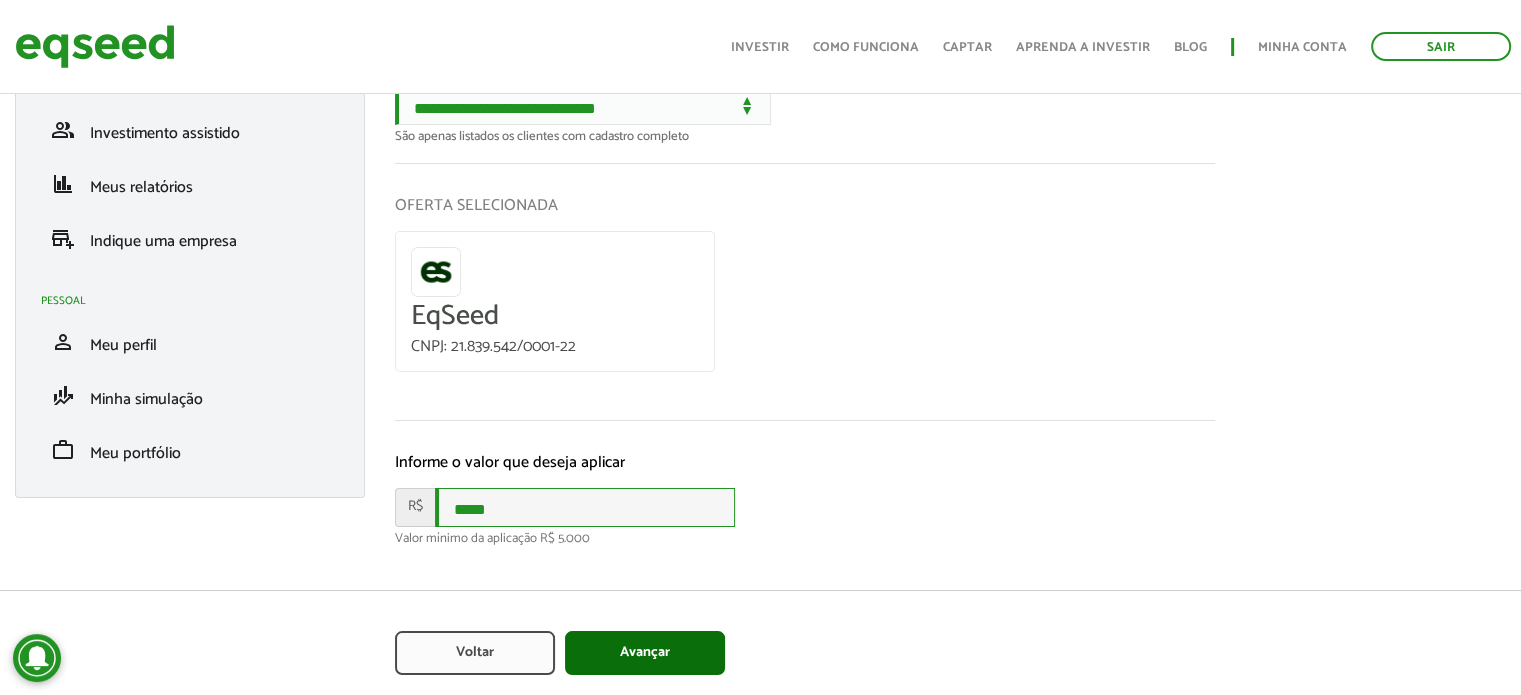 type on "*****" 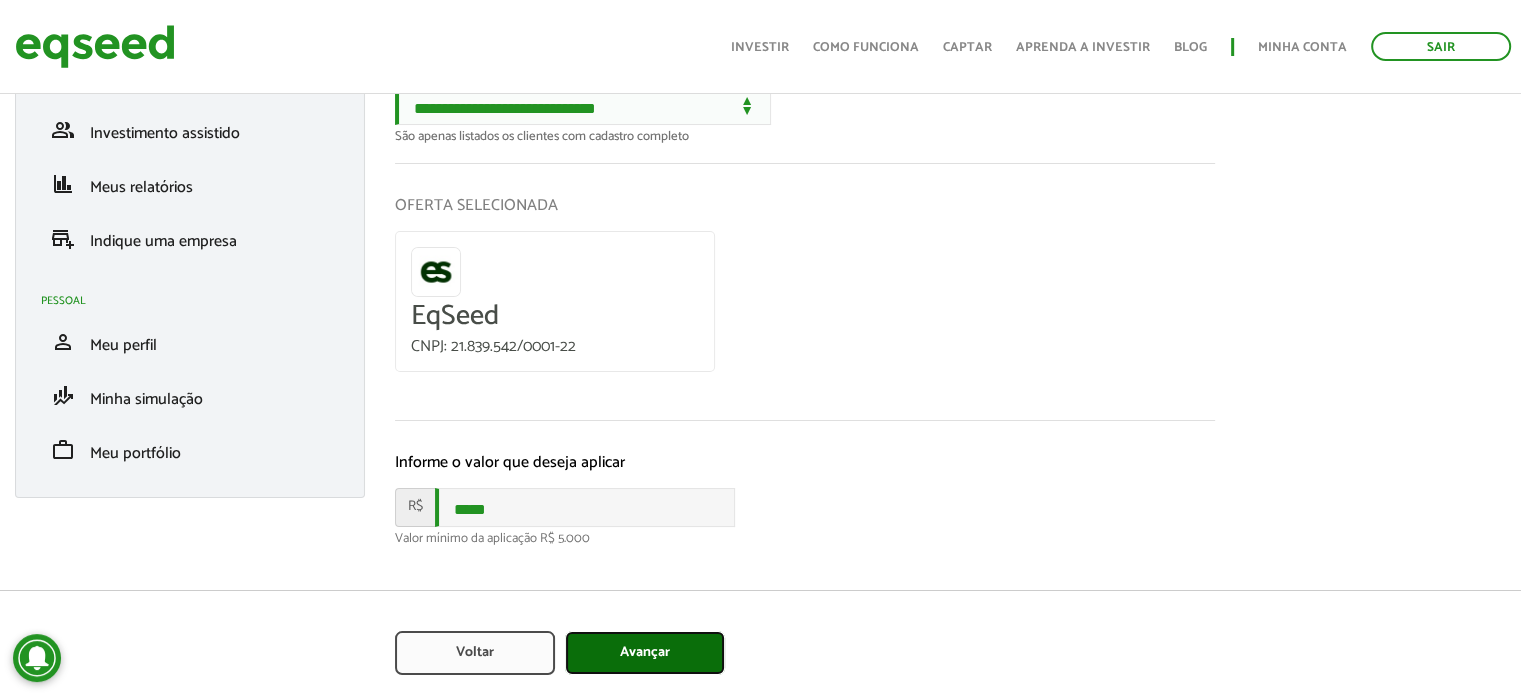 click on "Avançar" at bounding box center (645, 653) 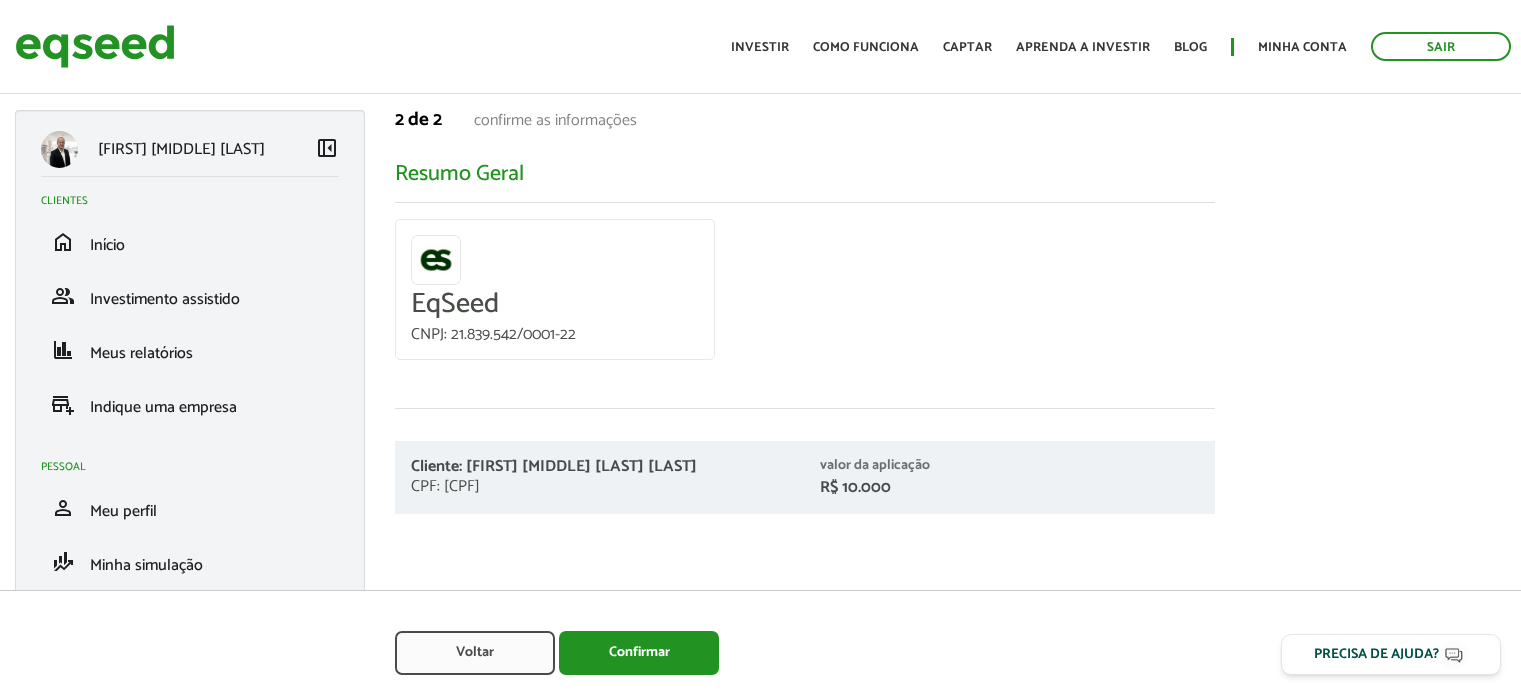 scroll, scrollTop: 0, scrollLeft: 0, axis: both 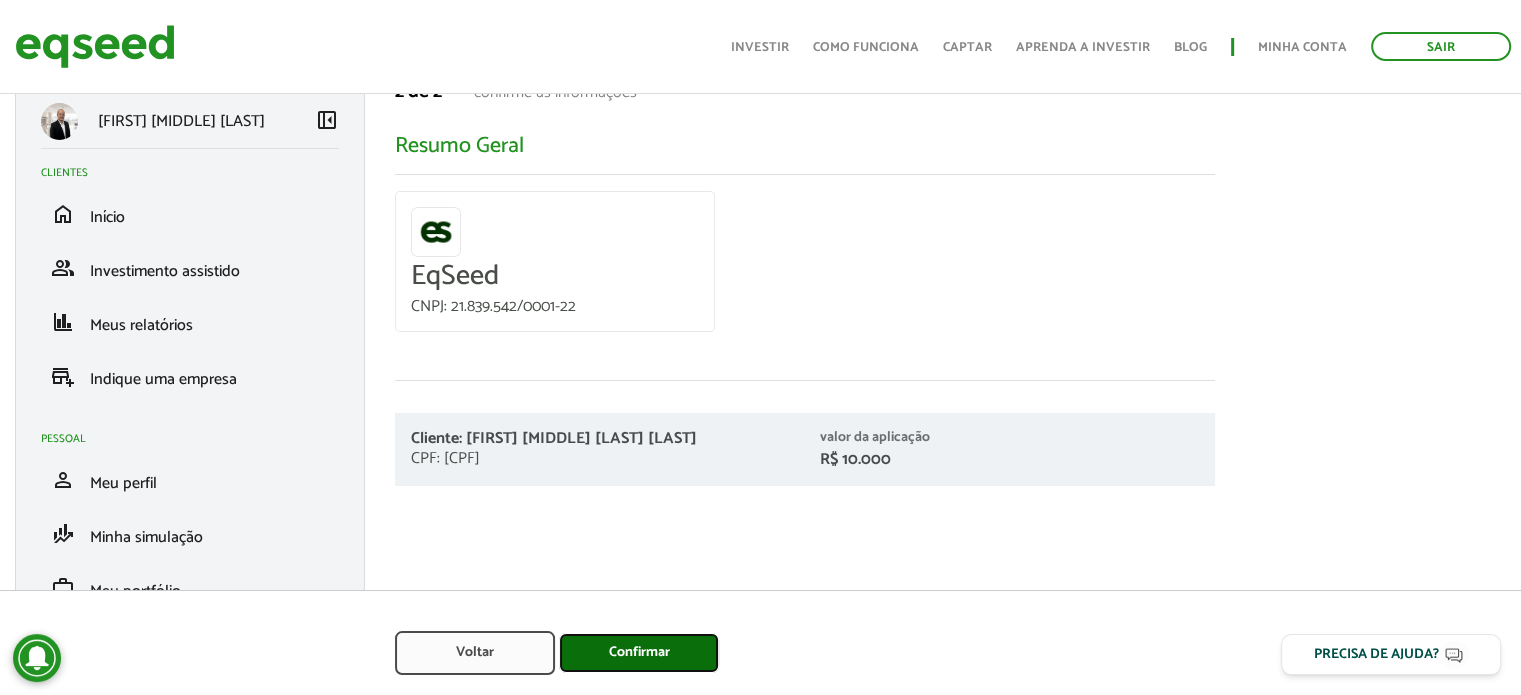 click on "Confirmar" at bounding box center (639, 653) 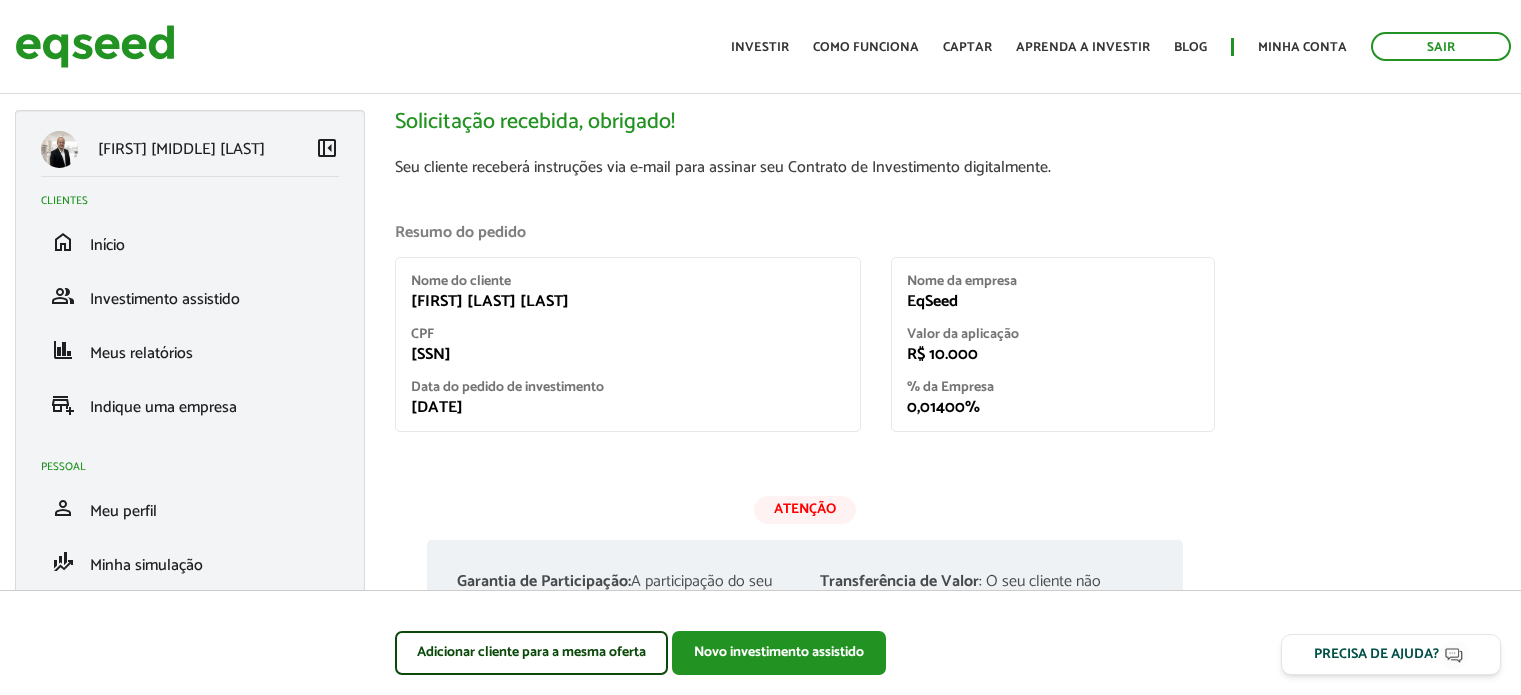 scroll, scrollTop: 0, scrollLeft: 0, axis: both 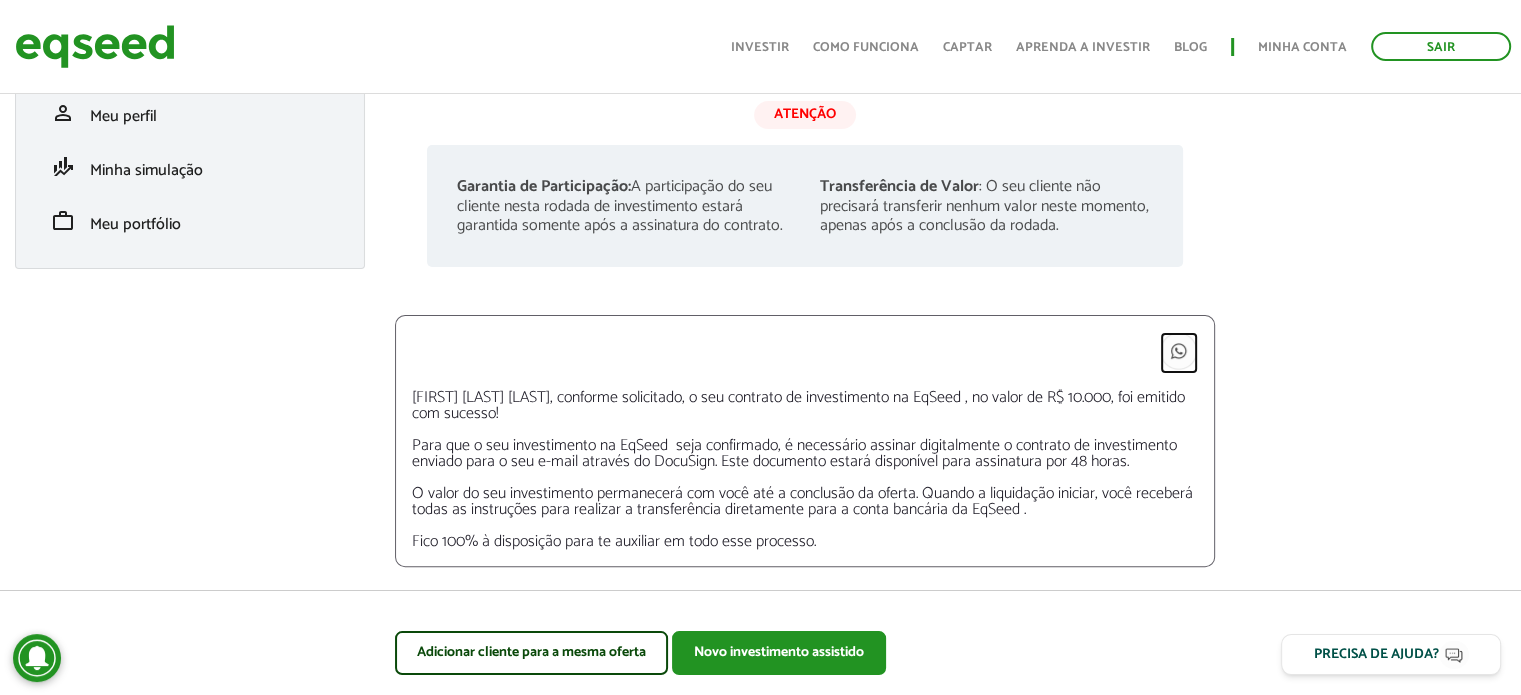 click at bounding box center [1179, 351] 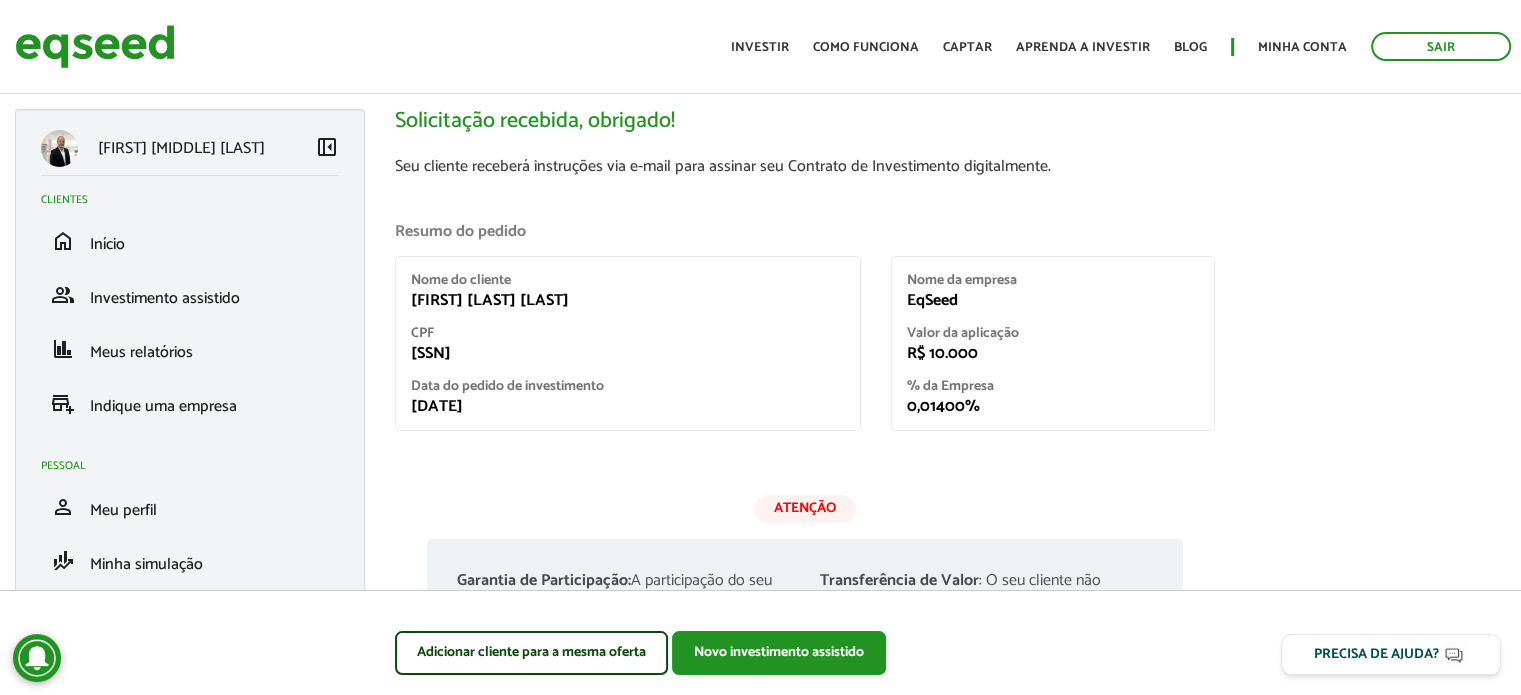 scroll, scrollTop: 0, scrollLeft: 0, axis: both 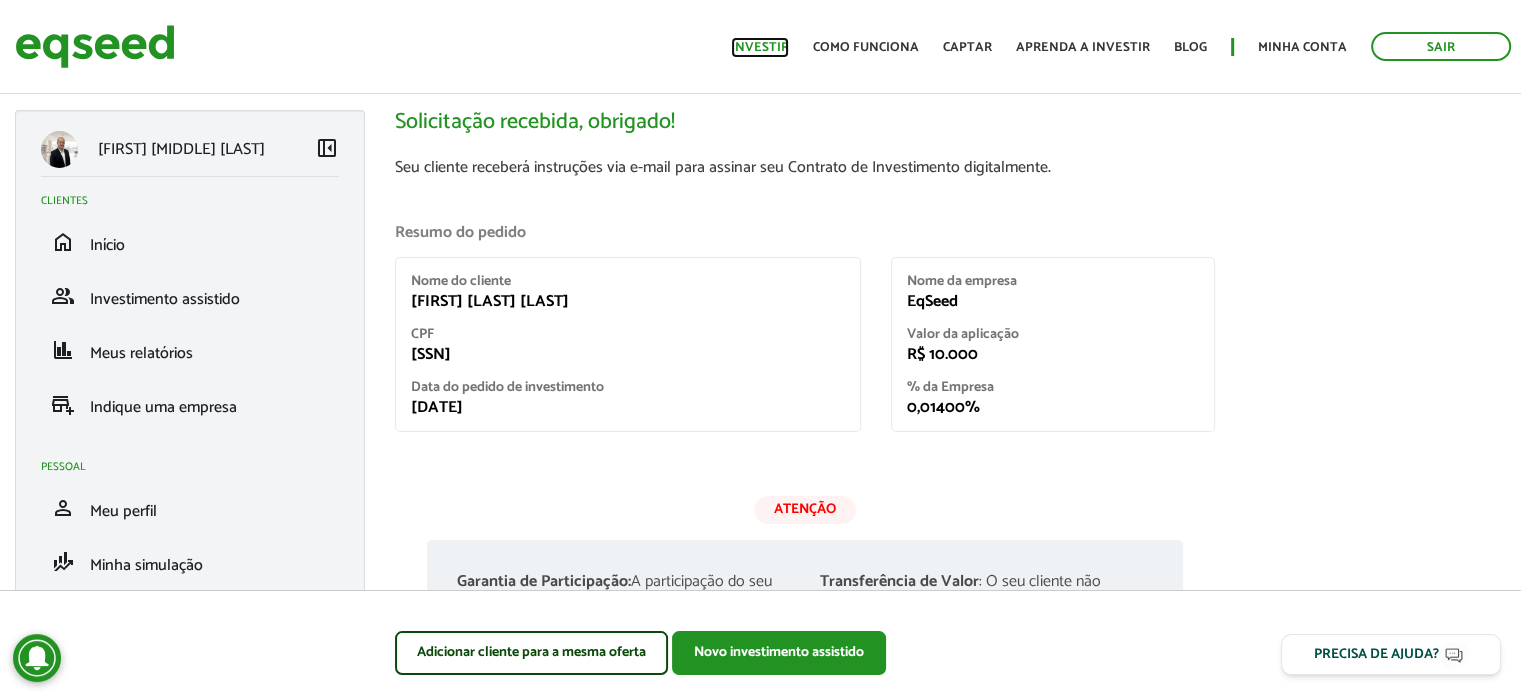 click on "Investir" at bounding box center (760, 47) 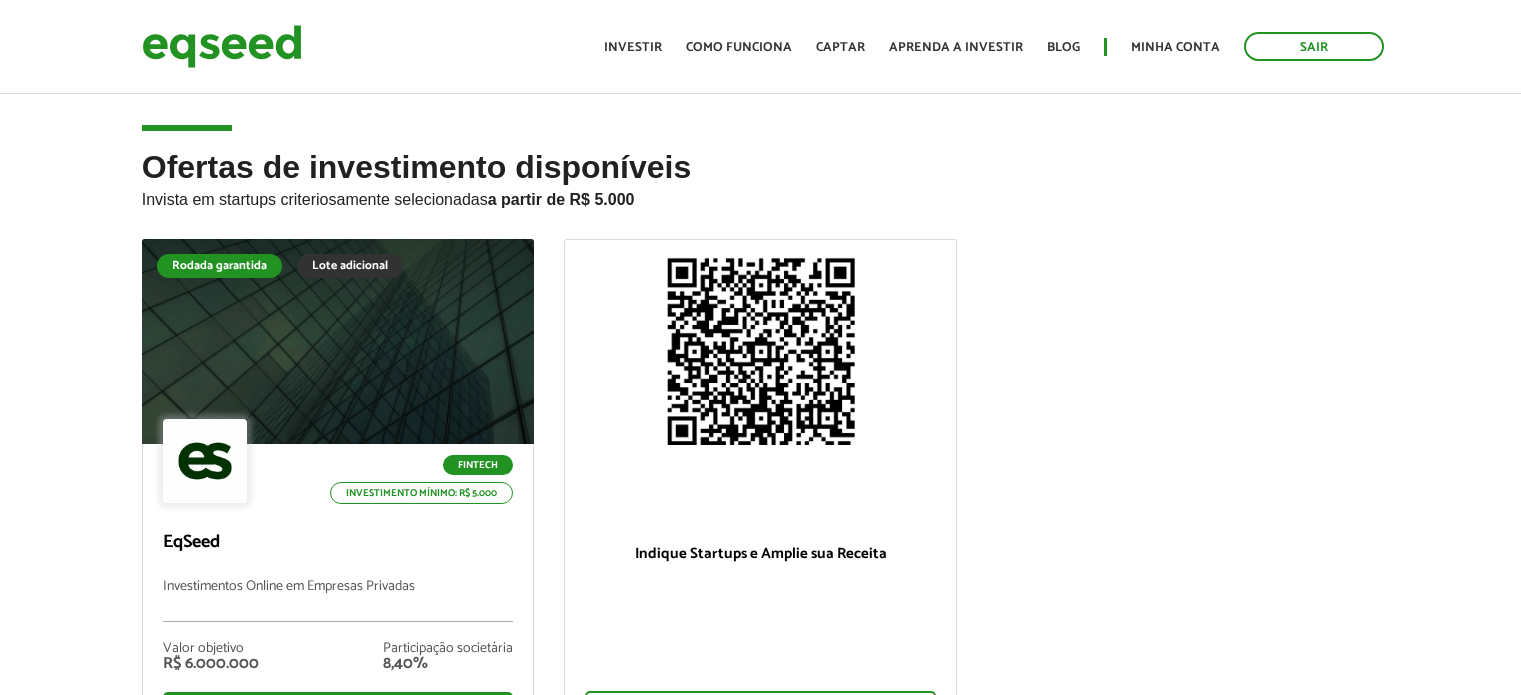 scroll, scrollTop: 0, scrollLeft: 0, axis: both 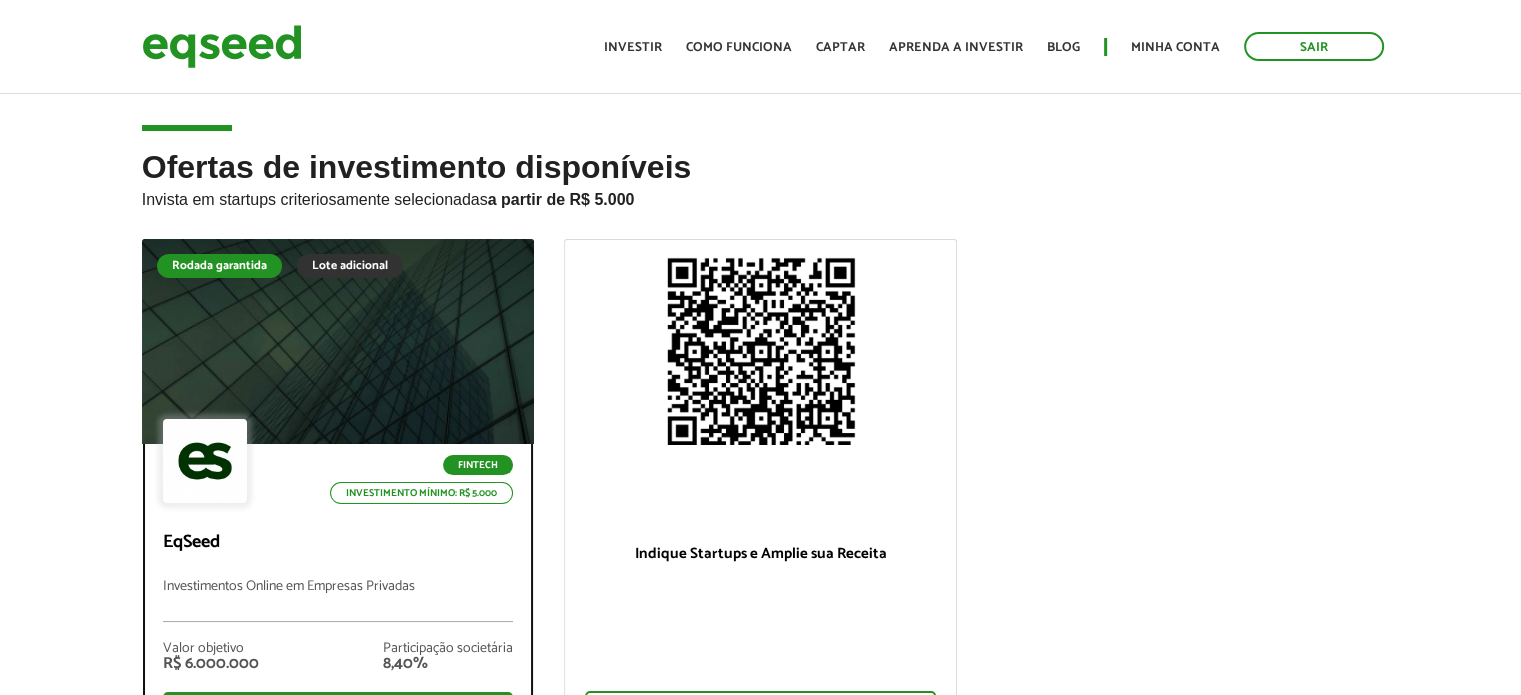 click at bounding box center [338, 341] 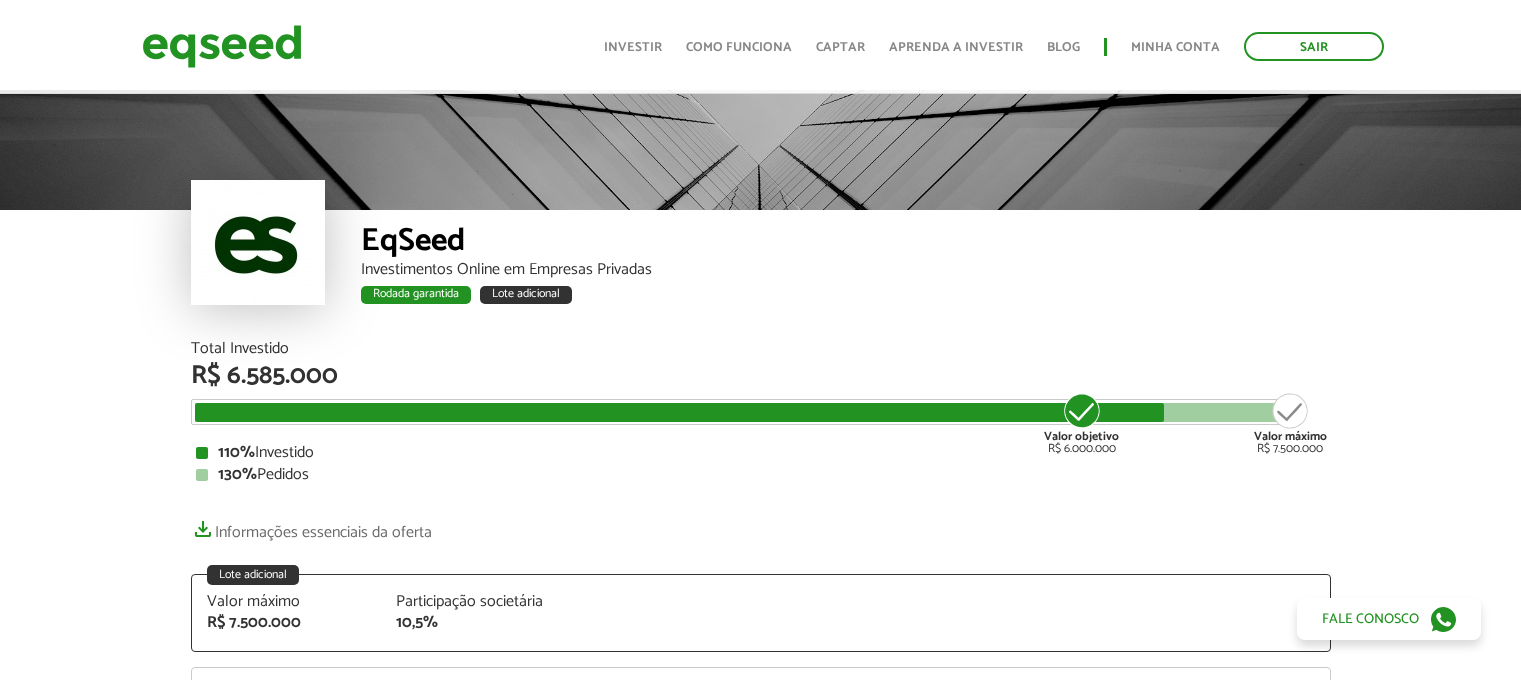 scroll, scrollTop: 244, scrollLeft: 0, axis: vertical 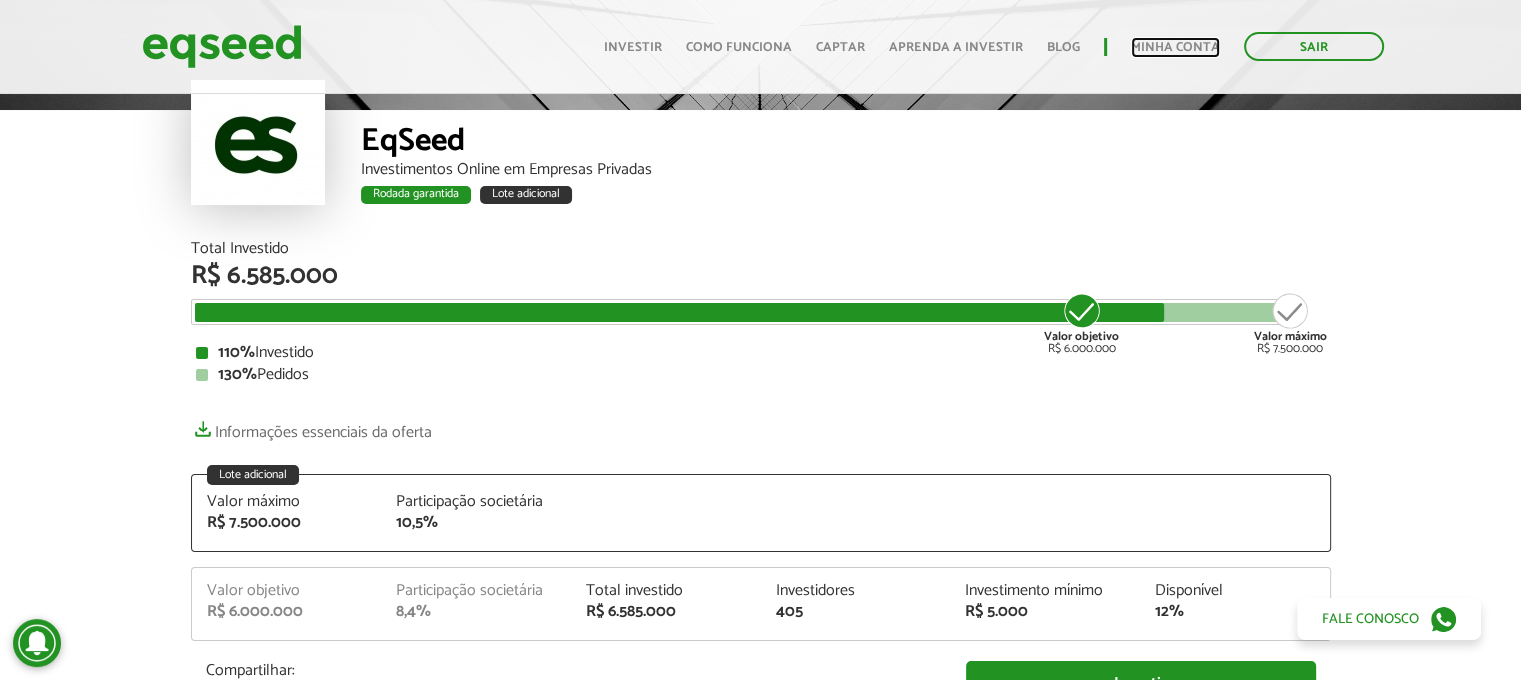 click on "Minha conta" at bounding box center [1175, 47] 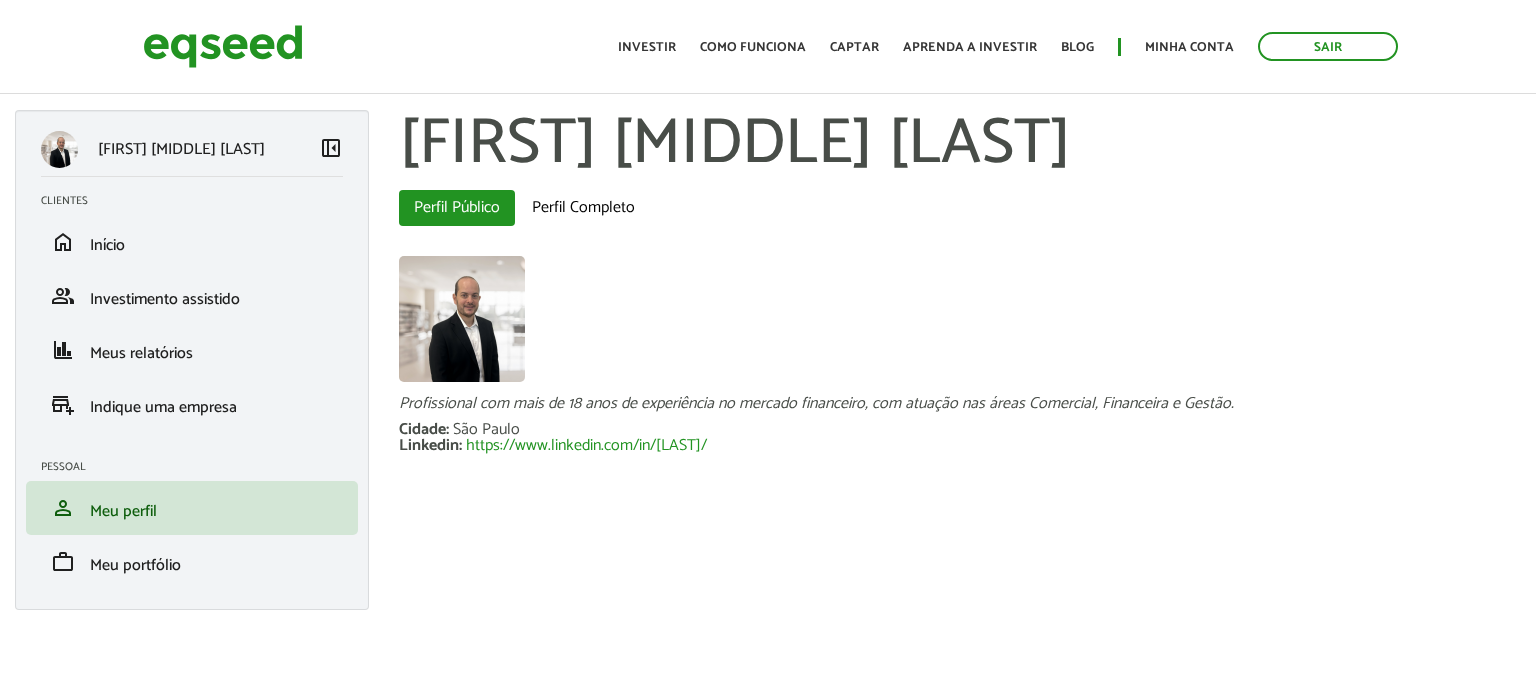 scroll, scrollTop: 0, scrollLeft: 0, axis: both 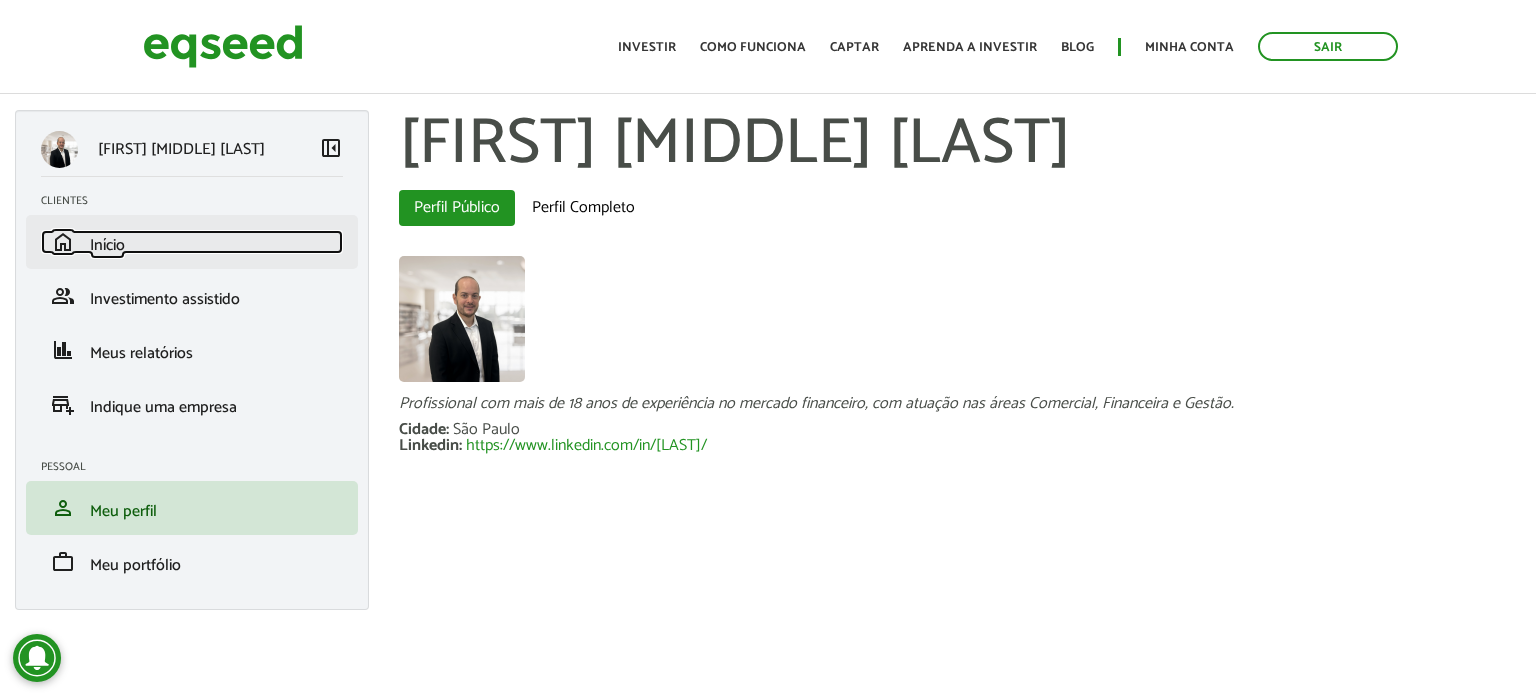 click on "Início" at bounding box center (107, 245) 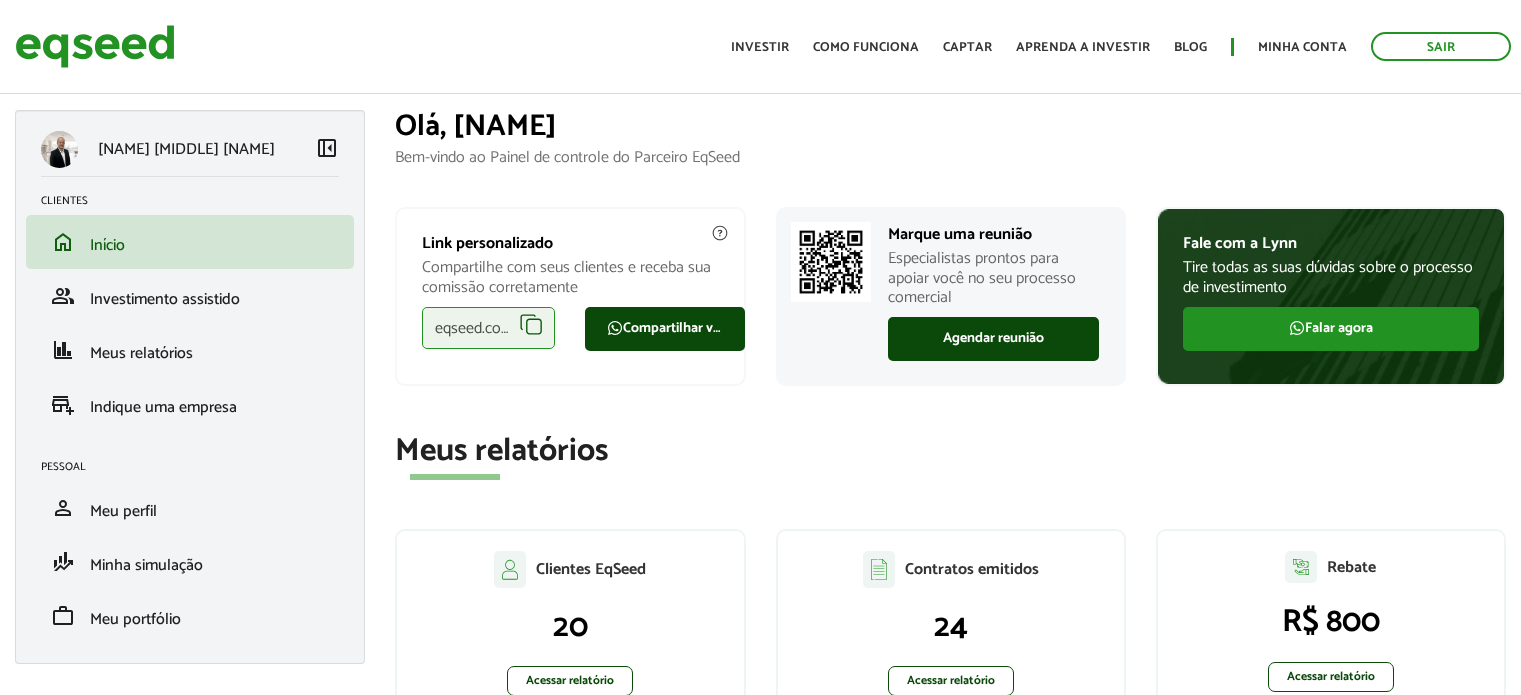 scroll, scrollTop: 0, scrollLeft: 0, axis: both 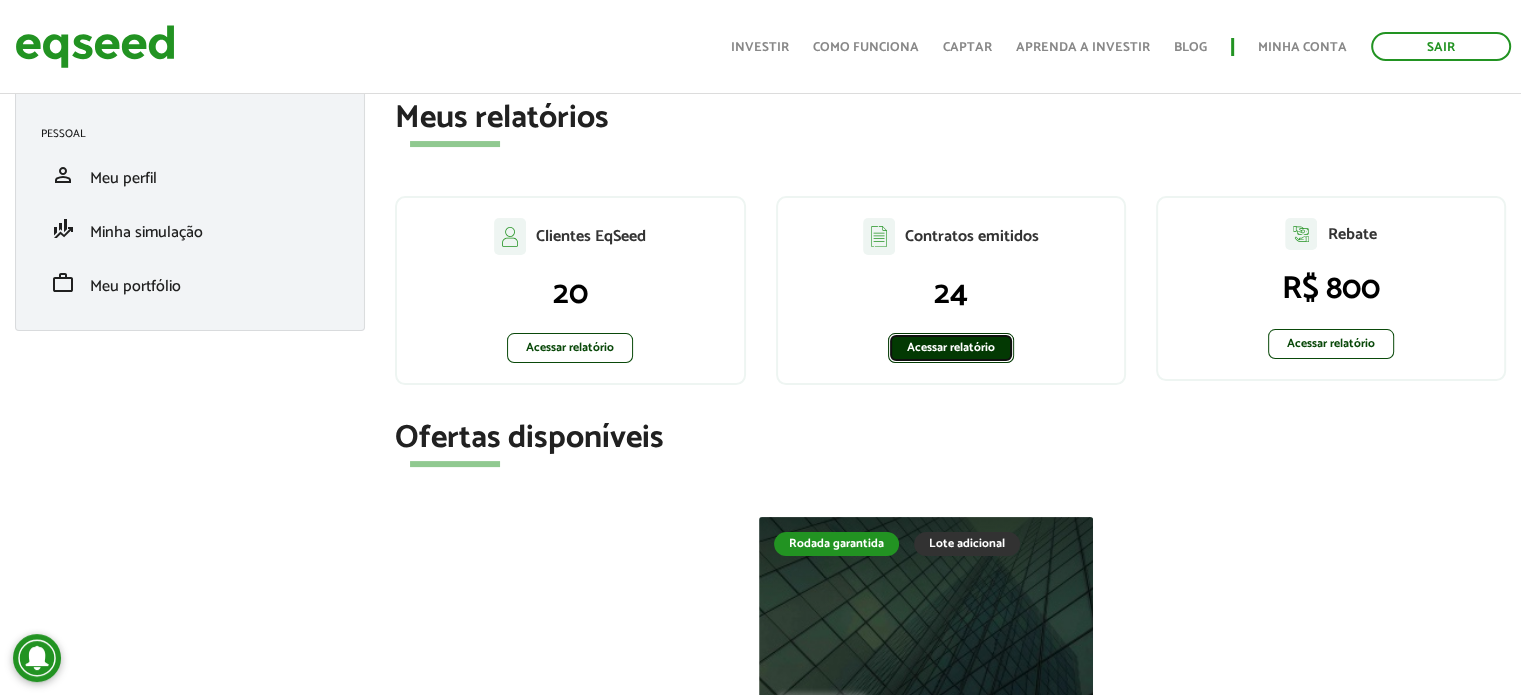 click on "Acessar relatório" at bounding box center [951, 348] 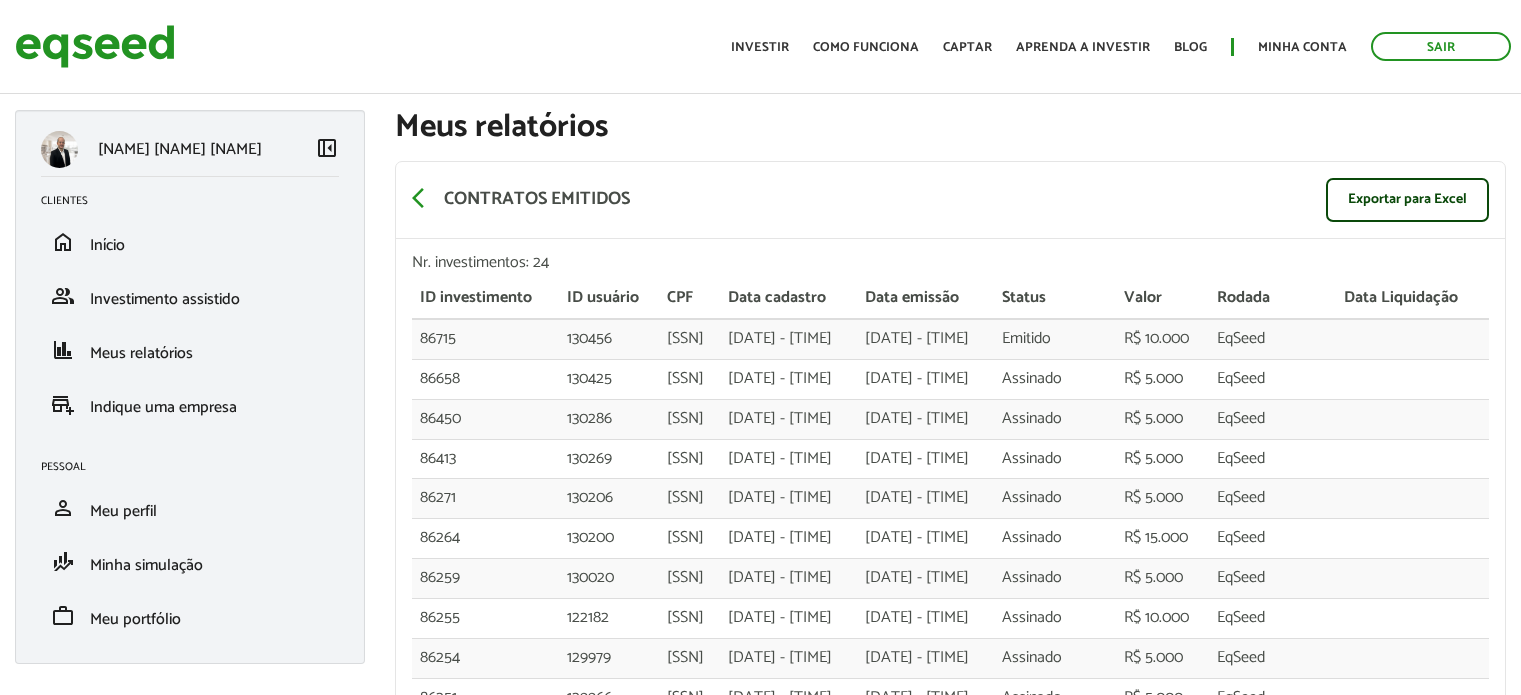 scroll, scrollTop: 0, scrollLeft: 0, axis: both 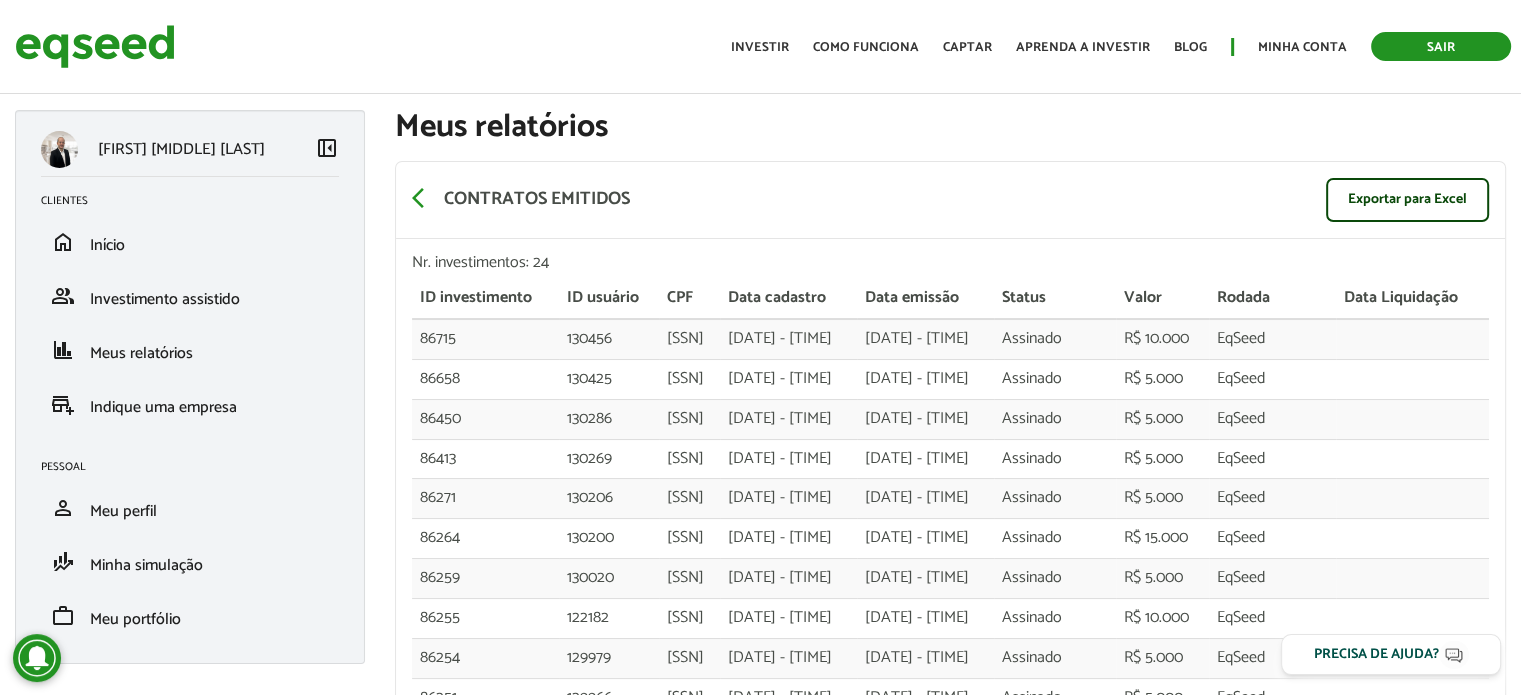 click on "Sair" at bounding box center [1441, 46] 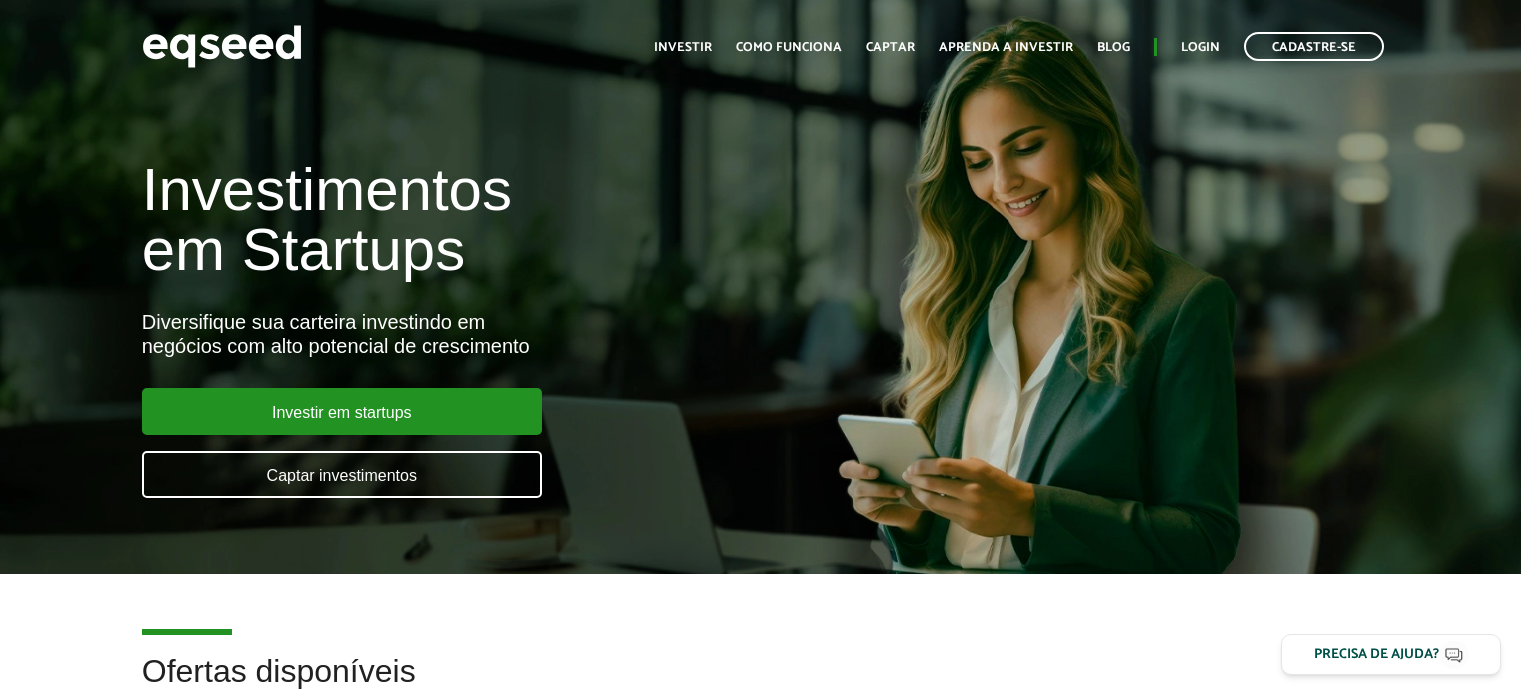 scroll, scrollTop: 0, scrollLeft: 0, axis: both 